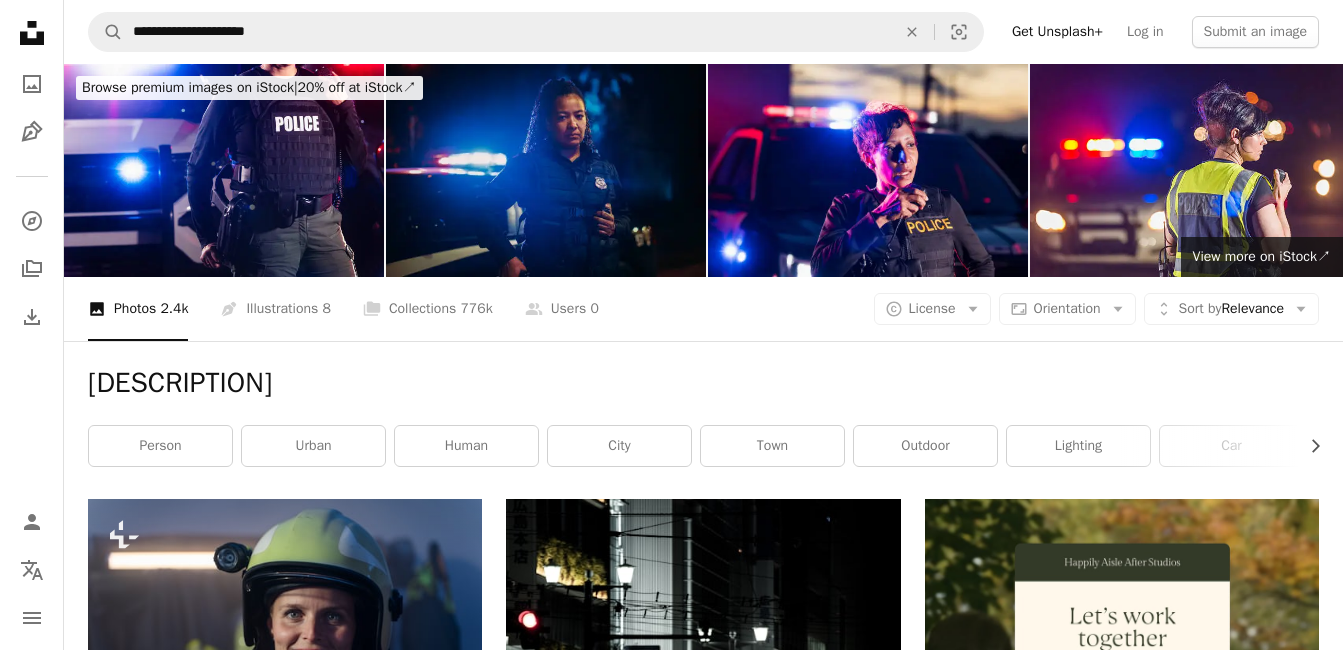 scroll, scrollTop: 56100, scrollLeft: 0, axis: vertical 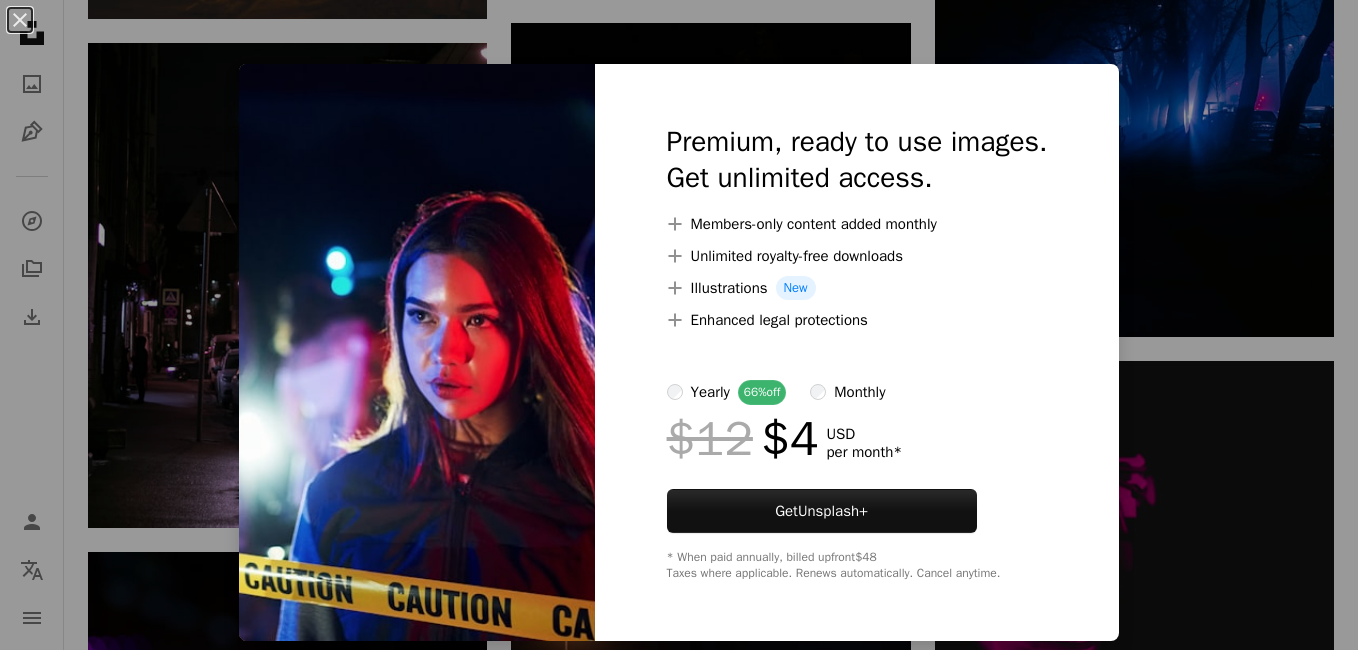 click on "An X shape Premium, ready to use images. Get unlimited access. A plus sign Members-only content added monthly A plus sign Unlimited royalty-free downloads A plus sign Illustrations  New A plus sign Enhanced legal protections yearly 66%  off monthly $12   $4 USD per month * Get  Unsplash+ * When paid annually, billed upfront  $48 Taxes where applicable. Renews automatically. Cancel anytime." at bounding box center [679, 325] 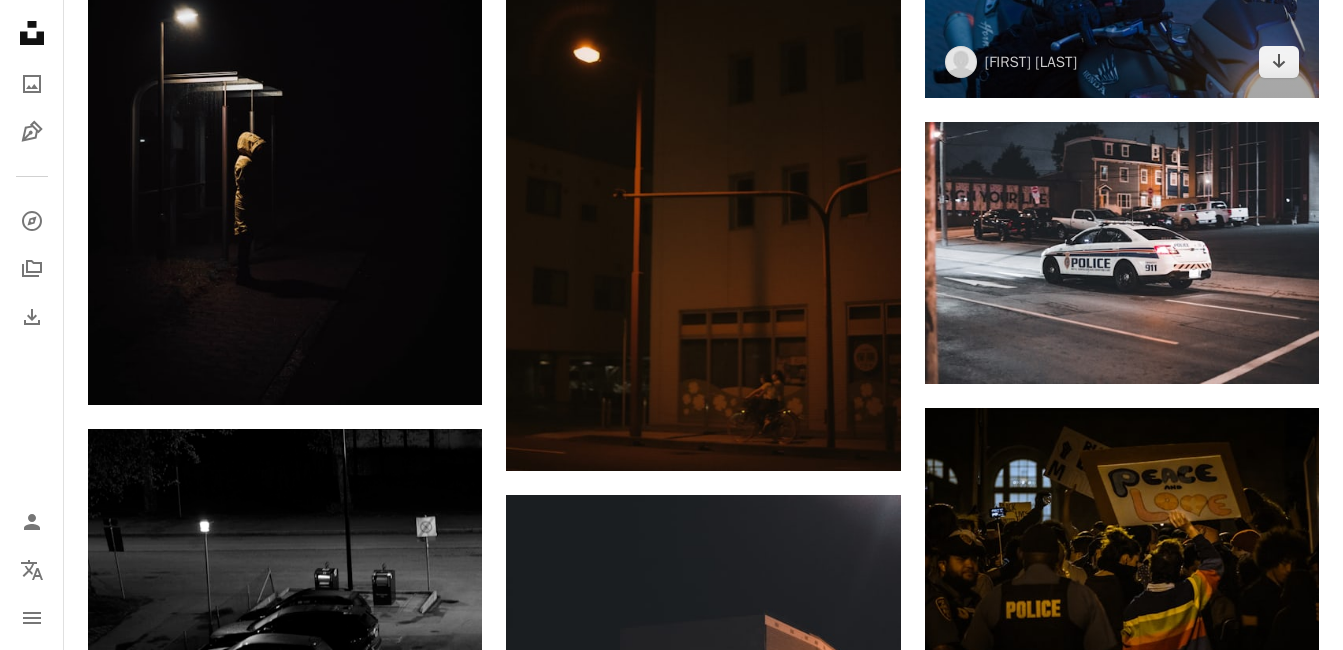 scroll, scrollTop: 71700, scrollLeft: 0, axis: vertical 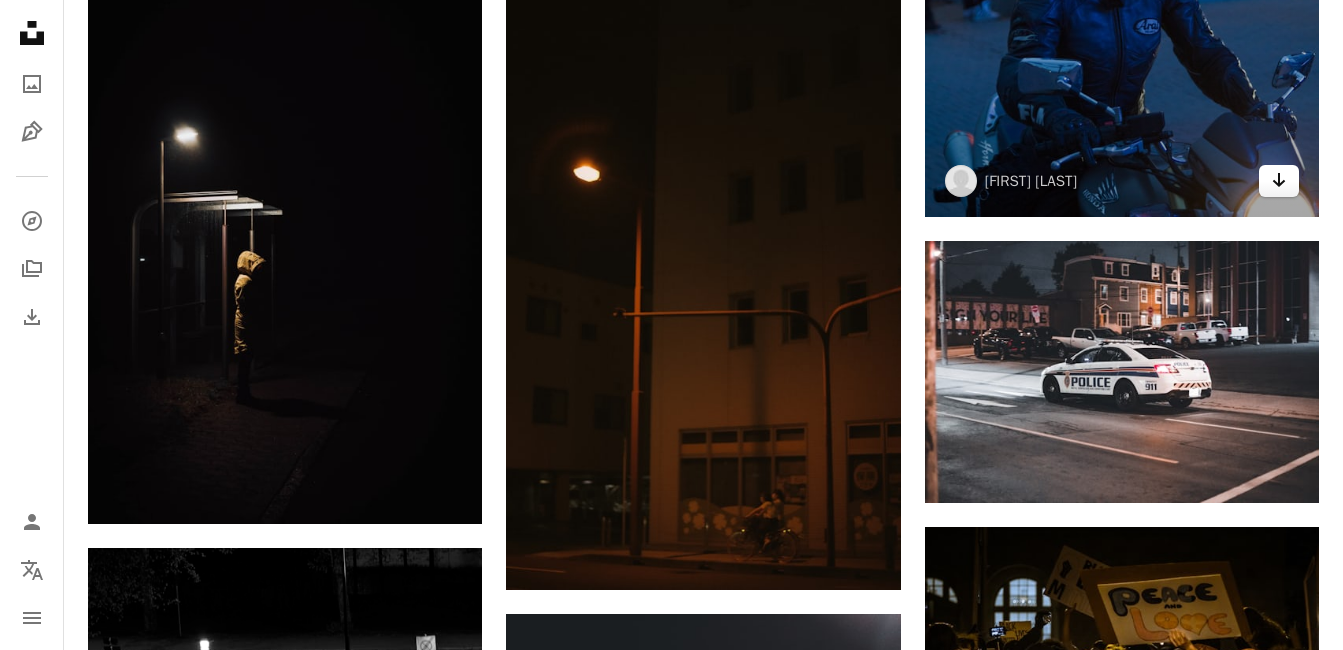 click 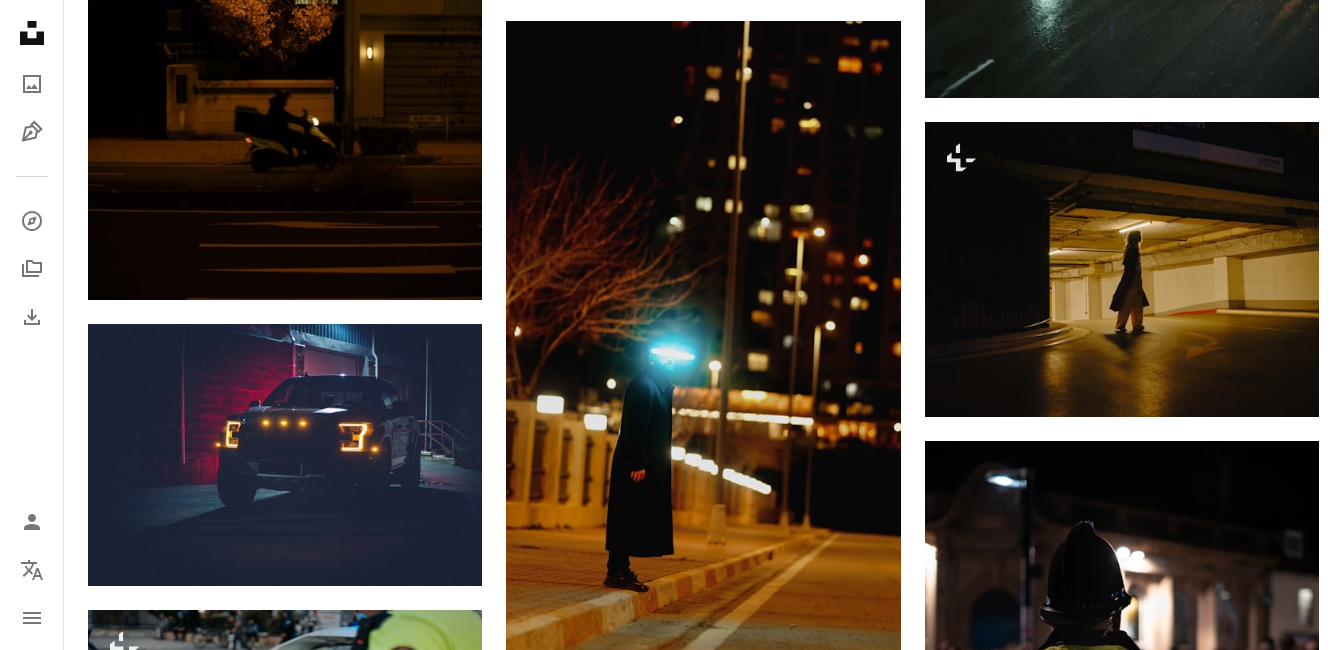 scroll, scrollTop: 73200, scrollLeft: 0, axis: vertical 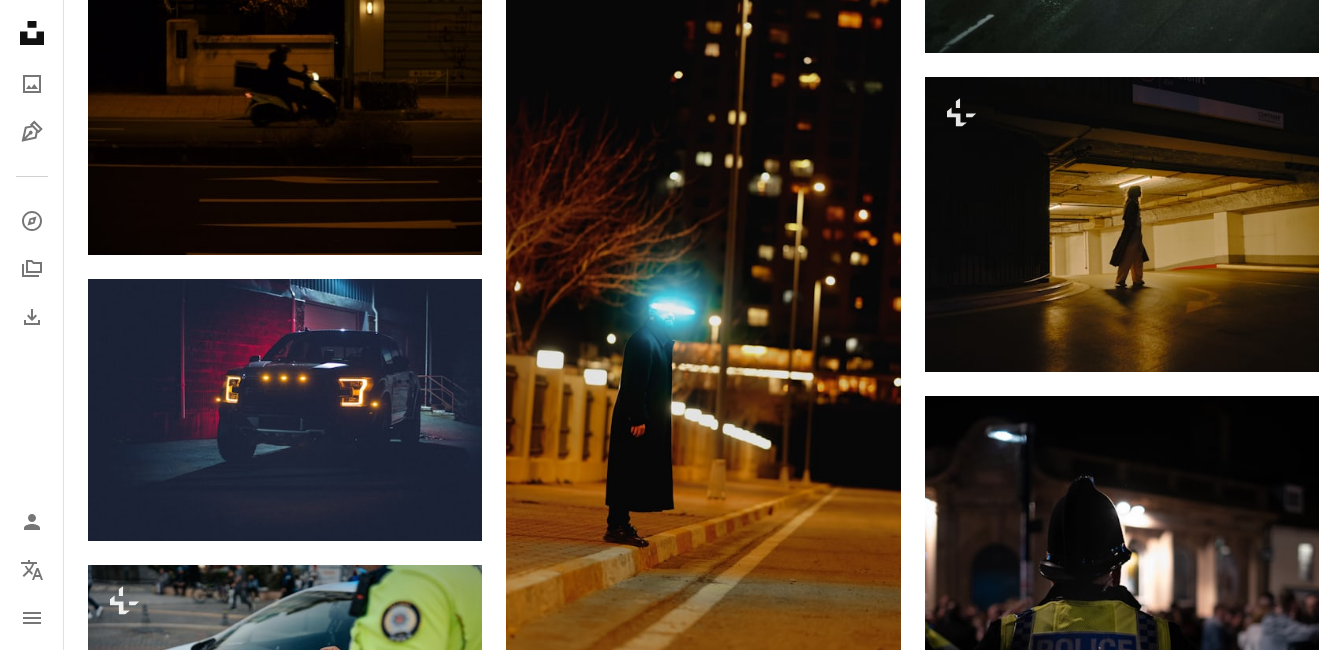 click on "Plus sign for Unsplash+ A heart A plus sign Getty Images For Unsplash+ A lock Download A heart A plus sign Maick Maciel Available for hire A checkmark inside of a circle Arrow pointing down A heart A plus sign Frankie Cordoba Available for hire A checkmark inside of a circle Arrow pointing down Plus sign for Unsplash+ A heart A plus sign Toa Heftiba For Unsplash+ A lock Download A heart A plus sign RanaMotorWorks Available for hire A checkmark inside of a circle Arrow pointing down A heart A plus sign Erik Mclean Available for hire A checkmark inside of a circle Arrow pointing down A heart A plus sign Mechislav Lavrinovich Arrow pointing down Plus sign for Unsplash+ A heart A plus sign Hrant Khachatryan For Unsplash+ A lock Download A heart A plus sign jordan duca Available for hire A checkmark inside of a circle Arrow pointing down A heart A plus sign Felix MacLeod Available for hire A checkmark inside of a circle Arrow pointing down Design a unique, engaging website Start A Free Trial A heart A plus sign" at bounding box center (703, -35056) 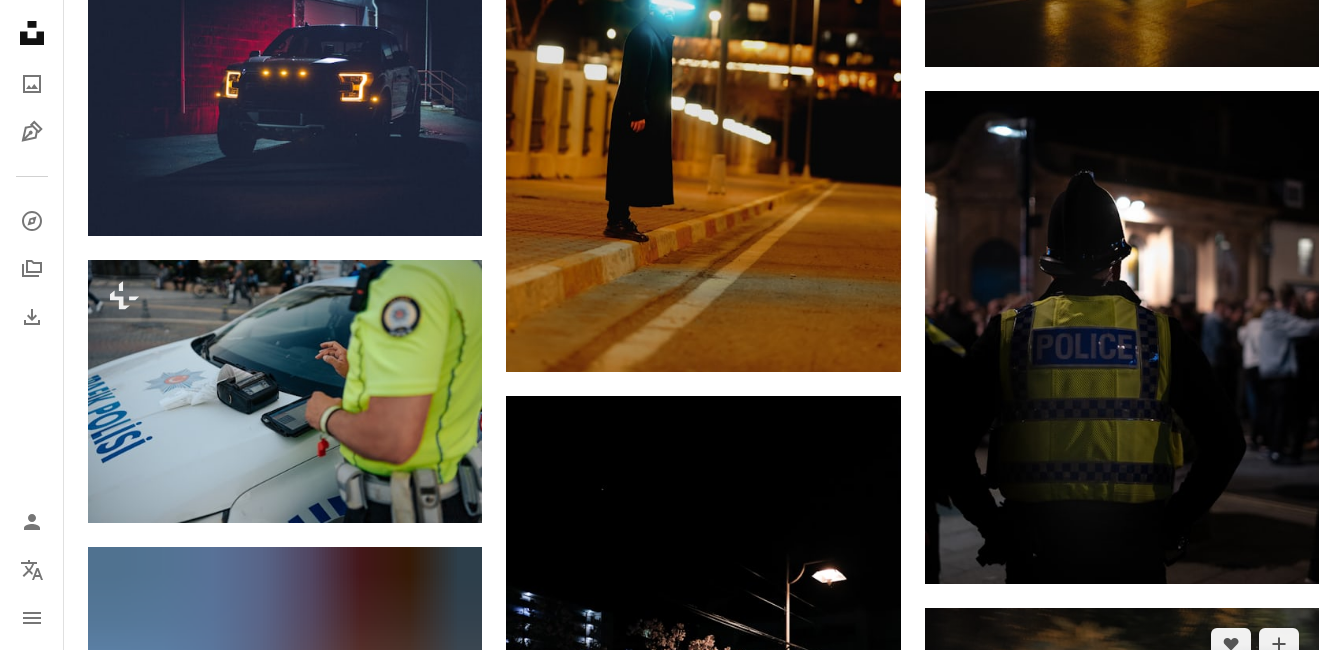 scroll, scrollTop: 73500, scrollLeft: 0, axis: vertical 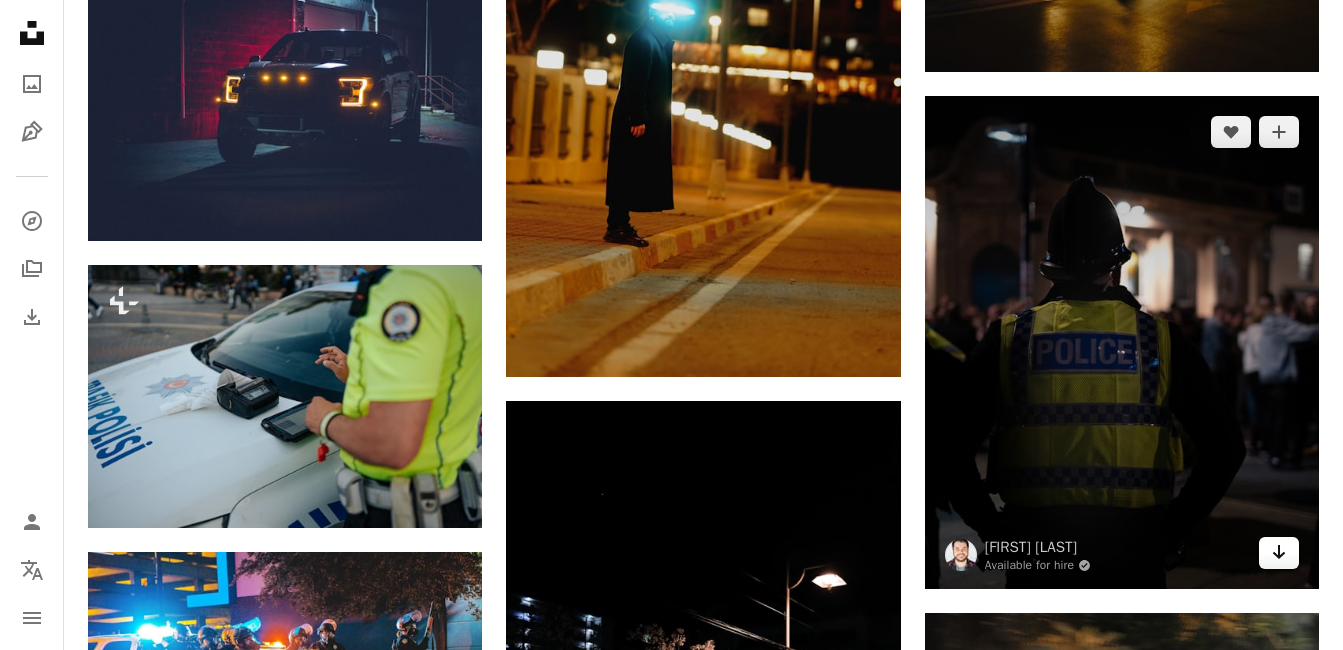 click on "Arrow pointing down" at bounding box center [1279, 553] 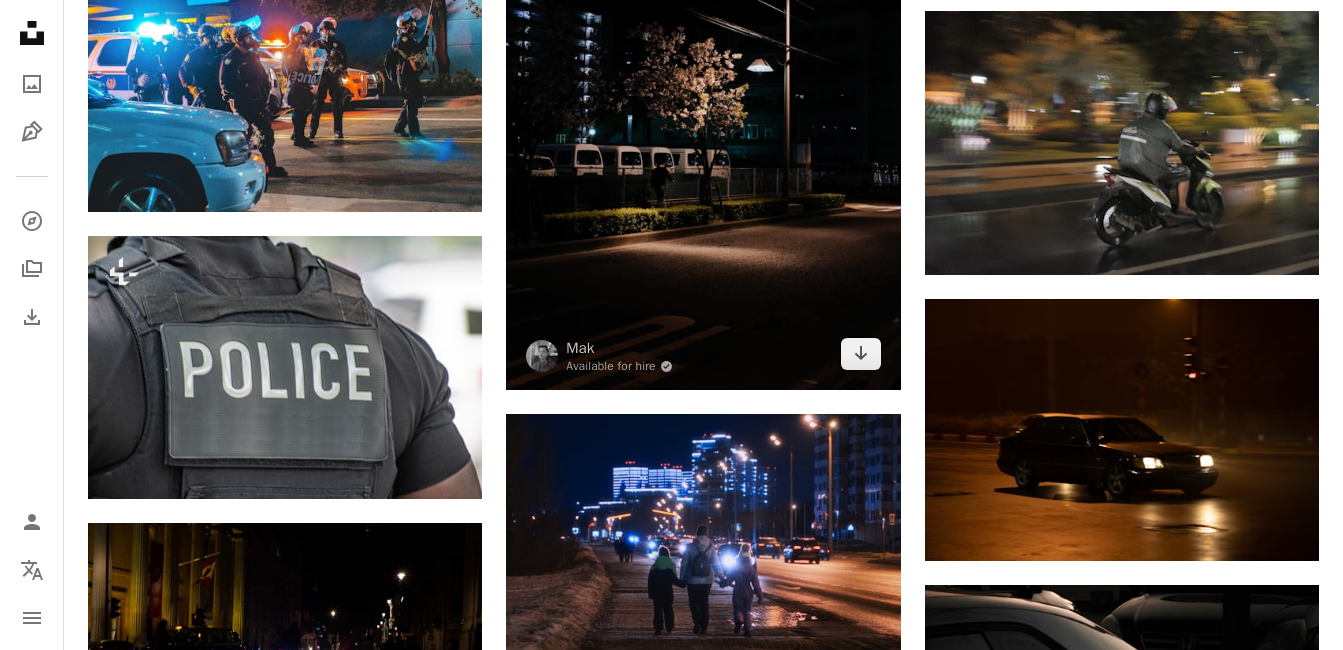scroll, scrollTop: 74100, scrollLeft: 0, axis: vertical 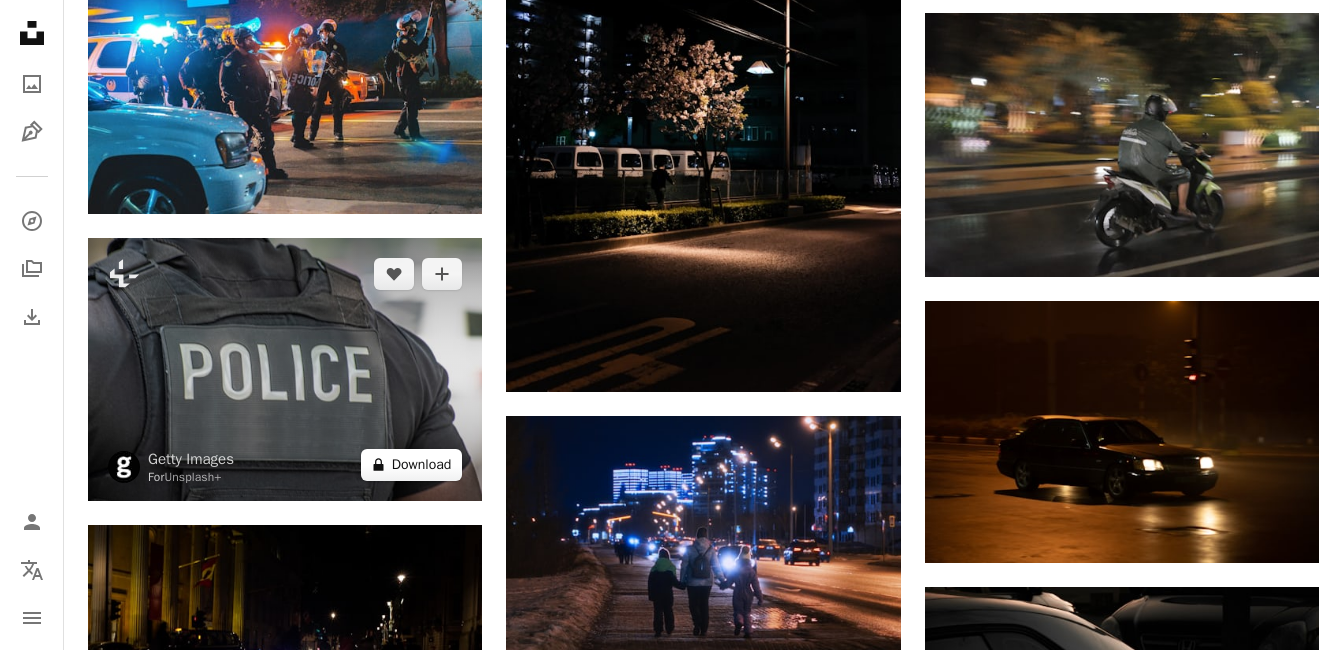 click on "A lock Download" at bounding box center [412, 465] 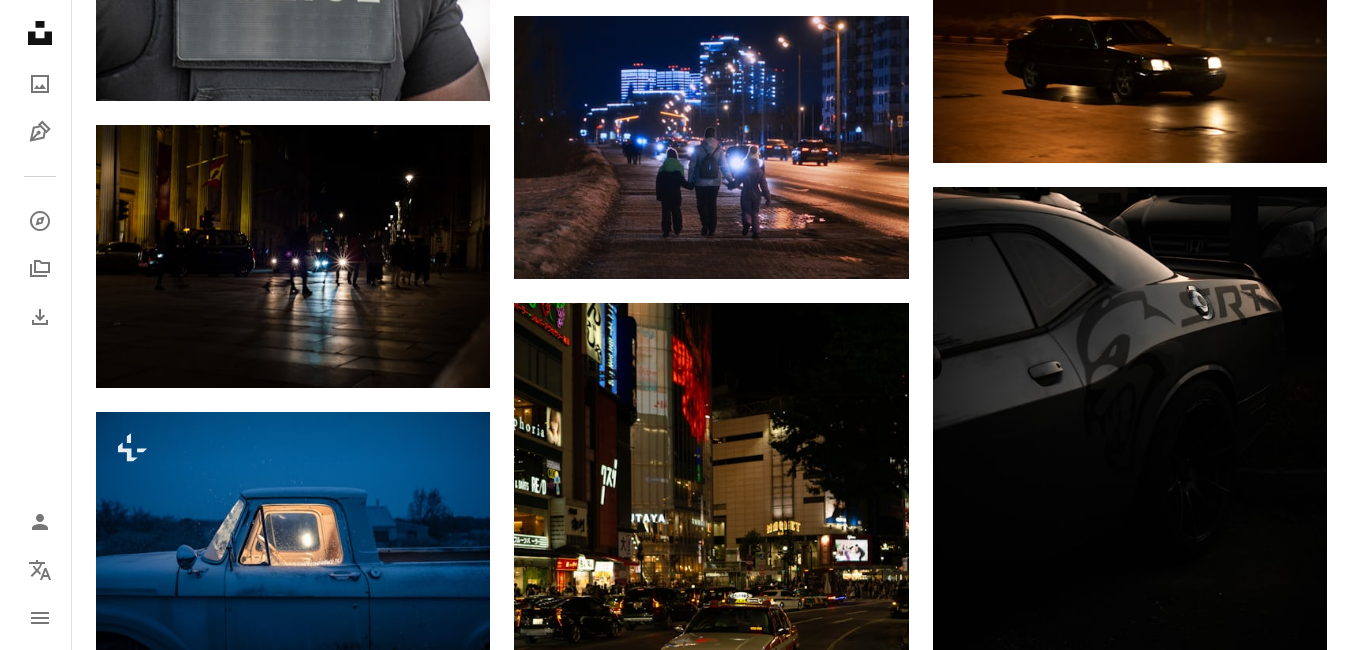 scroll, scrollTop: 75000, scrollLeft: 0, axis: vertical 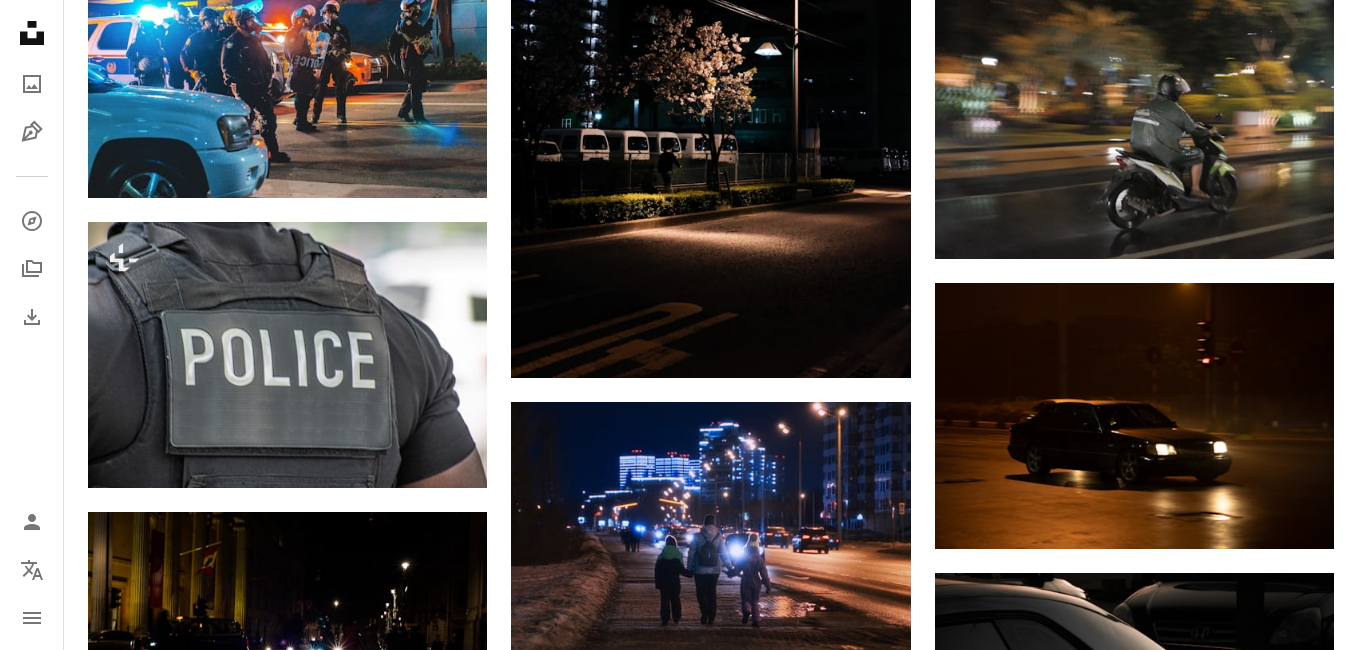 click on "An X shape Premium, ready to use images. Get unlimited access. A plus sign Members-only content added monthly A plus sign Unlimited royalty-free downloads A plus sign Illustrations  New A plus sign Enhanced legal protections yearly 66%  off monthly $12   $4 USD per month * Get  Unsplash+ * When paid annually, billed upfront  $48 Taxes where applicable. Renews automatically. Cancel anytime." at bounding box center (679, 4620) 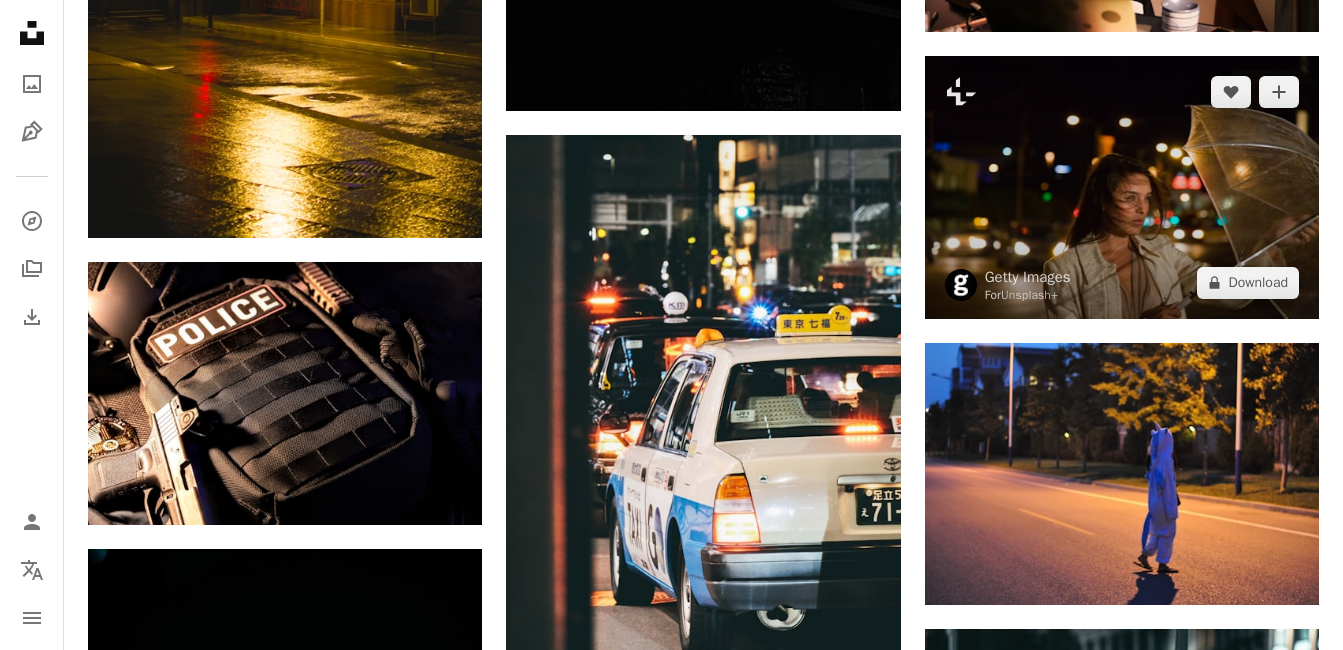scroll, scrollTop: 83800, scrollLeft: 0, axis: vertical 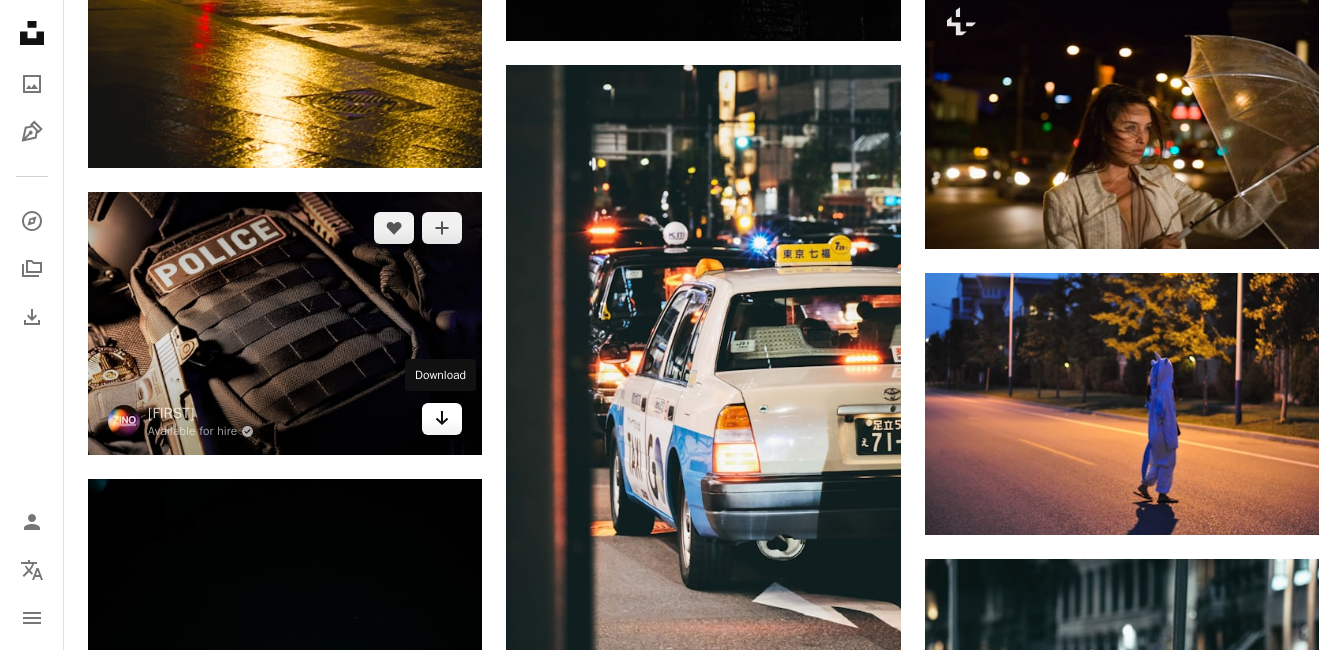 click on "Arrow pointing down" at bounding box center (442, 419) 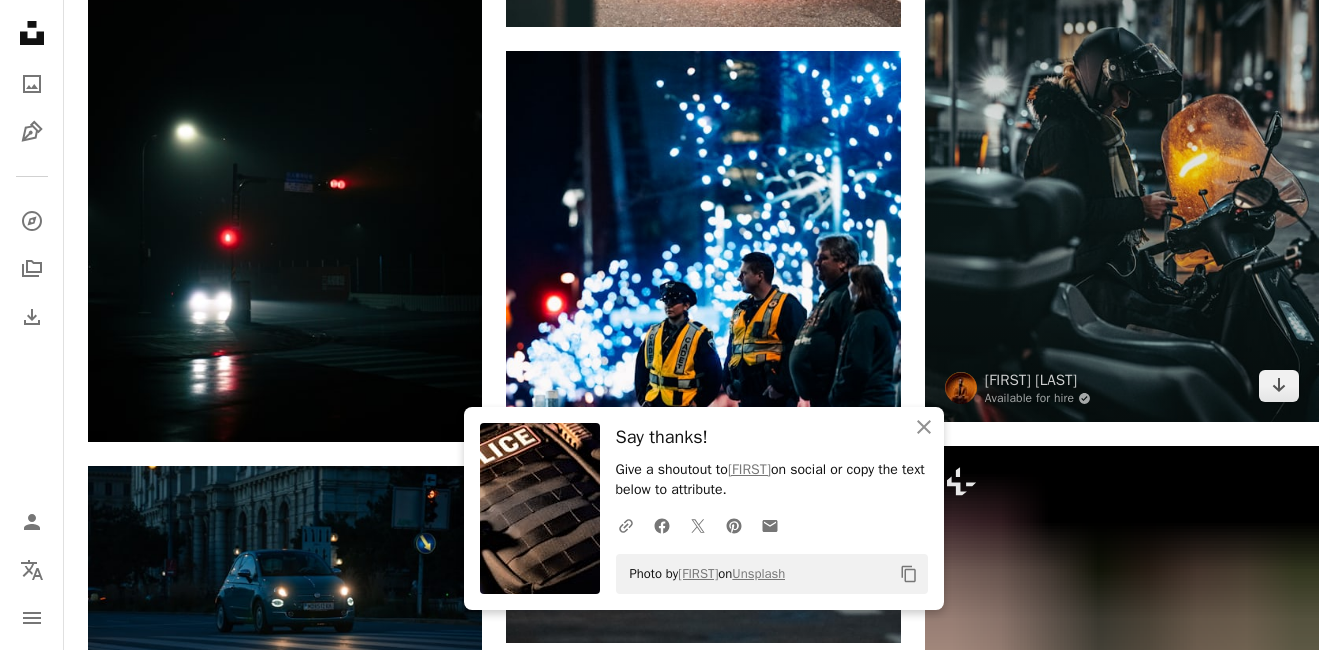 scroll, scrollTop: 84500, scrollLeft: 0, axis: vertical 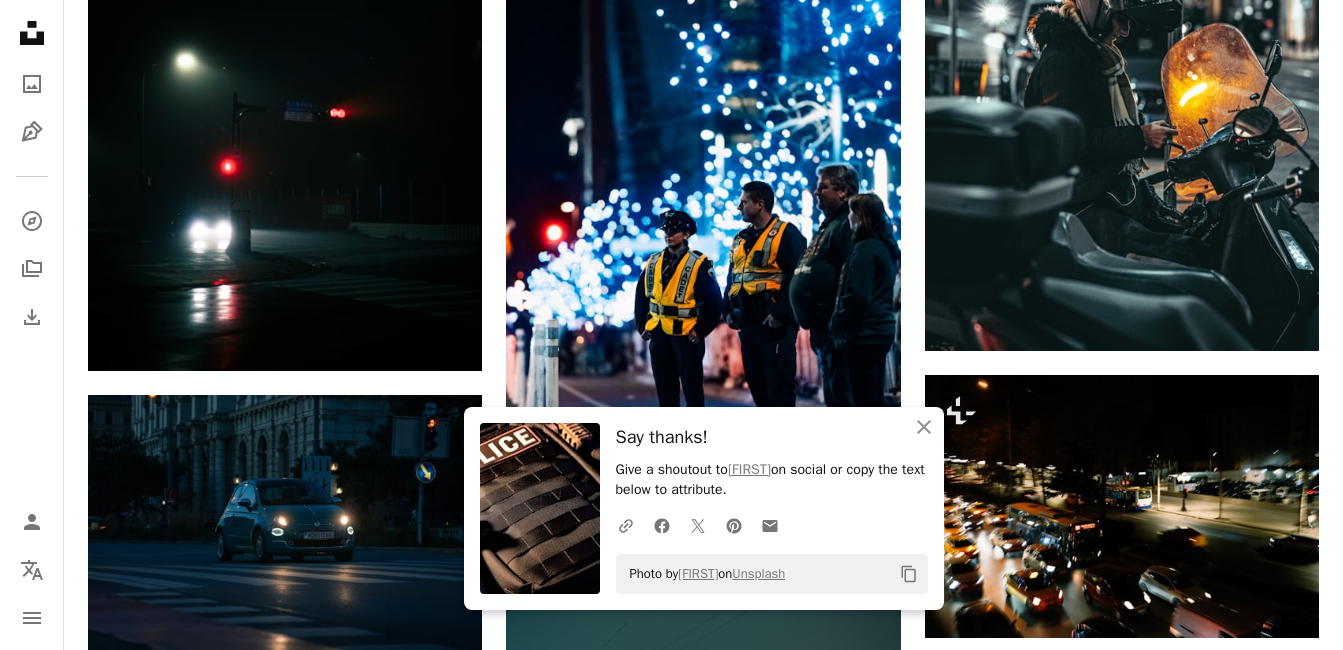 click on "Plus sign for Unsplash+ A heart A plus sign Getty Images For  Unsplash+ A lock Download A heart A plus sign Maick Maciel Available for hire A checkmark inside of a circle Arrow pointing down A heart A plus sign Frankie Cordoba Available for hire A checkmark inside of a circle Arrow pointing down Plus sign for Unsplash+ A heart A plus sign Toa Heftiba For  Unsplash+ A lock Download A heart A plus sign RanaMotorWorks Available for hire A checkmark inside of a circle Arrow pointing down A heart A plus sign Erik Mclean Available for hire A checkmark inside of a circle Arrow pointing down A heart A plus sign Mechislav Lavrinovich Arrow pointing down Plus sign for Unsplash+ A heart A plus sign Hrant Khachatryan For  Unsplash+ A lock Download A heart A plus sign jordan duca Available for hire A checkmark inside of a circle Arrow pointing down A heart A plus sign Felix MacLeod Available for hire A checkmark inside of a circle Arrow pointing down Design a unique, engaging website Start A Free Trial A heart A plus sign" at bounding box center [703, -39820] 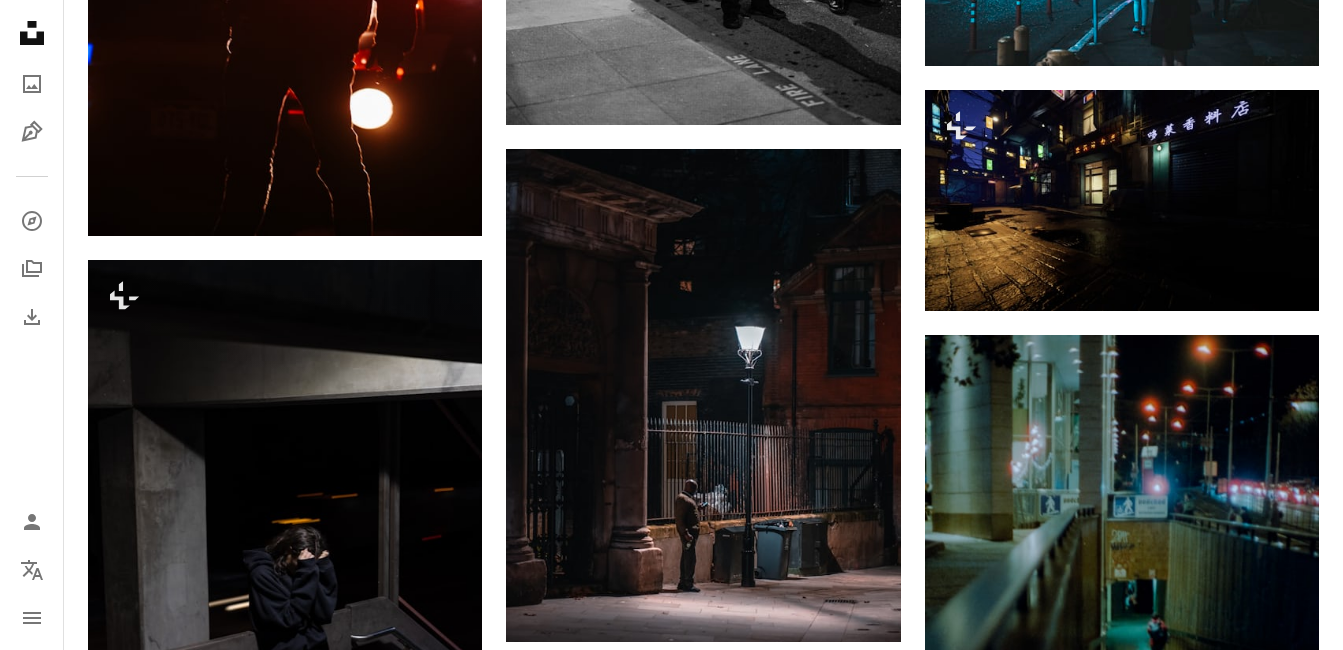 scroll, scrollTop: 96400, scrollLeft: 0, axis: vertical 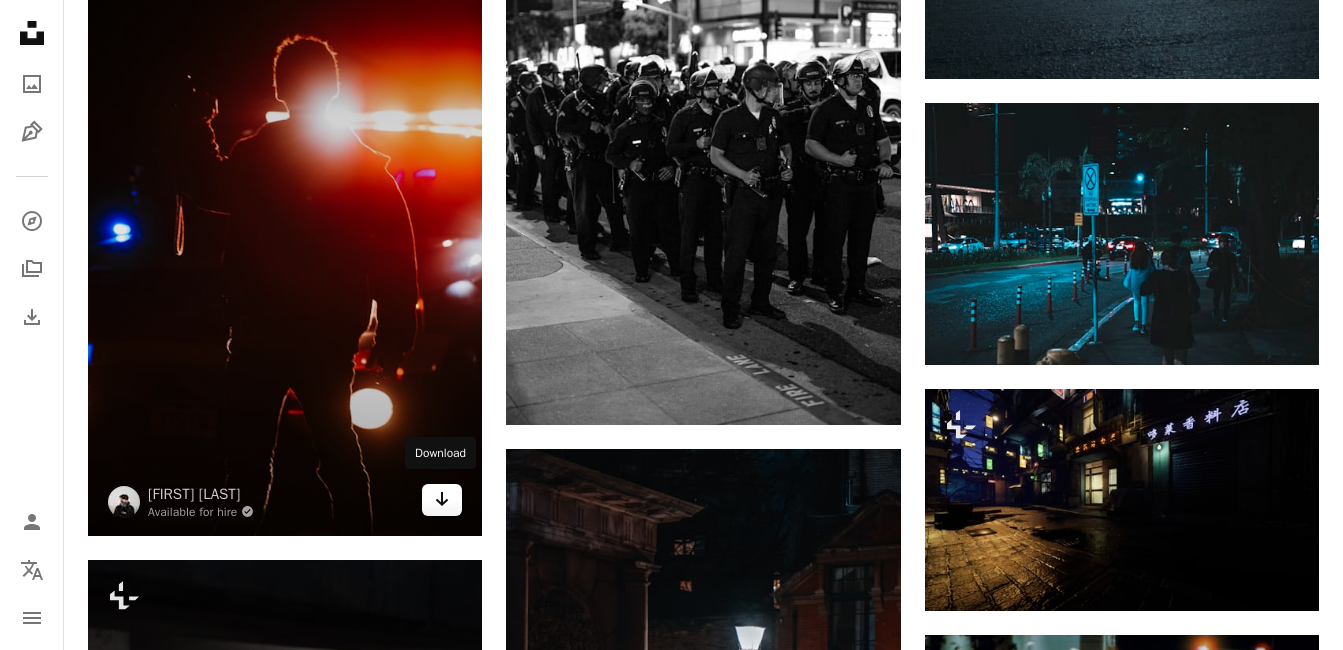 click on "Arrow pointing down" at bounding box center (442, 500) 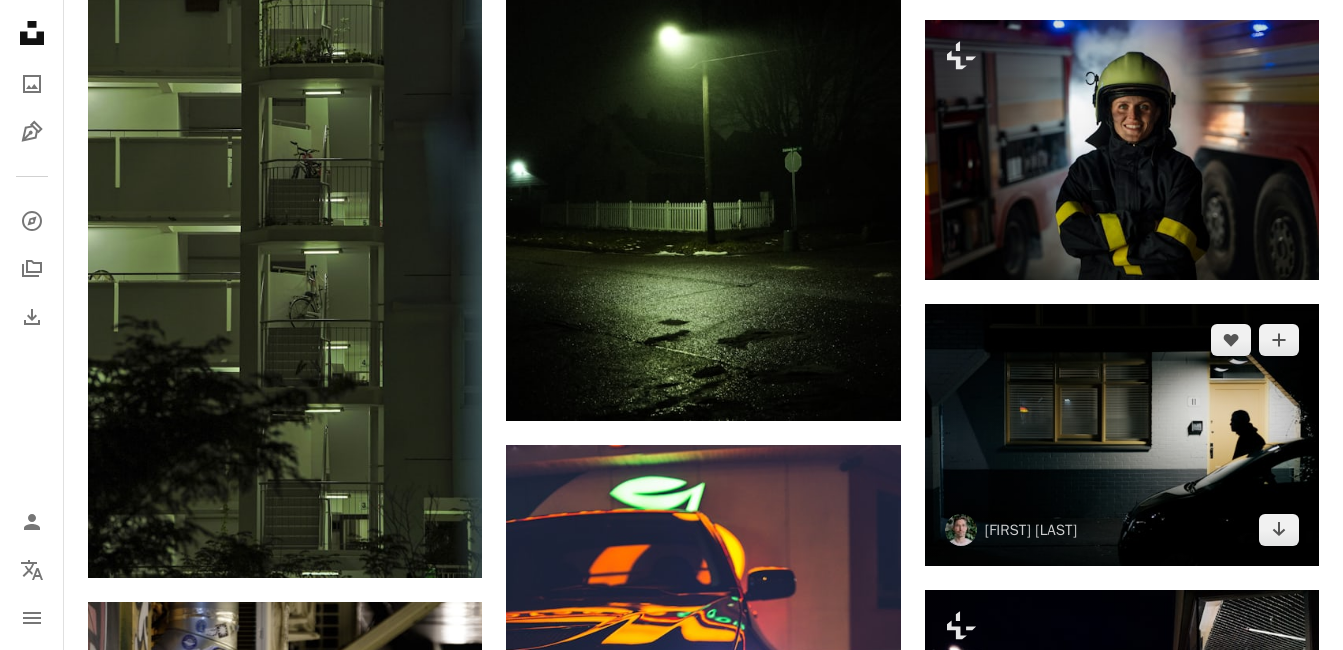 scroll, scrollTop: 98000, scrollLeft: 0, axis: vertical 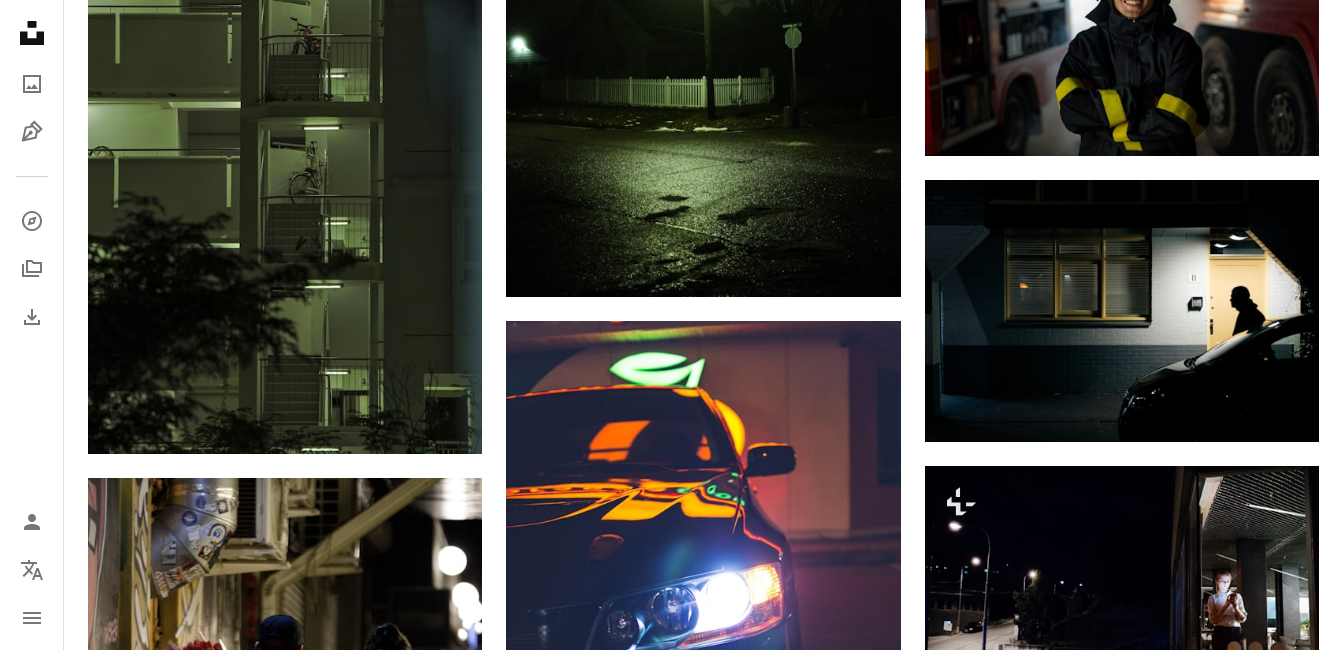 click on "Plus sign for Unsplash+ A heart A plus sign Getty Images For  Unsplash+ A lock Download A heart A plus sign Maick Maciel Available for hire A checkmark inside of a circle Arrow pointing down A heart A plus sign Frankie Cordoba Available for hire A checkmark inside of a circle Arrow pointing down Plus sign for Unsplash+ A heart A plus sign Toa Heftiba For  Unsplash+ A lock Download A heart A plus sign RanaMotorWorks Available for hire A checkmark inside of a circle Arrow pointing down A heart A plus sign Erik Mclean Available for hire A checkmark inside of a circle Arrow pointing down A heart A plus sign Mechislav Lavrinovich Arrow pointing down Plus sign for Unsplash+ A heart A plus sign Hrant Khachatryan For  Unsplash+ A lock Download A heart A plus sign jordan duca Available for hire A checkmark inside of a circle Arrow pointing down A heart A plus sign Felix MacLeod Available for hire A checkmark inside of a circle Arrow pointing down Design a unique, engaging website Start A Free Trial A heart A plus sign" at bounding box center [703, -46405] 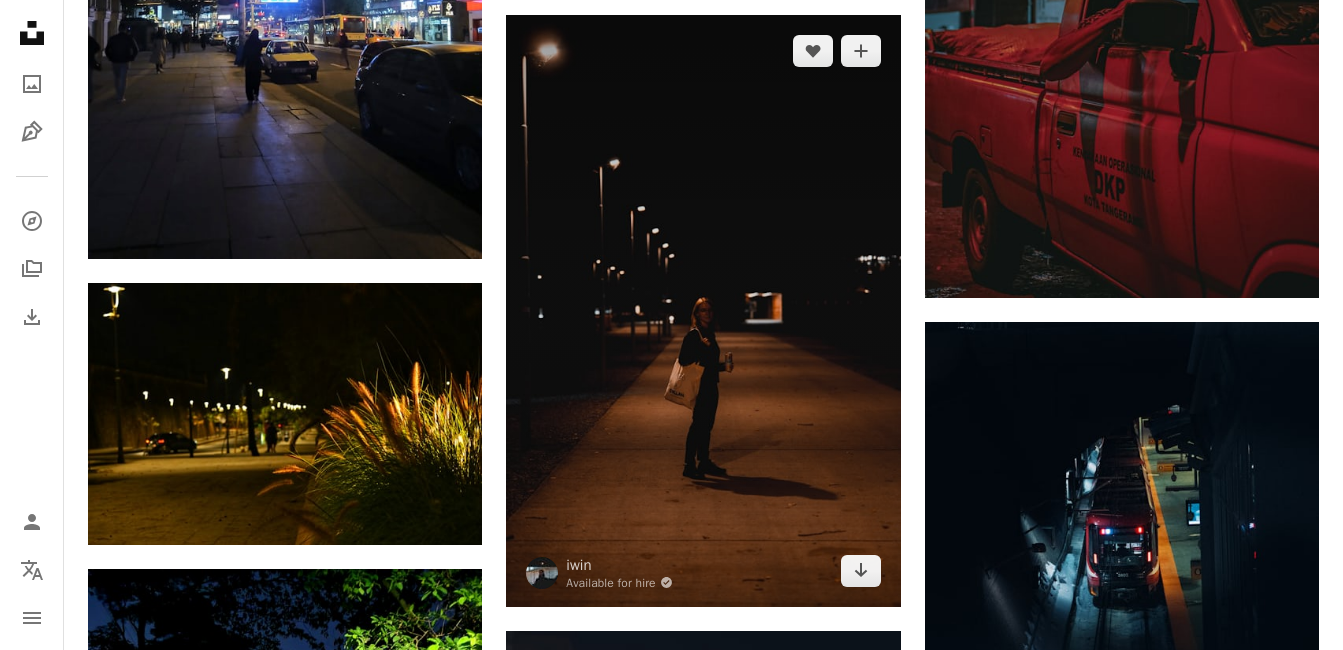 scroll, scrollTop: 118200, scrollLeft: 0, axis: vertical 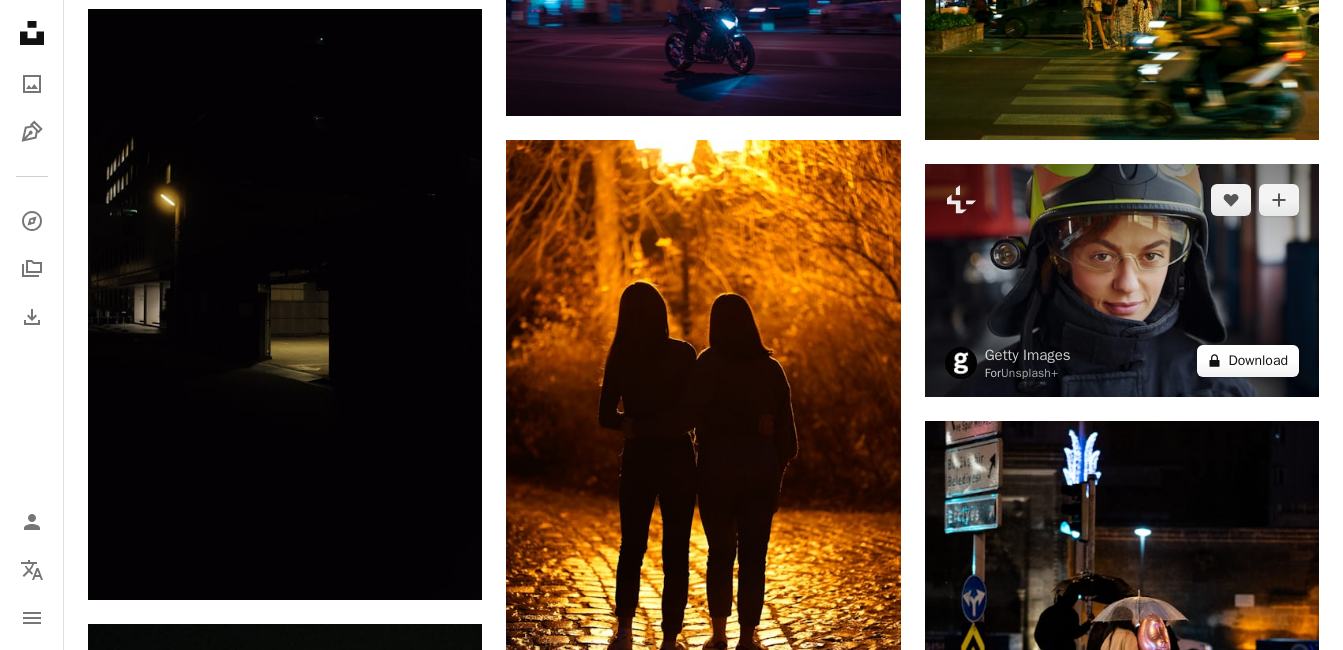 click on "A lock Download" at bounding box center (1248, 361) 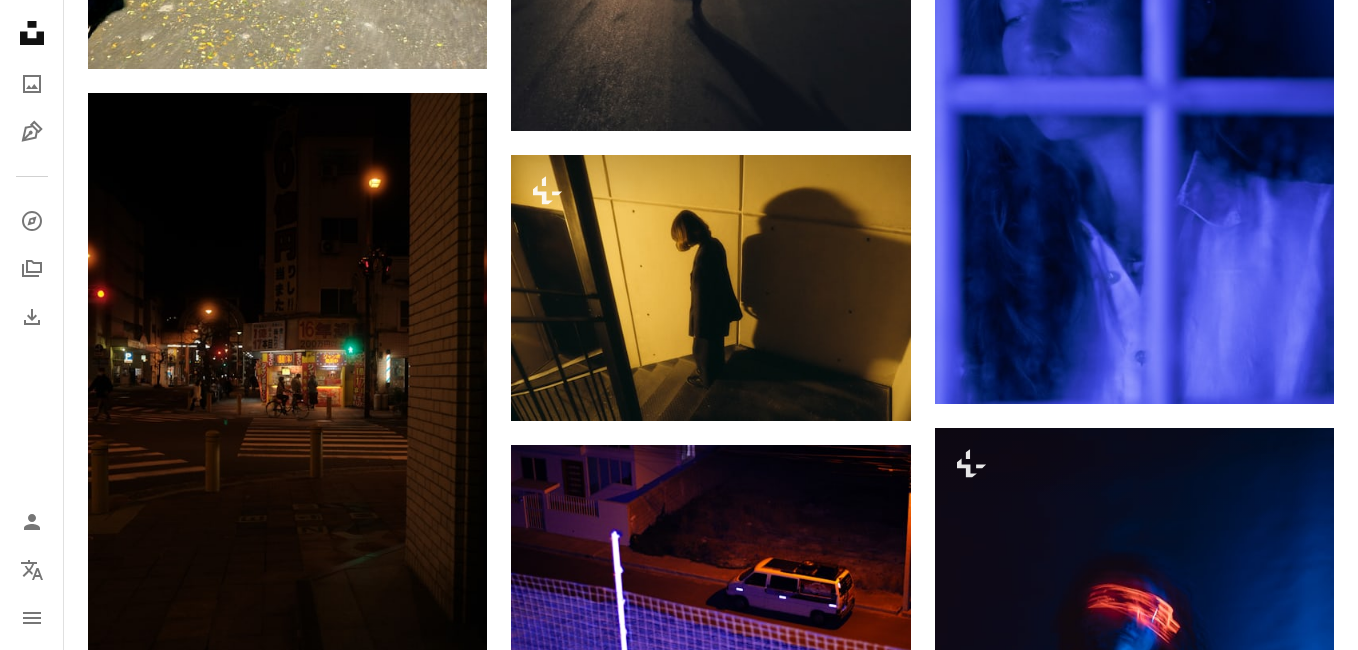click on "An X shape Premium, ready to use images. Get unlimited access. A plus sign Members-only content added monthly A plus sign Unlimited royalty-free downloads A plus sign Illustrations  New A plus sign Enhanced legal protections yearly 66%  off monthly $12   $4 USD per month * Get  Unsplash+ * When paid annually, billed upfront  $48 Taxes where applicable. Renews automatically. Cancel anytime." at bounding box center (679, 6505) 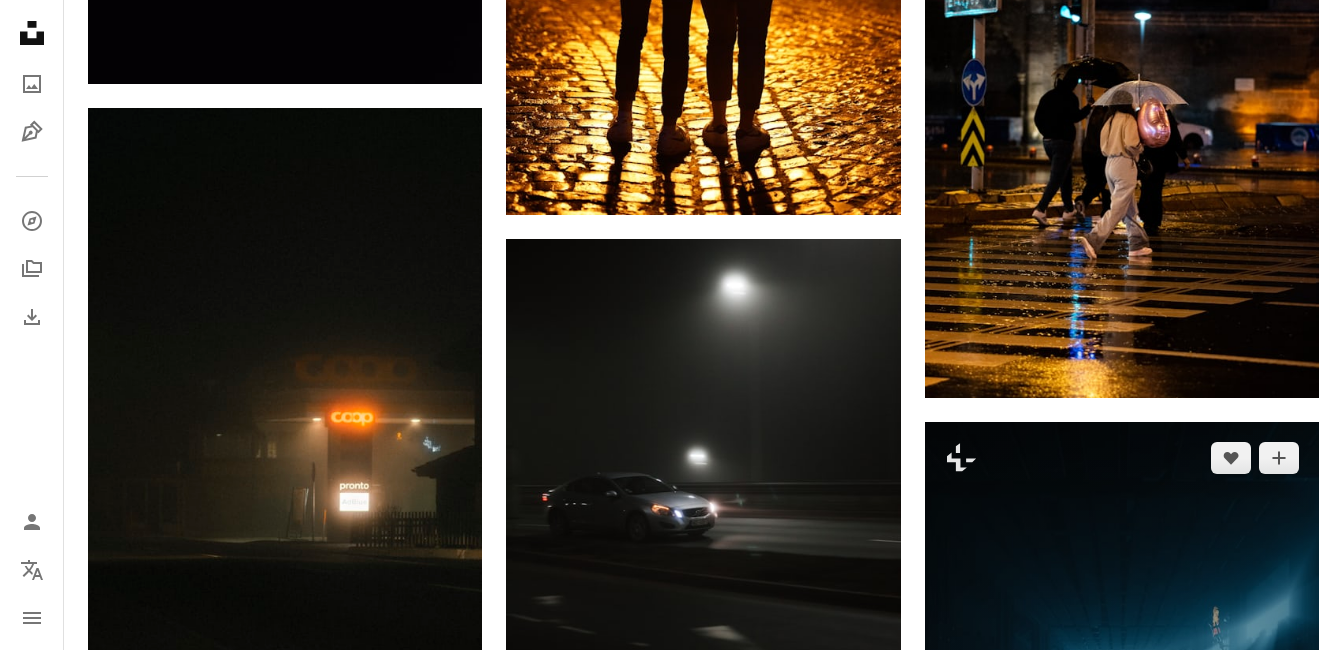 scroll, scrollTop: 121495, scrollLeft: 0, axis: vertical 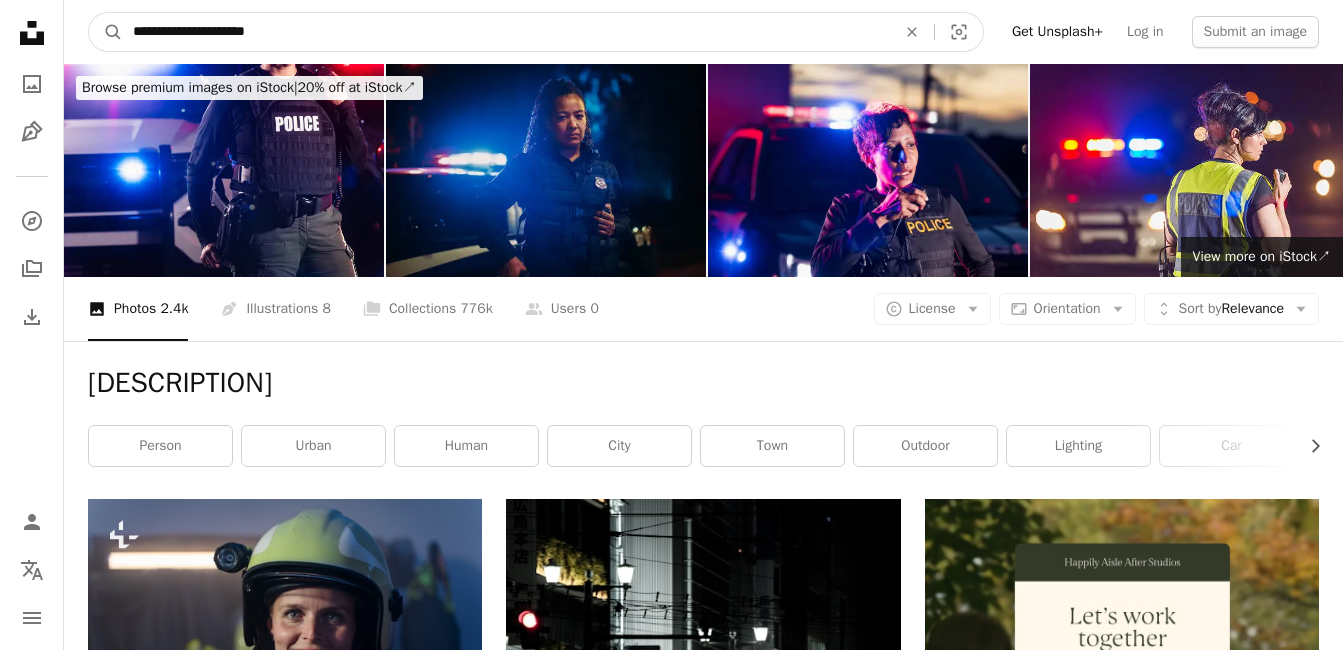 click on "**********" at bounding box center (506, 32) 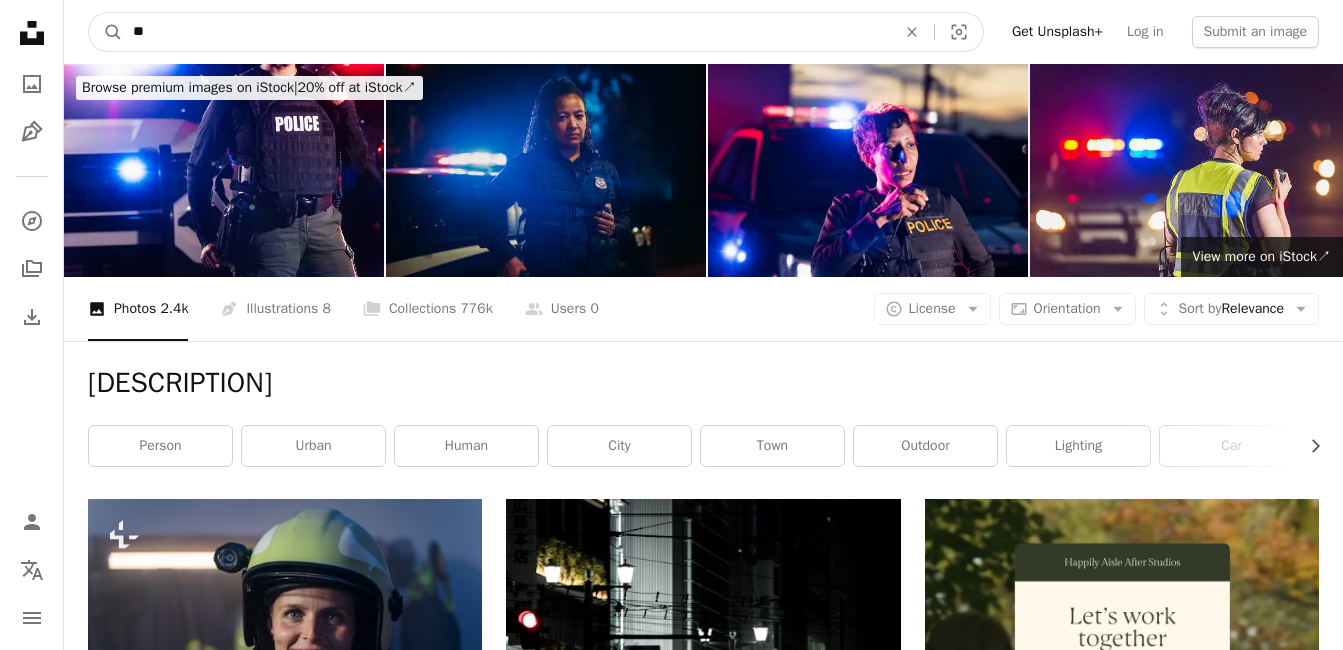 type on "*" 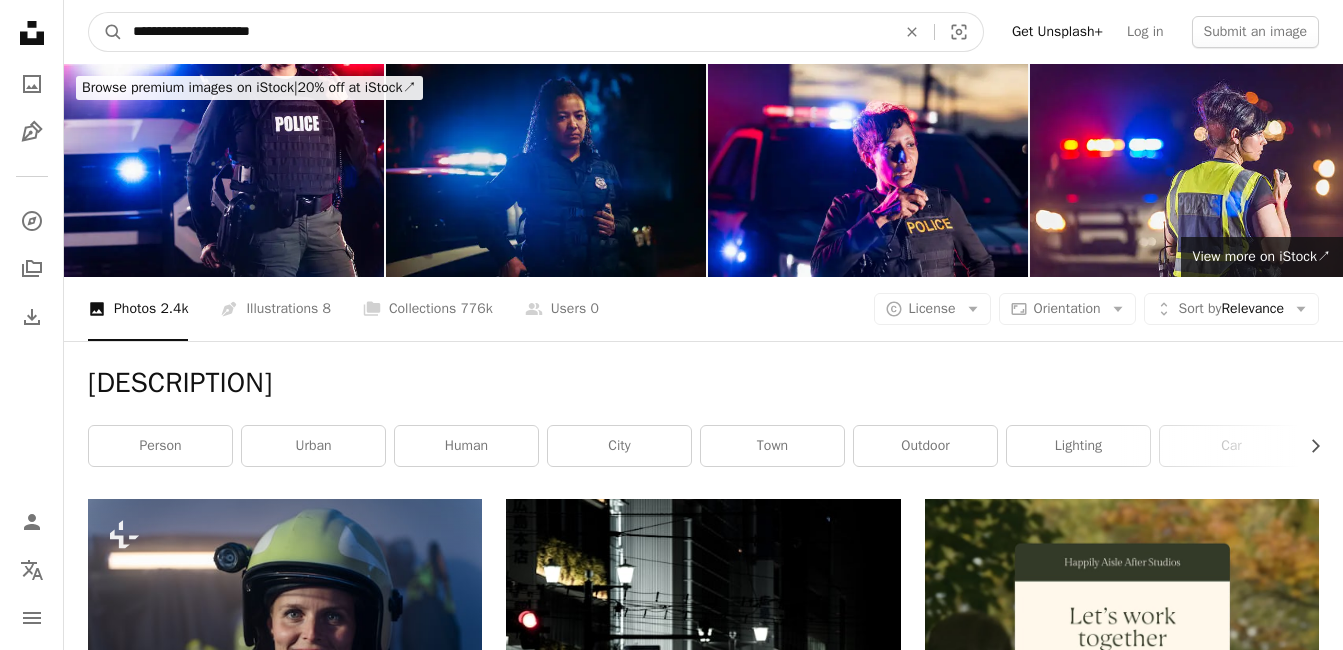type on "**********" 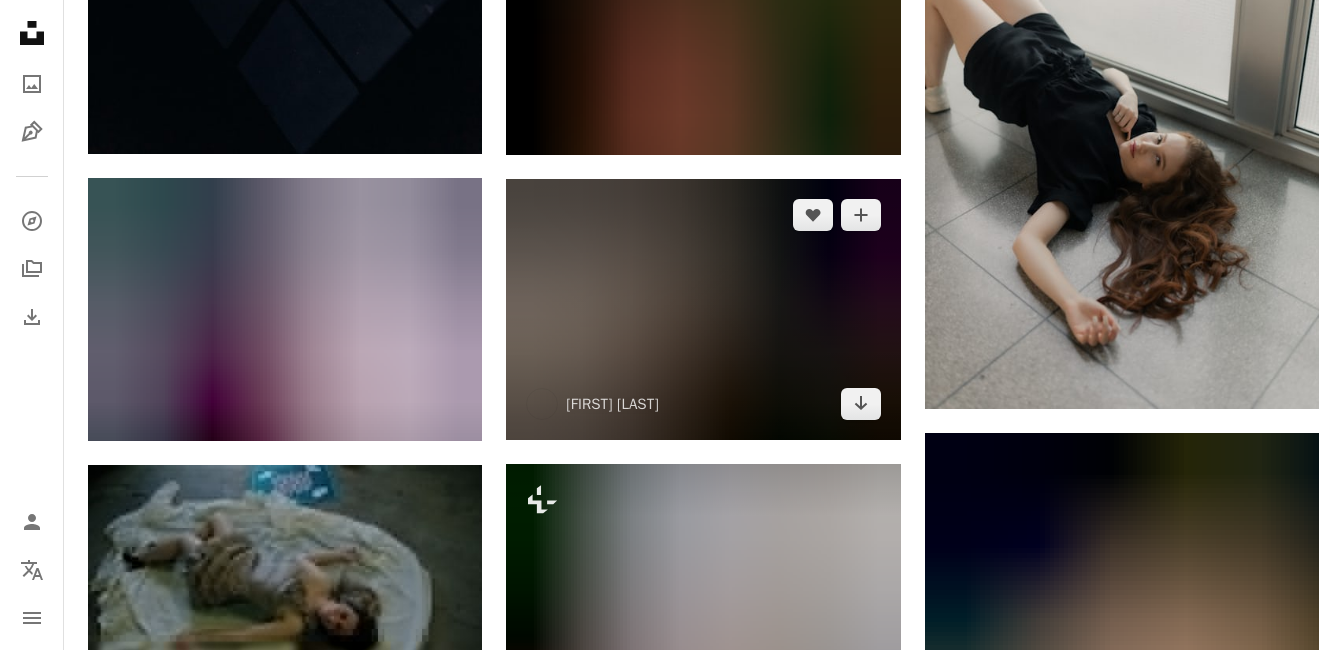 scroll, scrollTop: 1200, scrollLeft: 0, axis: vertical 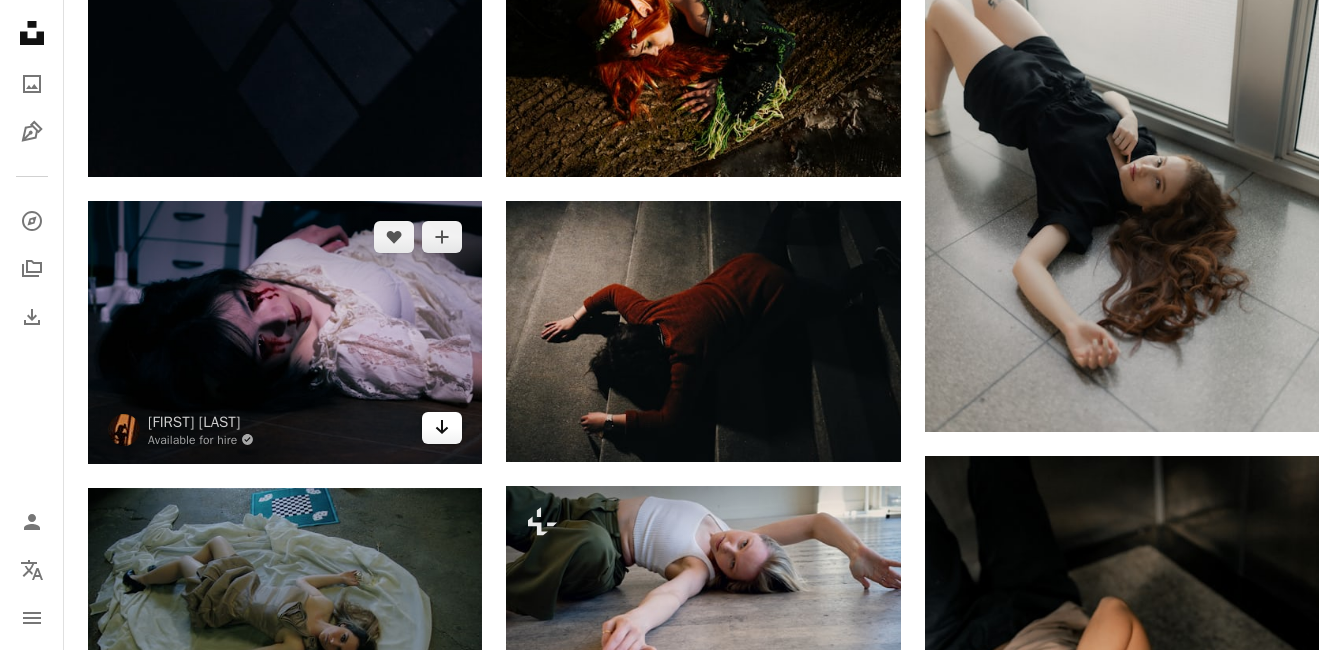click on "Arrow pointing down" at bounding box center (442, 428) 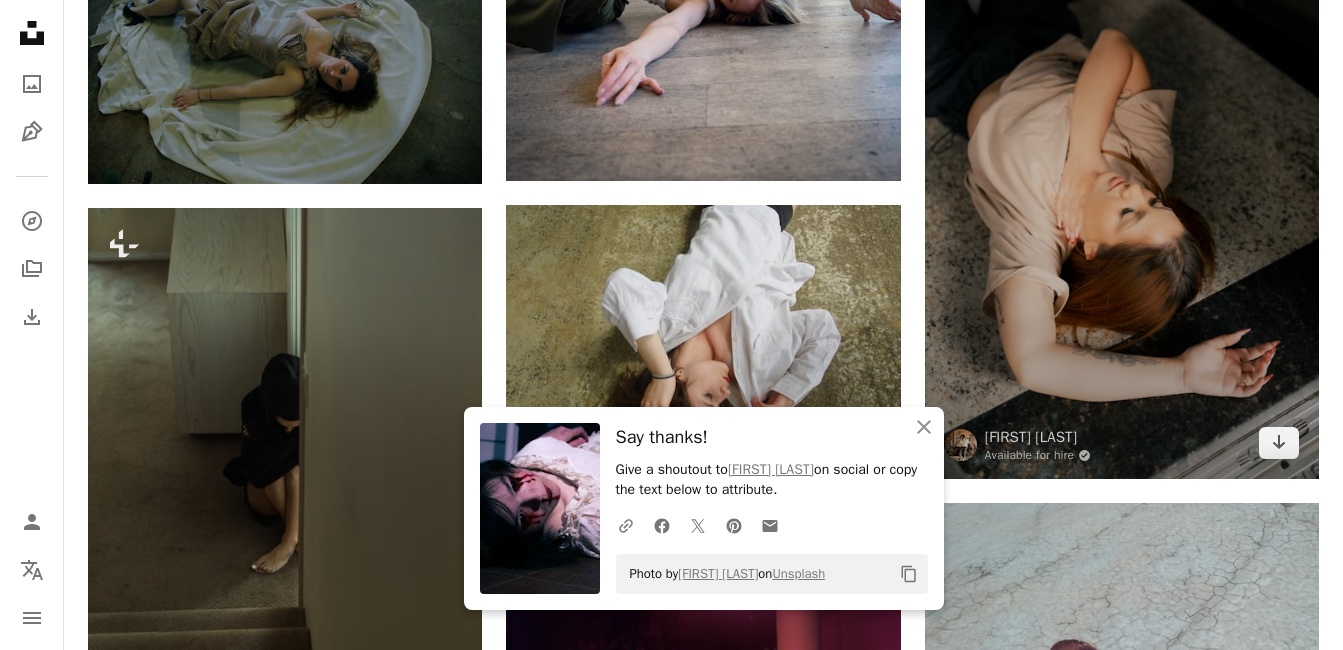 scroll, scrollTop: 1900, scrollLeft: 0, axis: vertical 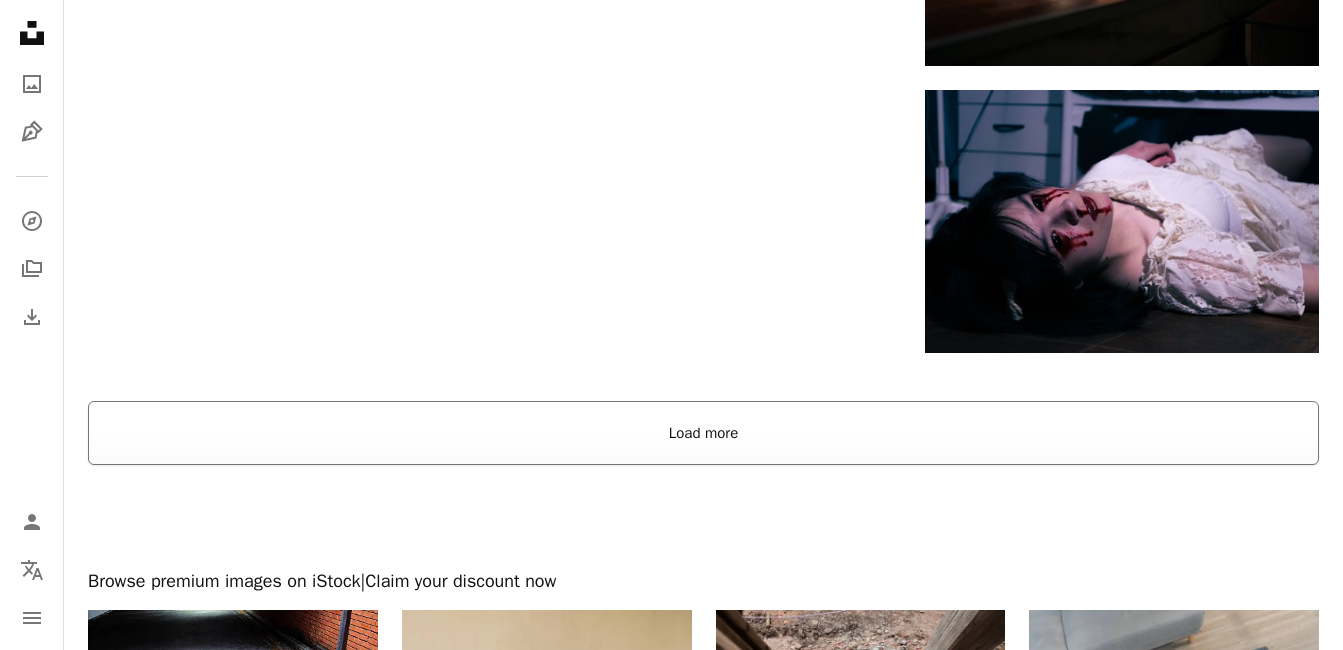 click on "Load more" at bounding box center [703, 433] 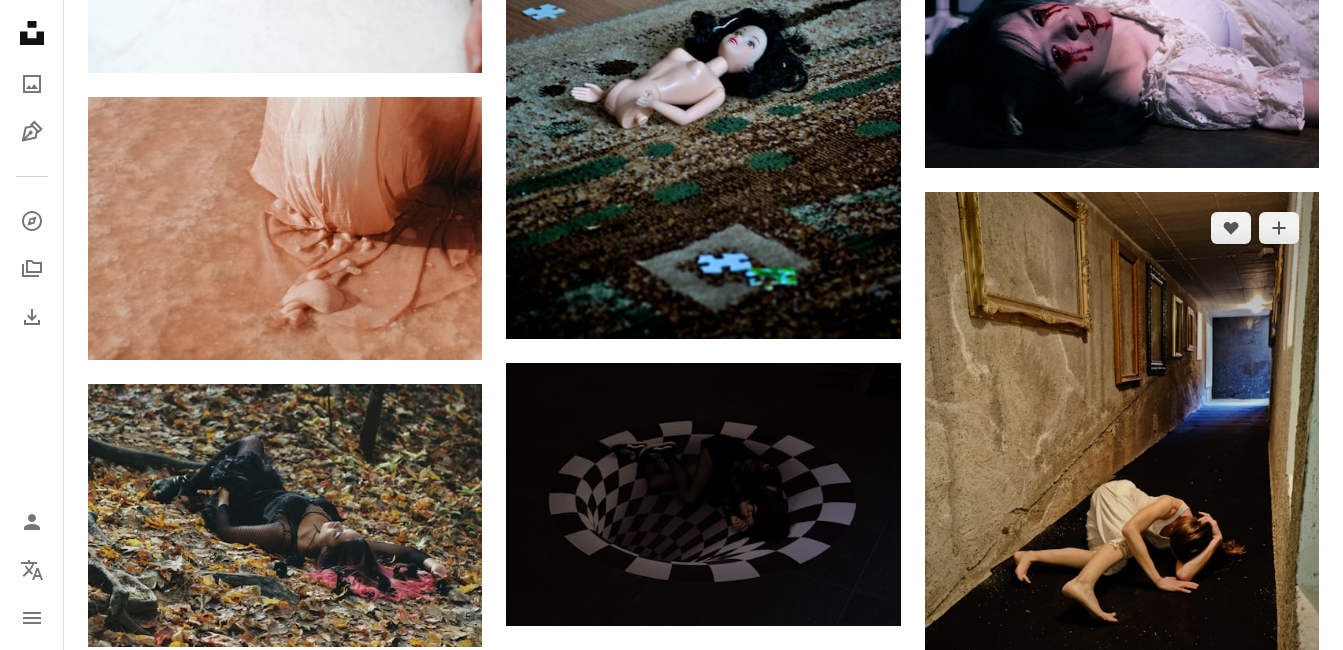scroll, scrollTop: 3274, scrollLeft: 0, axis: vertical 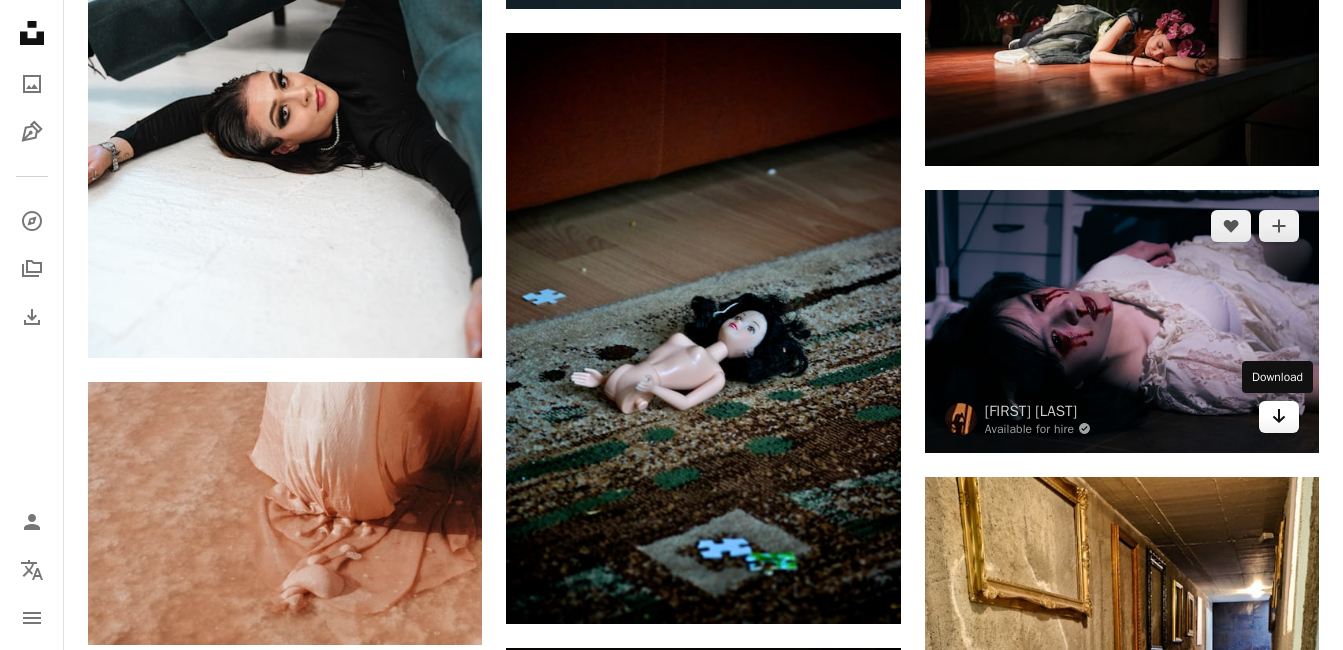 click on "Arrow pointing down" 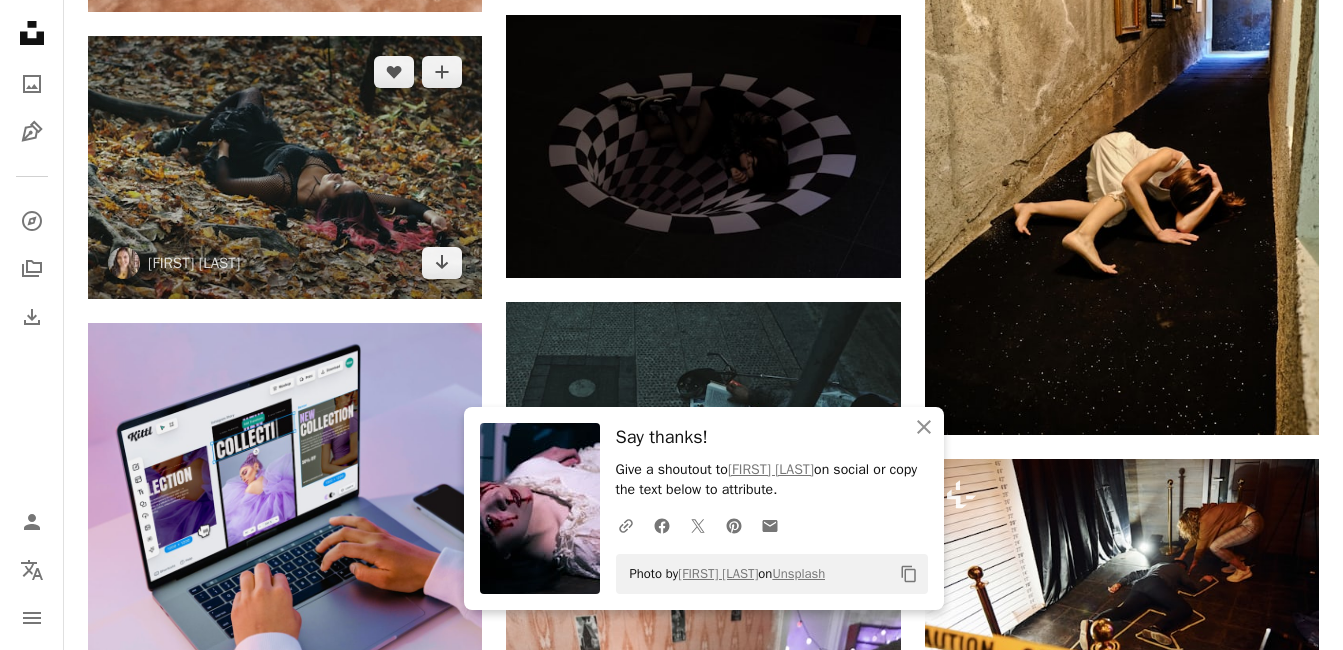 scroll, scrollTop: 3874, scrollLeft: 0, axis: vertical 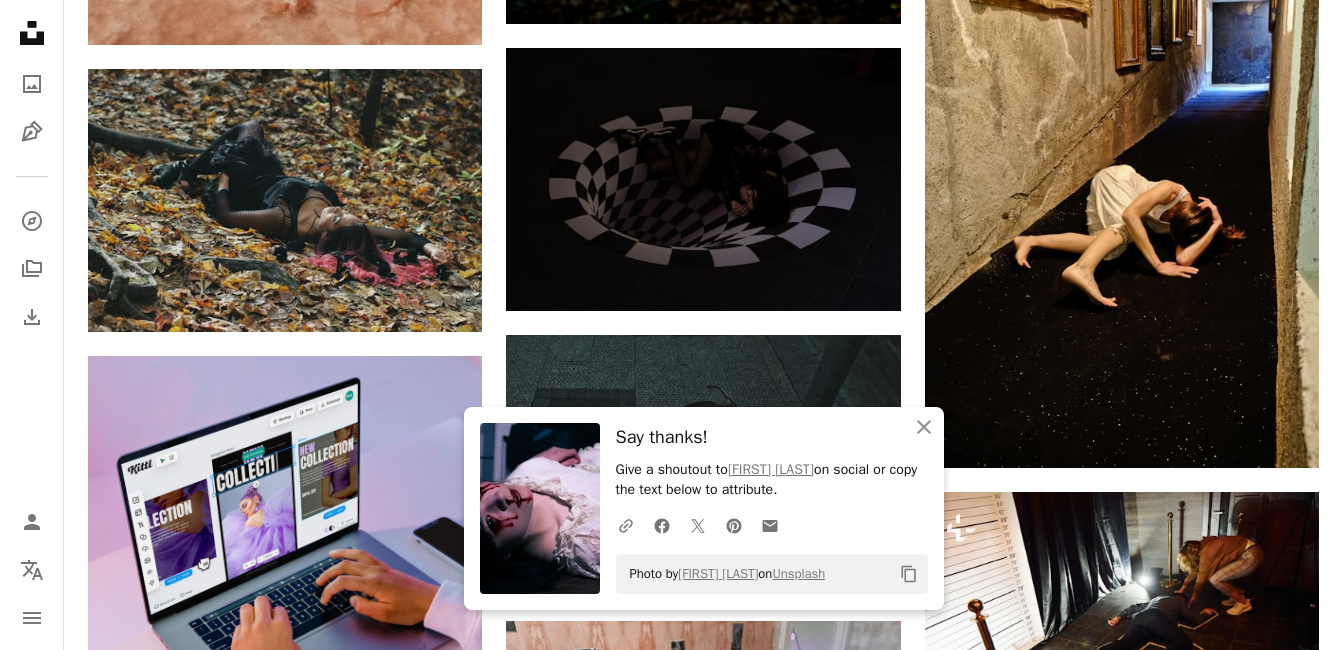 click on "Plus sign for Unsplash+ A heart A plus sign Getty Images For  Unsplash+ A lock Download A heart A plus sign Raspopova Marina Available for hire A checkmark inside of a circle Arrow pointing down A heart A plus sign Елизавета Крылова Available for hire A checkmark inside of a circle Arrow pointing down A heart A plus sign Mathilde LMD Available for hire A checkmark inside of a circle Arrow pointing down Plus sign for Unsplash+ A heart A plus sign Meg Aghamyan For  Unsplash+ A lock Download A heart A plus sign Soroush golpoor Available for hire A checkmark inside of a circle Arrow pointing down A heart A plus sign Jorge L. Valdivia Arrow pointing down Plus sign for Unsplash+ A heart A plus sign Brock Wegner For  Unsplash+ A lock Download A heart A plus sign Olga Solodilova Arrow pointing down A heart A plus sign Kayla Maurais Arrow pointing down Take your designs to the next level. Start a free trial Plus sign for Unsplash+ A heart A plus sign Kateryna Hliznitsova For  Unsplash+ A lock Download" at bounding box center (703, 1449) 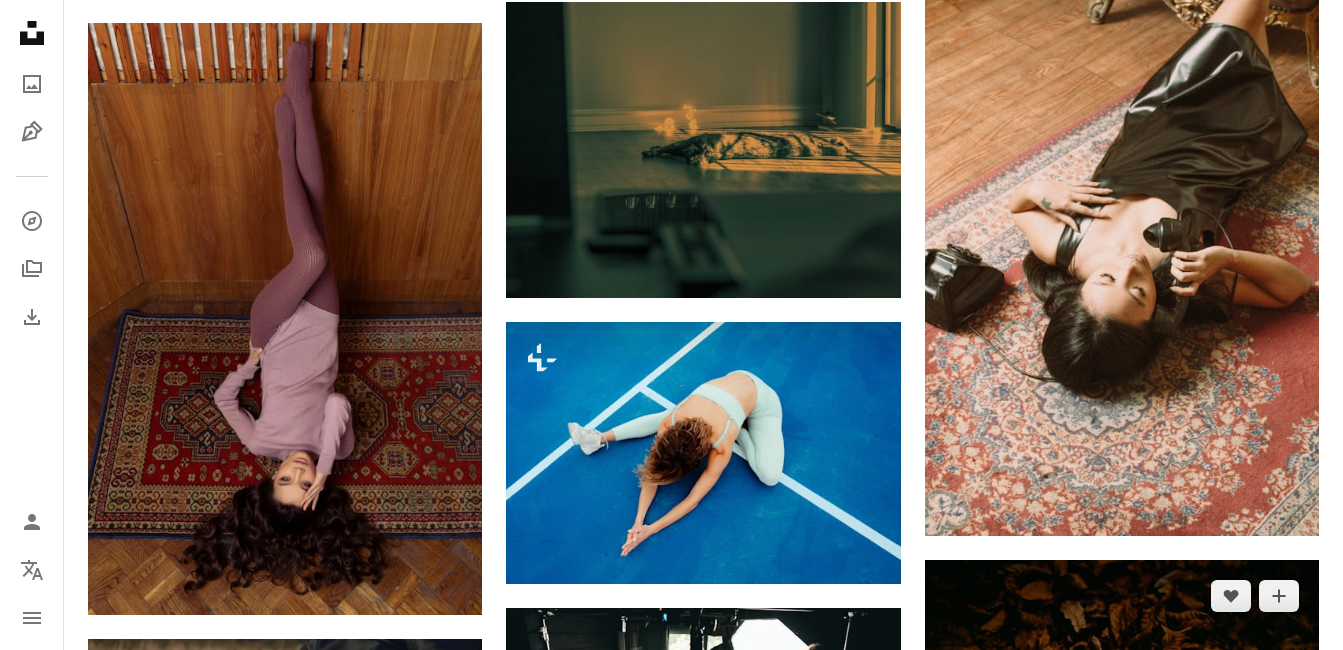 scroll, scrollTop: 21474, scrollLeft: 0, axis: vertical 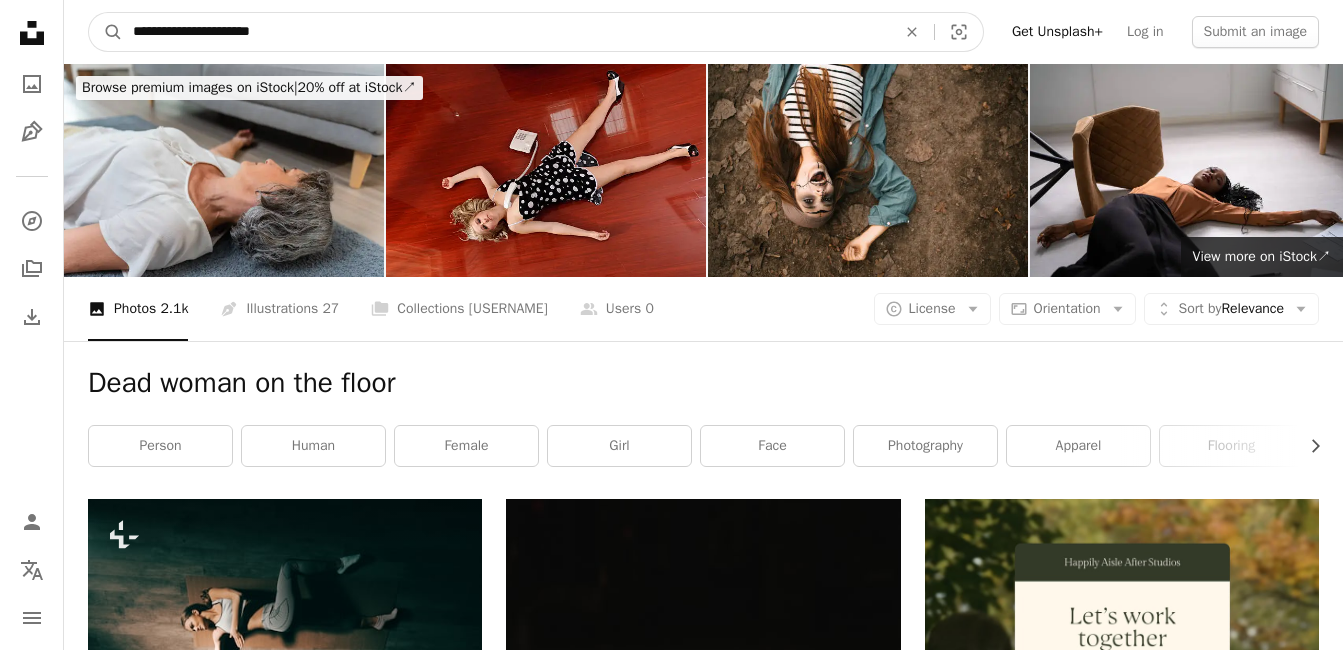 click on "**********" at bounding box center [506, 32] 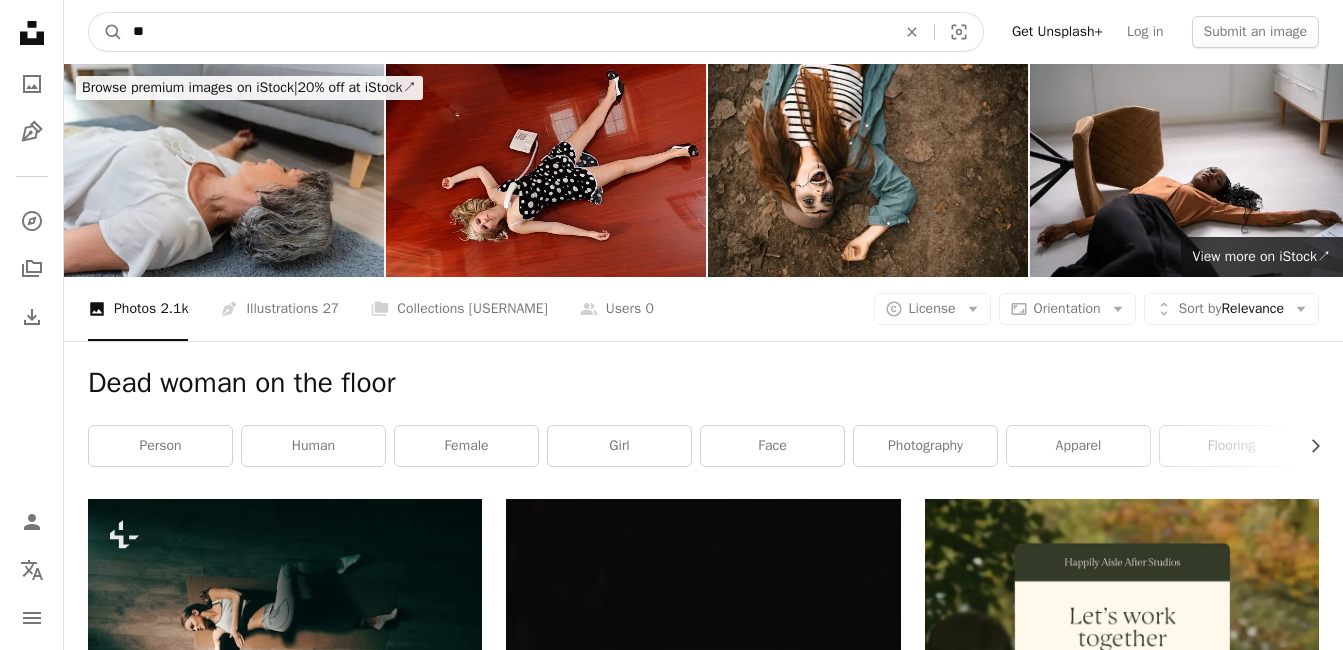 type on "*" 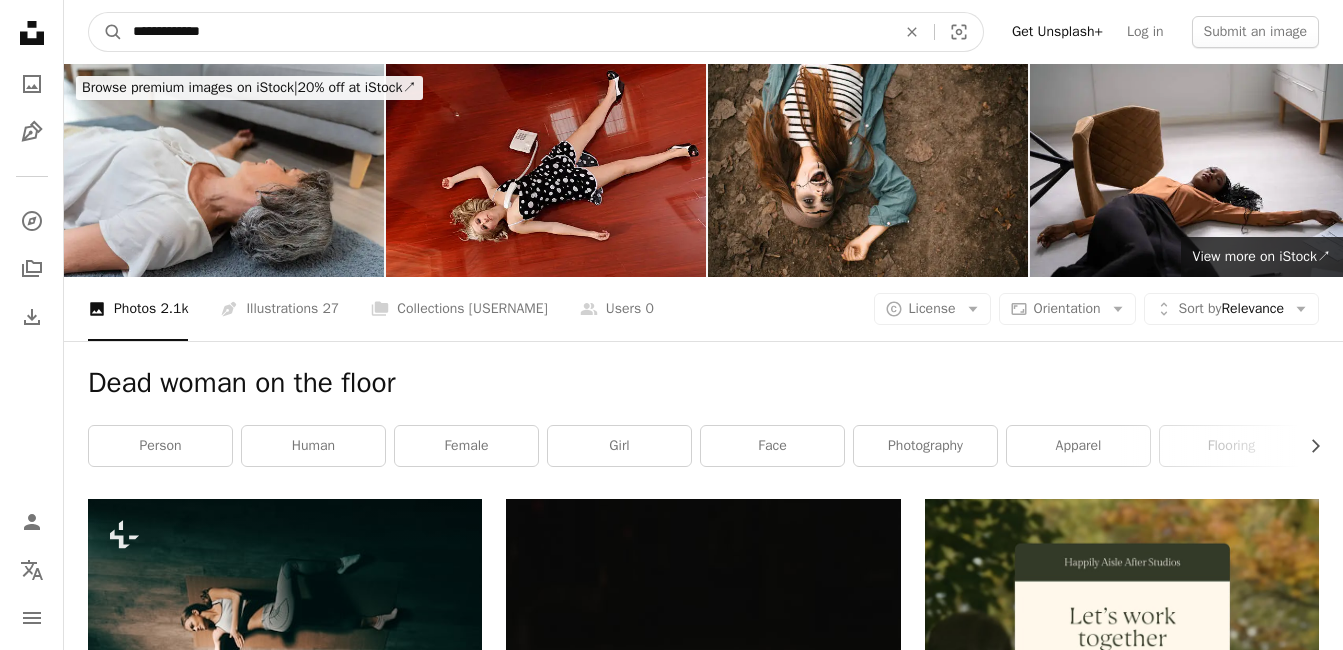 type on "**********" 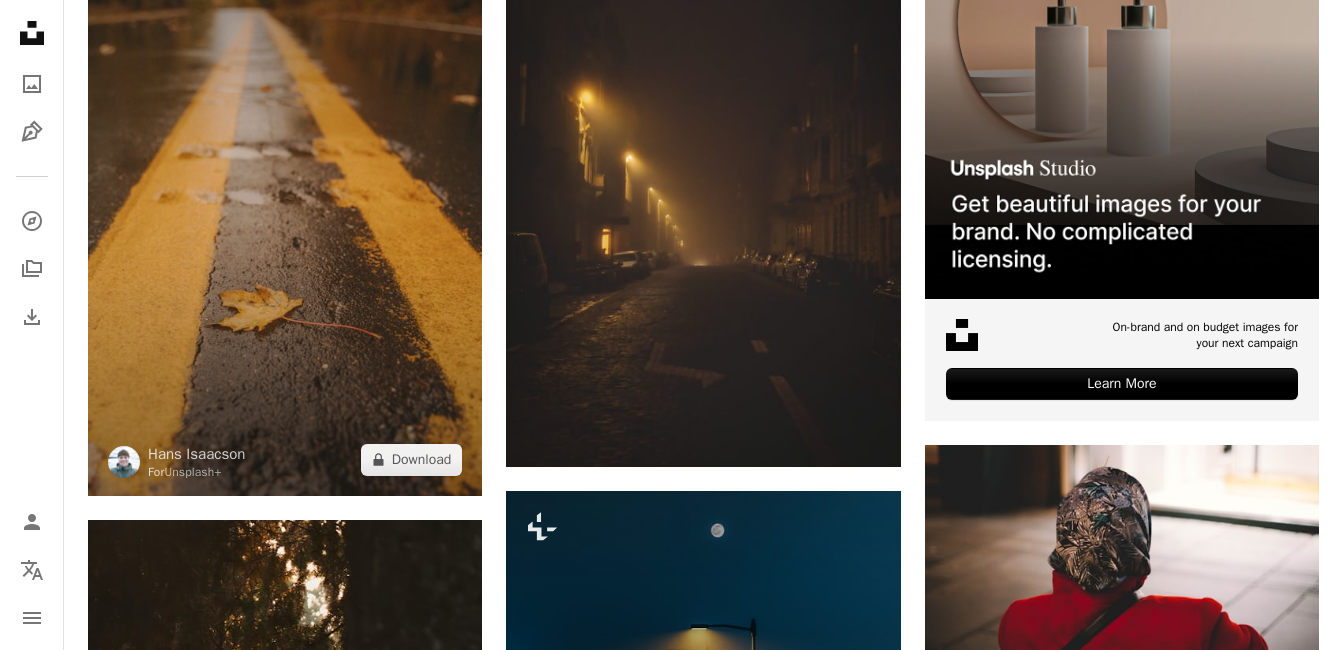 scroll, scrollTop: 600, scrollLeft: 0, axis: vertical 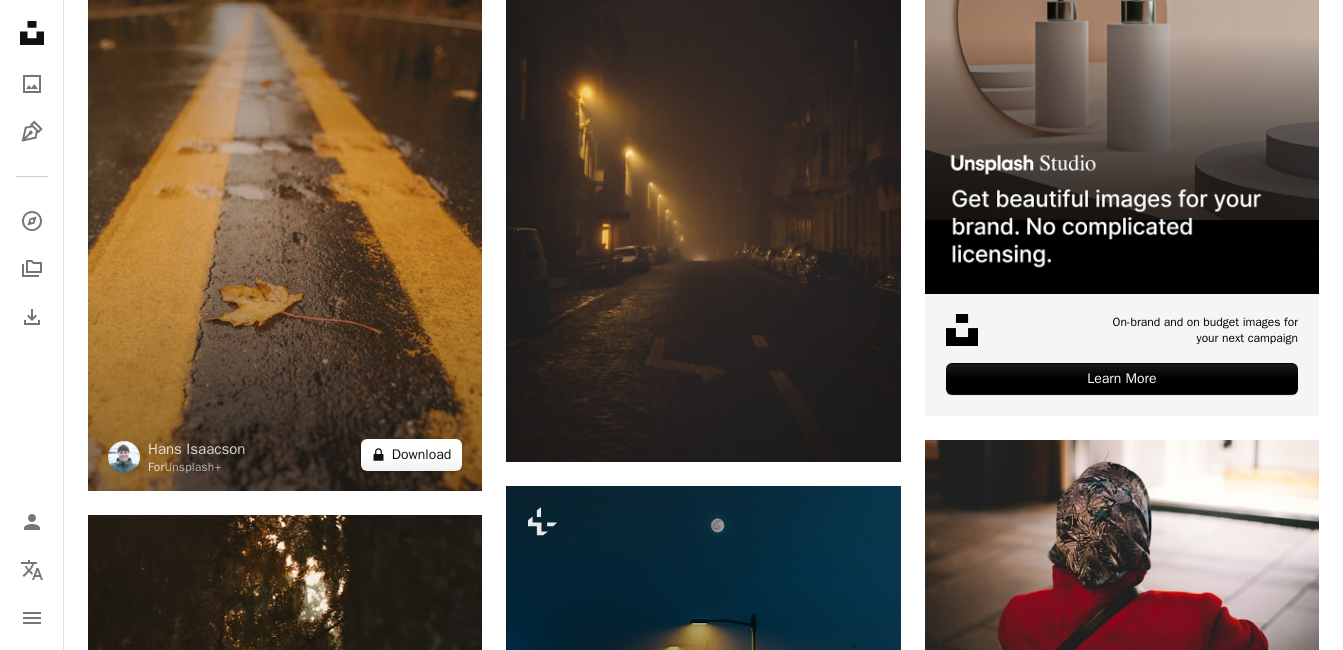 click on "A lock Download" at bounding box center [412, 455] 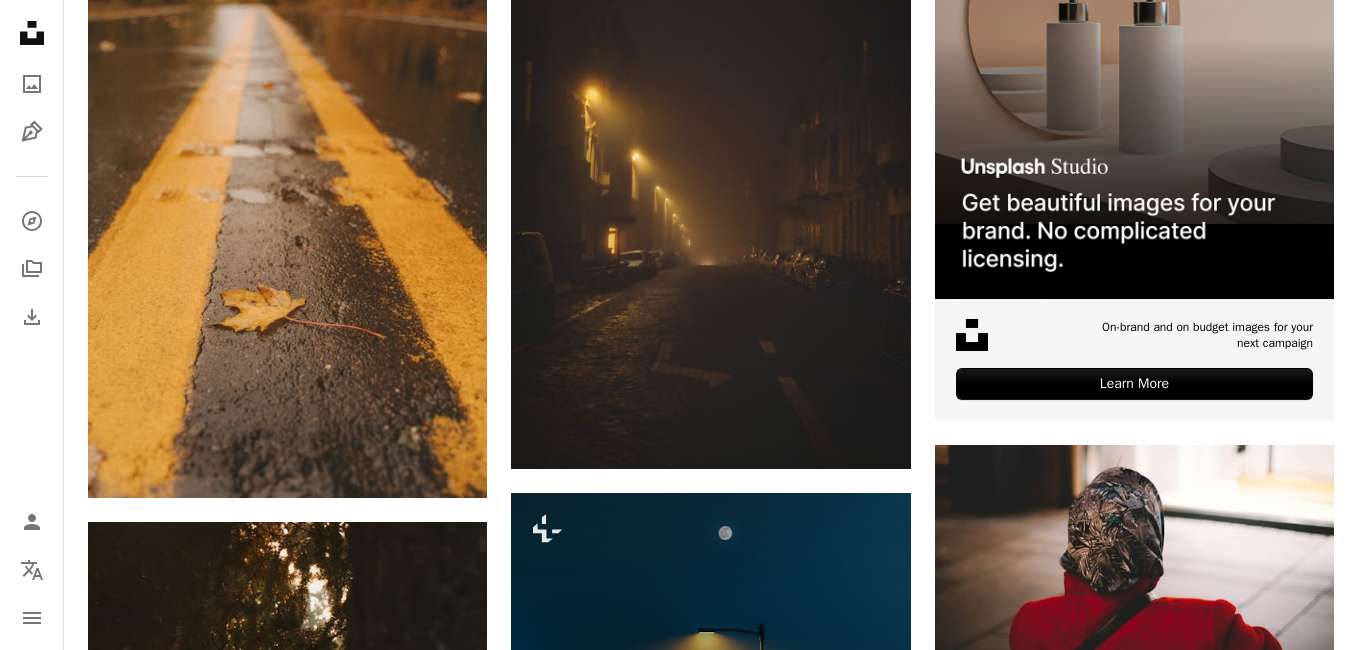 click on "An X shape Premium, ready to use images. Get unlimited access. A plus sign Members-only content added monthly A plus sign Unlimited royalty-free downloads A plus sign Illustrations  New A plus sign Enhanced legal protections yearly 66%  off monthly $12   $4 USD per month * Get  Unsplash+ * When paid annually, billed upfront  $48 Taxes where applicable. Renews automatically. Cancel anytime." at bounding box center (679, 5430) 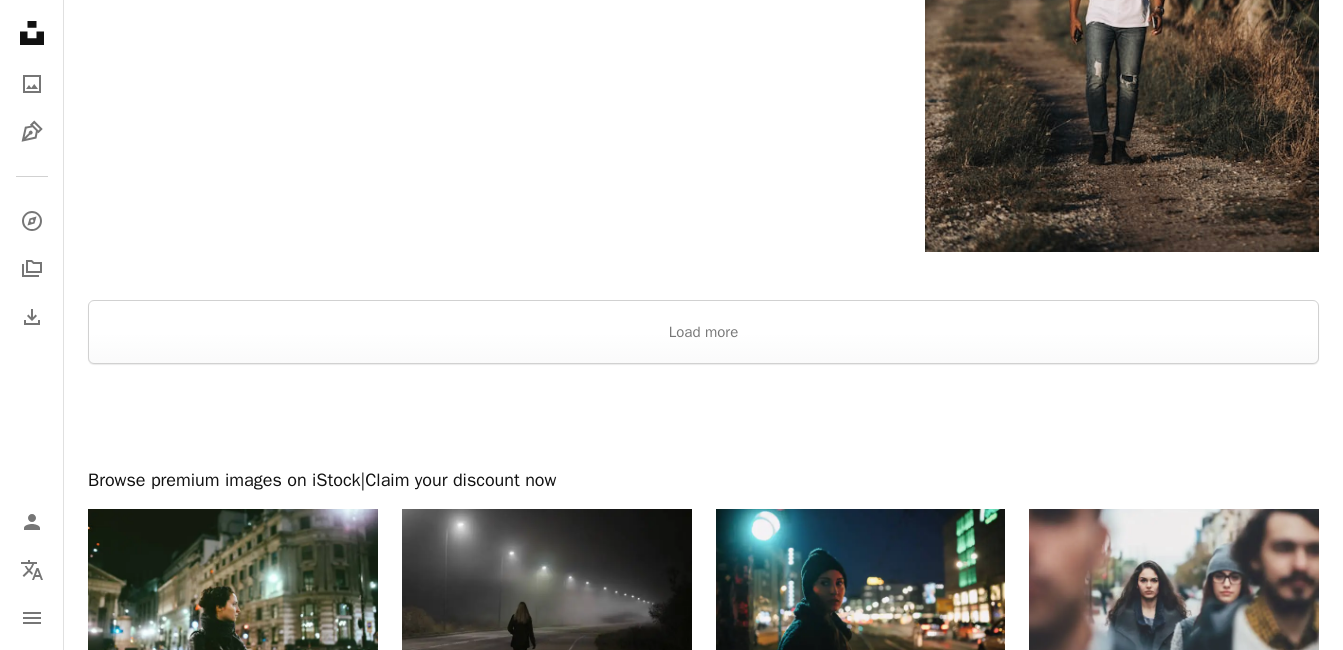 scroll, scrollTop: 4600, scrollLeft: 0, axis: vertical 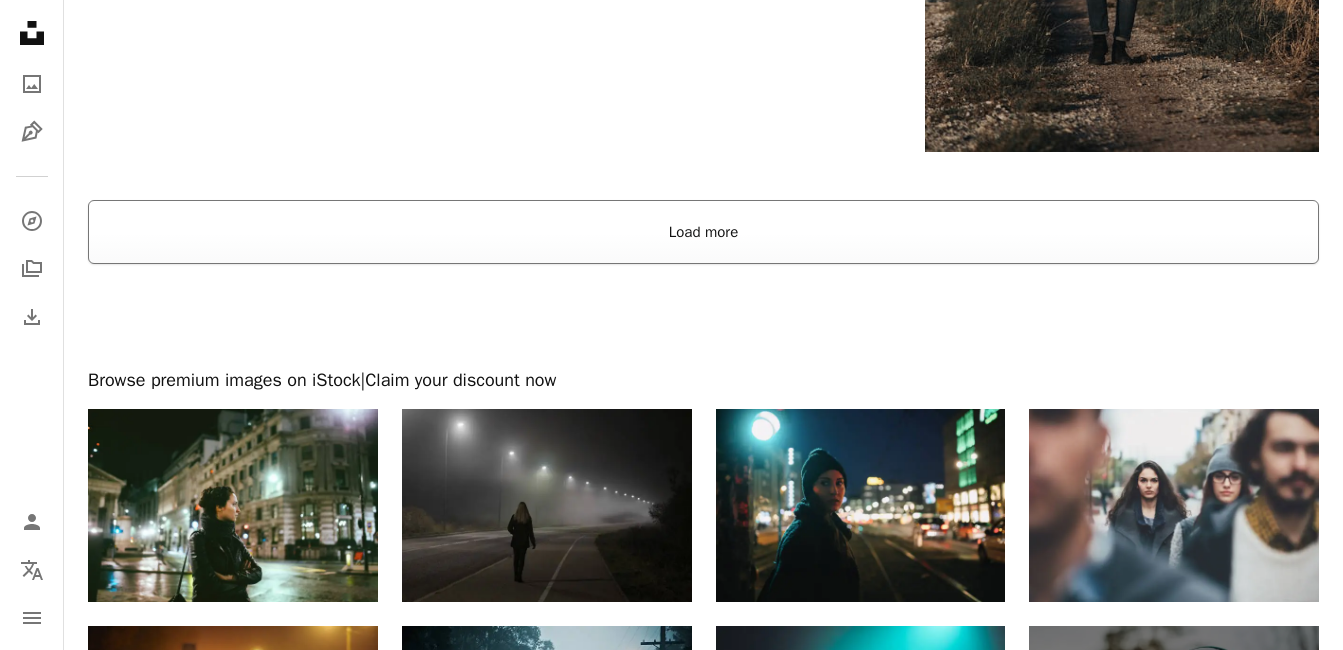 click on "Load more" at bounding box center (703, 232) 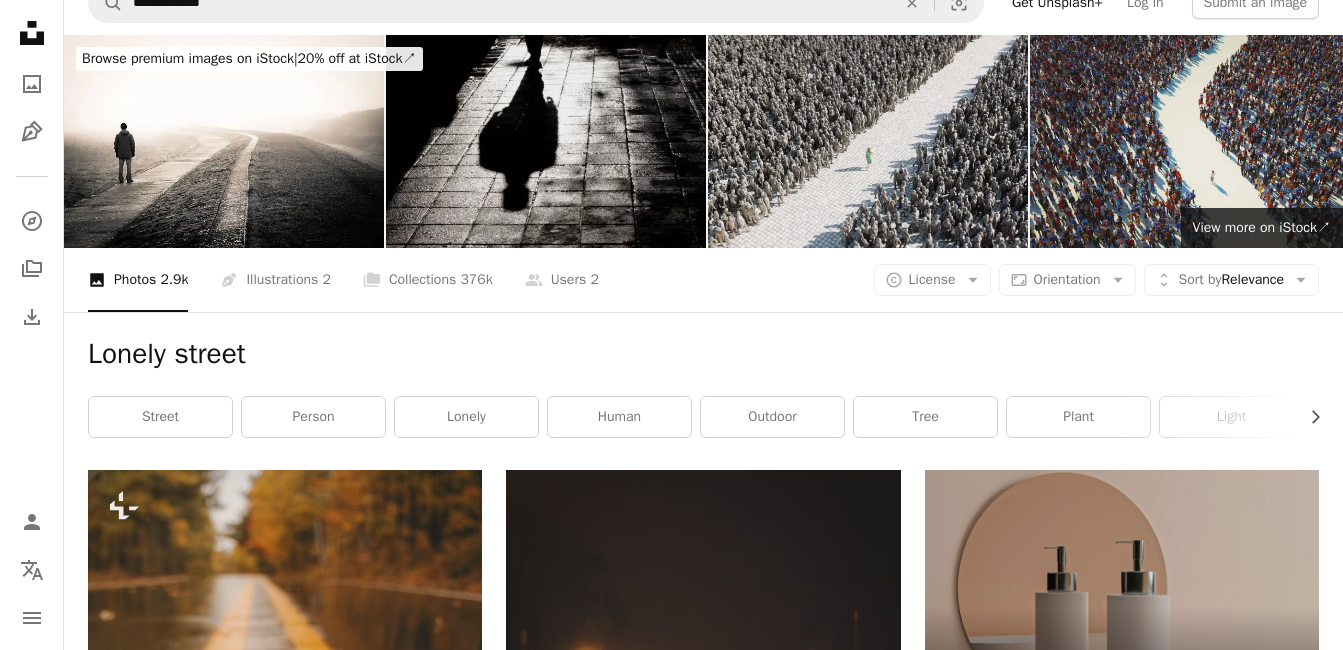 scroll, scrollTop: 0, scrollLeft: 0, axis: both 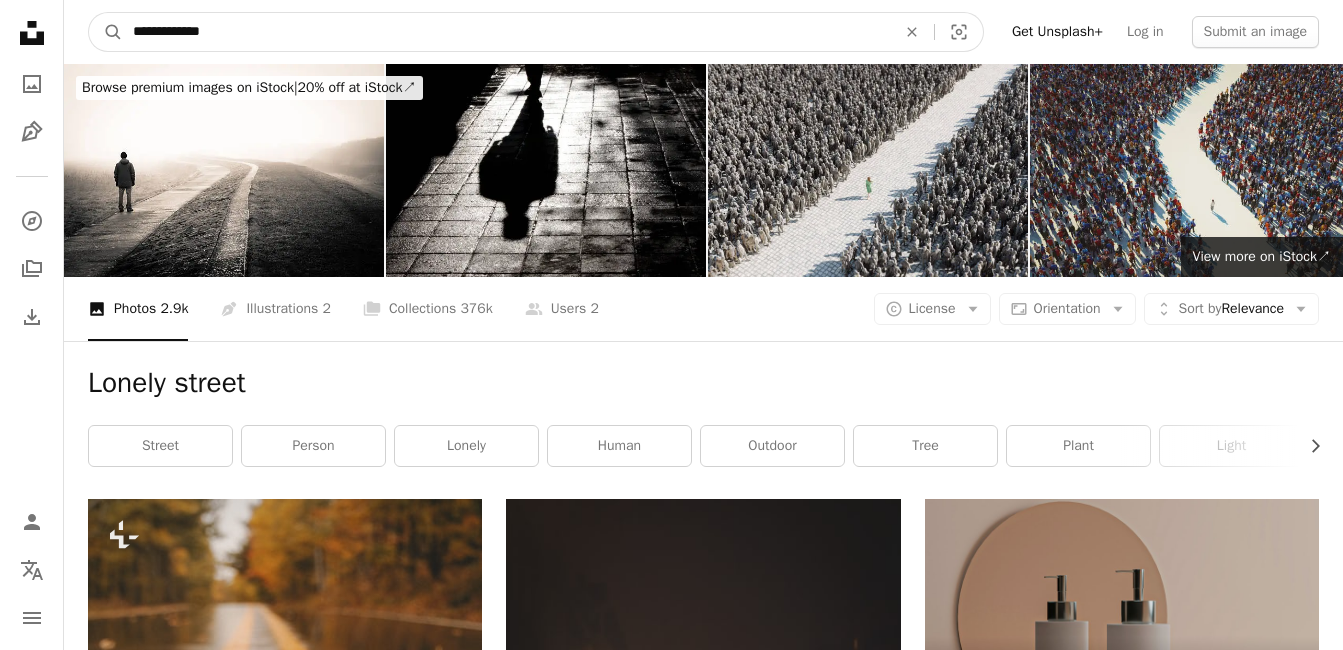 click on "**********" at bounding box center (506, 32) 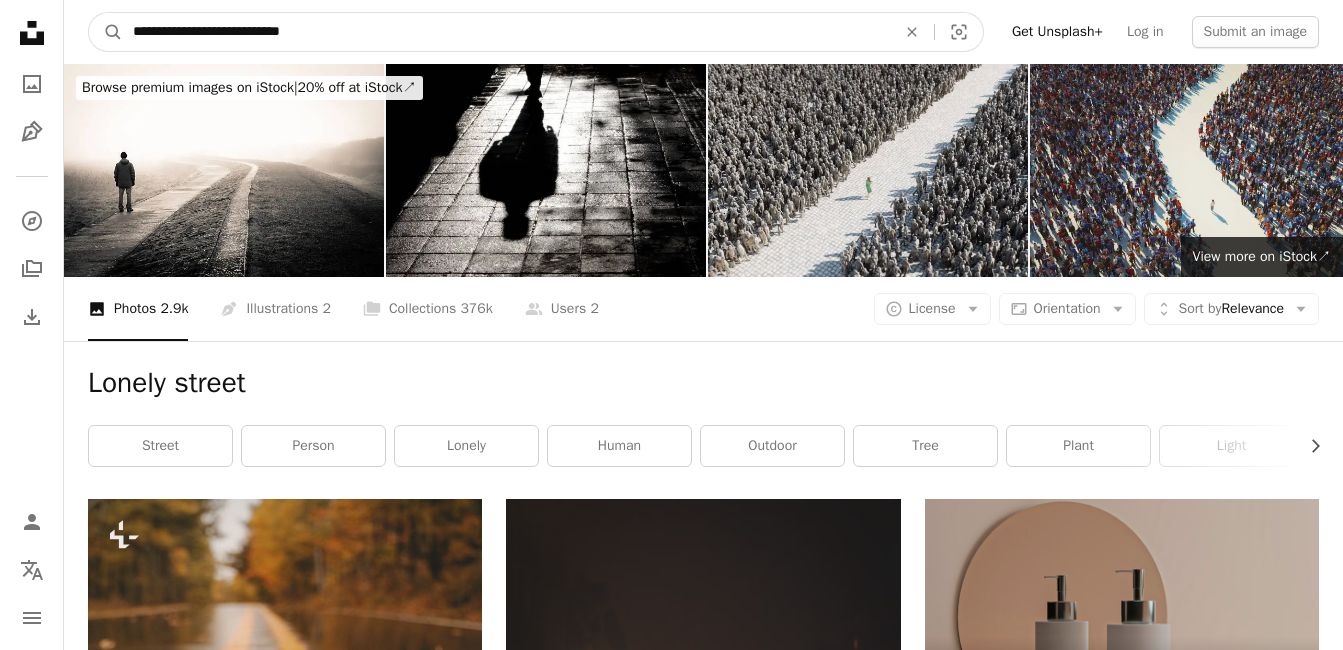 type on "**********" 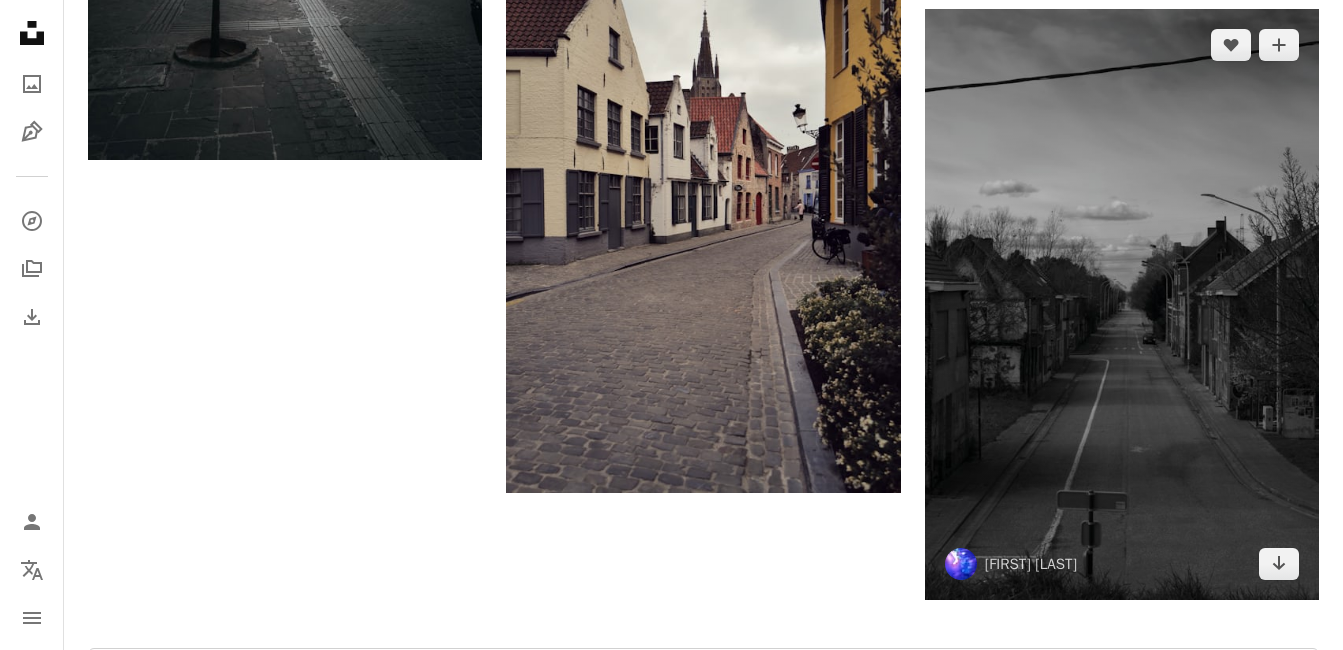scroll, scrollTop: 3700, scrollLeft: 0, axis: vertical 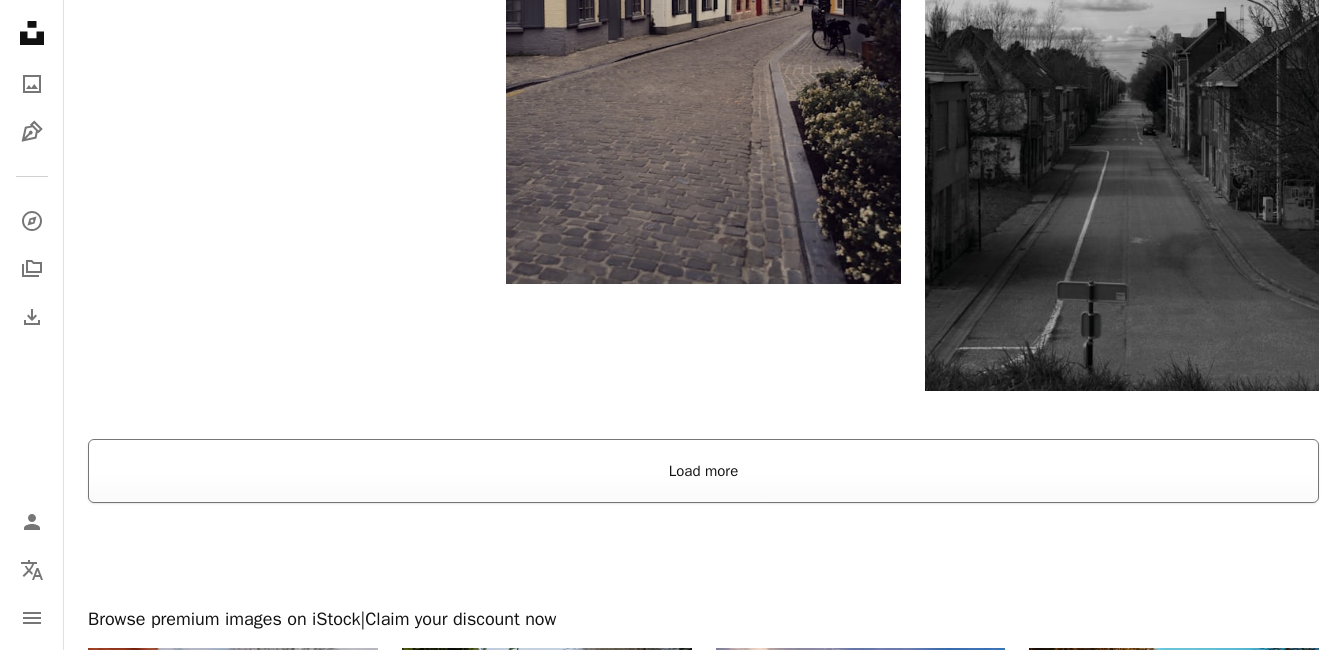 click on "Load more" at bounding box center [703, 471] 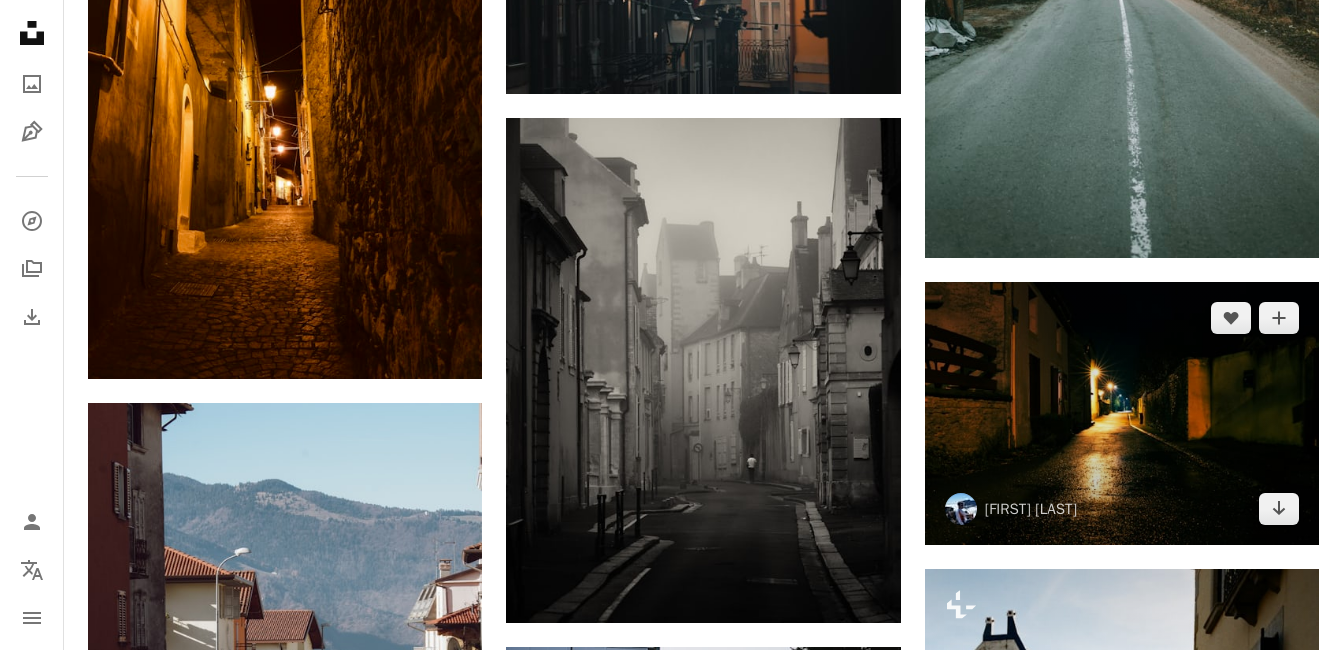 scroll, scrollTop: 9100, scrollLeft: 0, axis: vertical 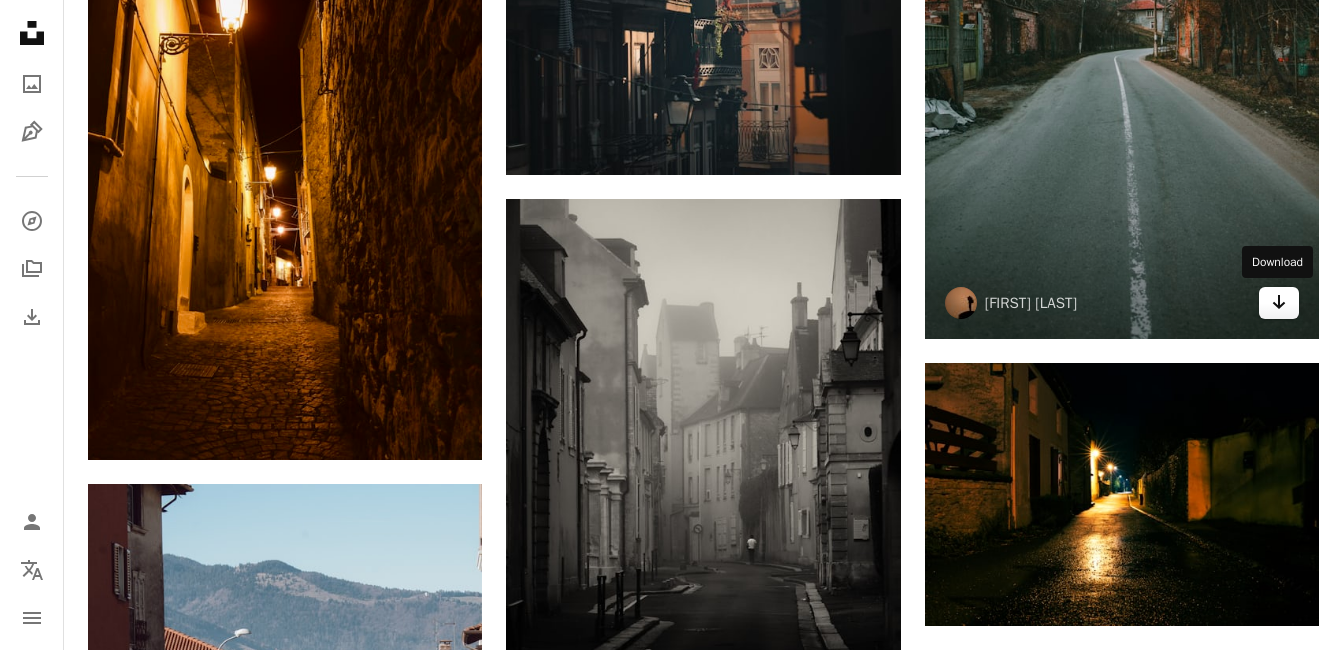 click on "Arrow pointing down" 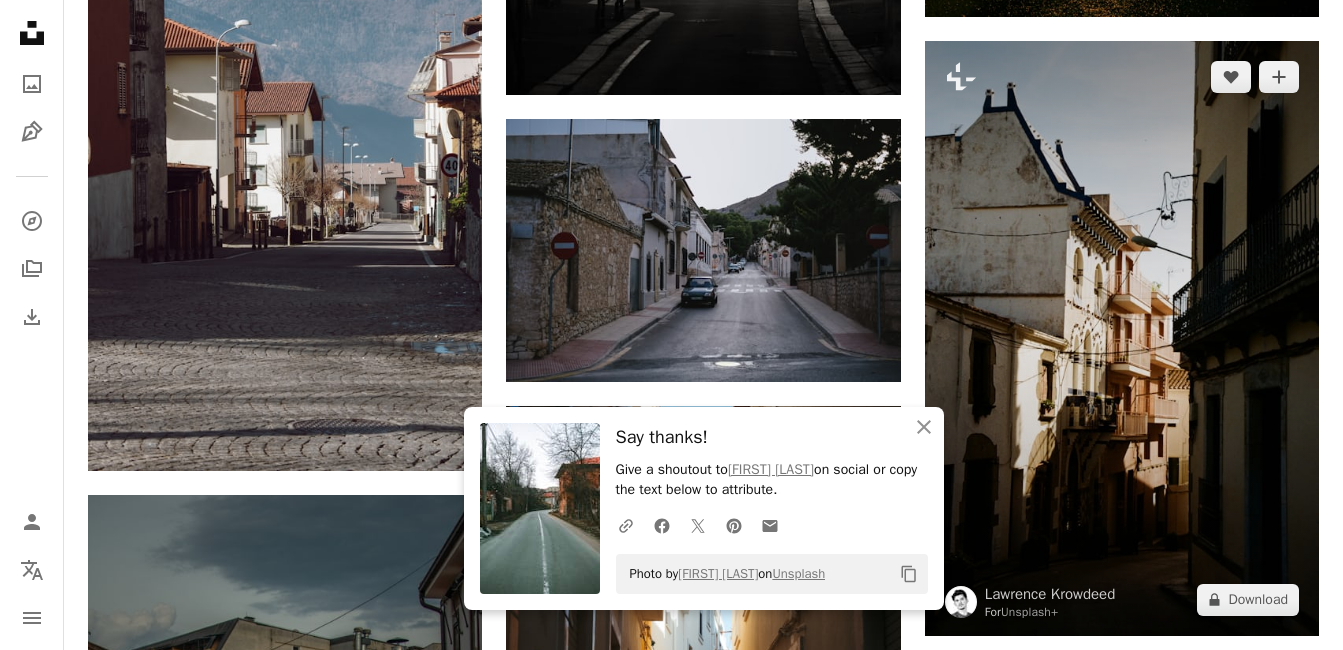 scroll, scrollTop: 9800, scrollLeft: 0, axis: vertical 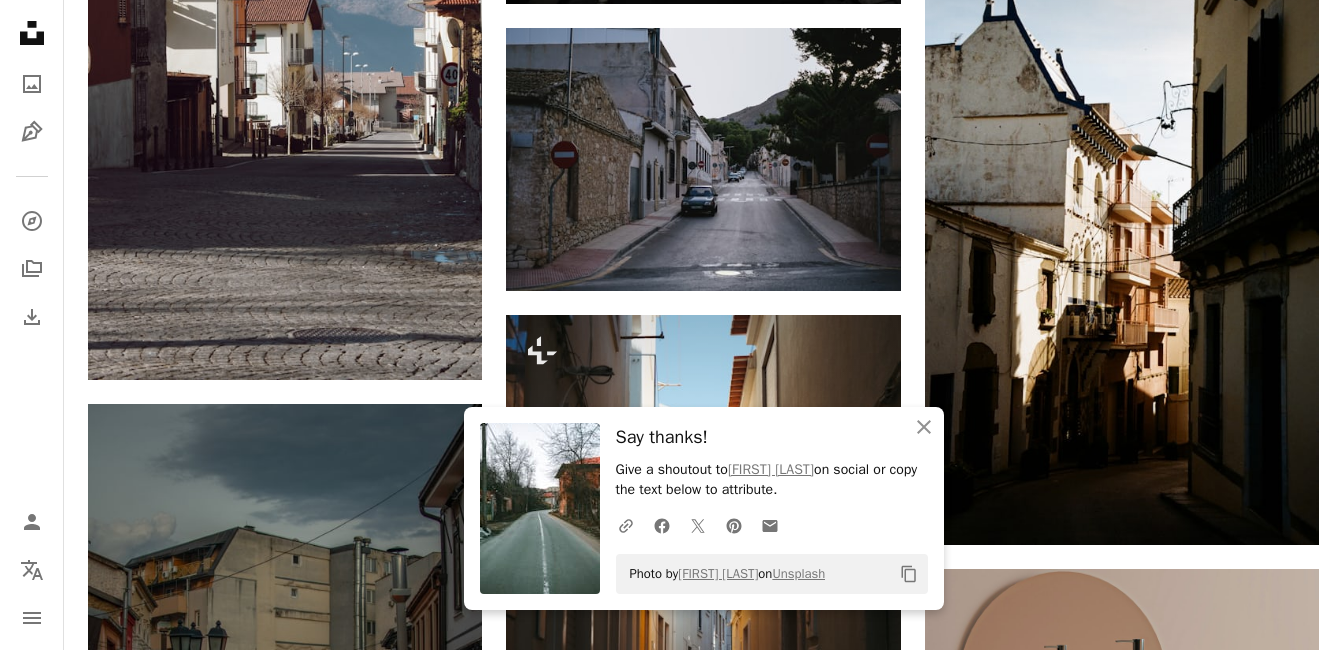 click on "Plus sign for Unsplash+ A heart A plus sign Getty Images For  Unsplash+ A lock Download A heart A plus sign Gabriel Reis Arrow pointing down Plus sign for Unsplash+ A heart A plus sign Kateryna Hliznitsova For  Unsplash+ A lock Download Plus sign for Unsplash+ A heart A plus sign Dario Brönnimann For  Unsplash+ A lock Download Plus sign for Unsplash+ A heart A plus sign Rocky Xiong For  Unsplash+ A lock Download A heart A plus sign Birk Enwald Available for hire A checkmark inside of a circle Arrow pointing down A heart A plus sign Priyank V Arrow pointing down A heart A plus sign Leon Andov Available for hire A checkmark inside of a circle Arrow pointing down Plus sign for Unsplash+ A heart A plus sign Polina Kuzovkova For  Unsplash+ A lock Download Plus sign for Unsplash+ A heart A plus sign Getty Images For  Unsplash+ A lock Download –– ––– –––  –– ––– –  ––– –––  ––––  –   – –– –––  – – ––– –– –– –––– –– A heart" at bounding box center [703, -2309] 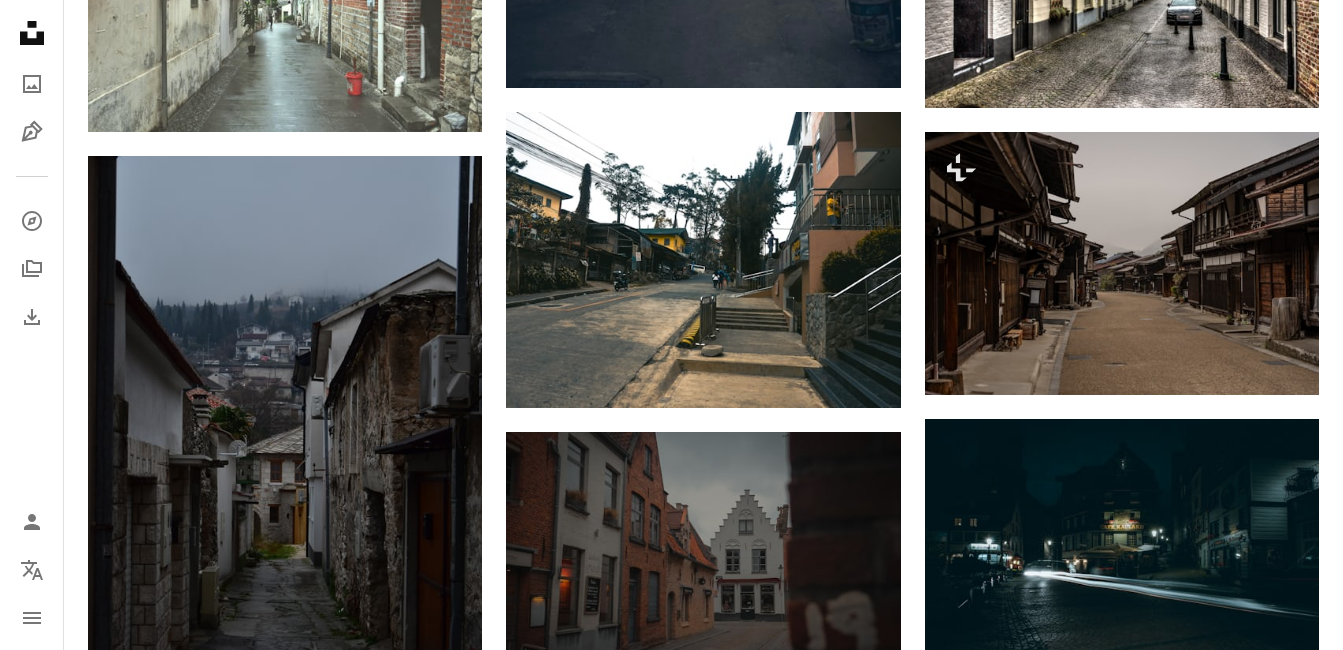 scroll, scrollTop: 17900, scrollLeft: 0, axis: vertical 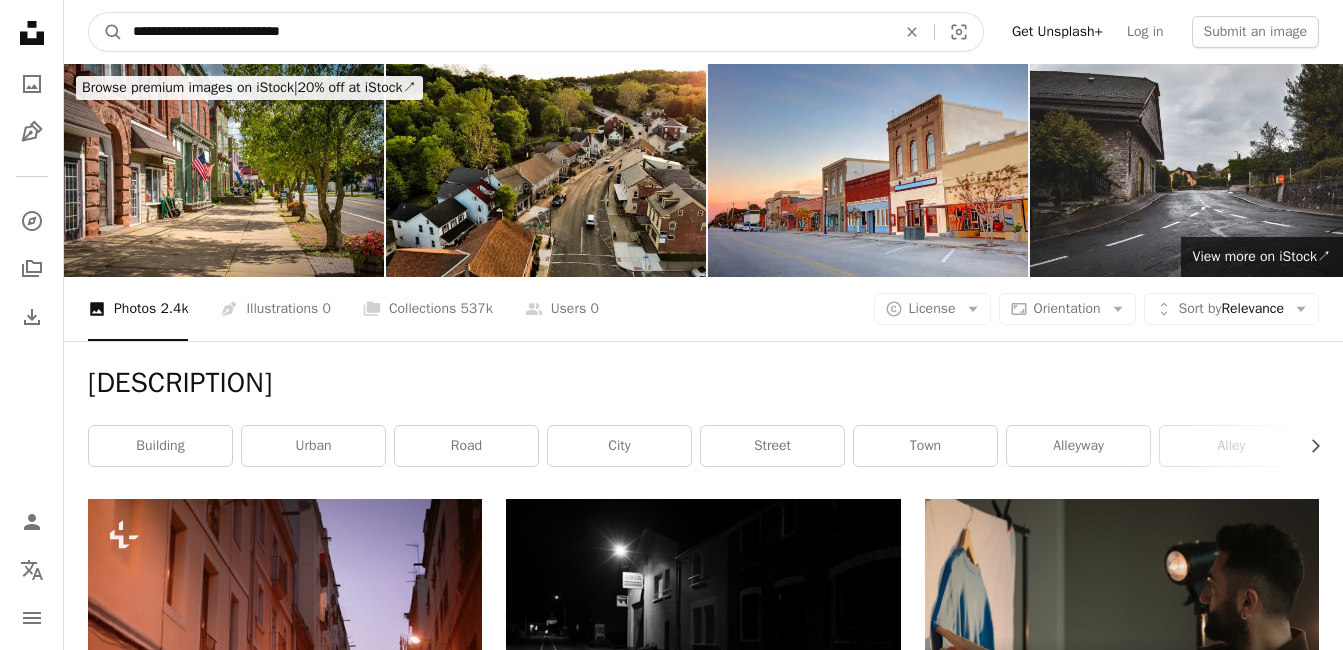 click on "**********" at bounding box center [506, 32] 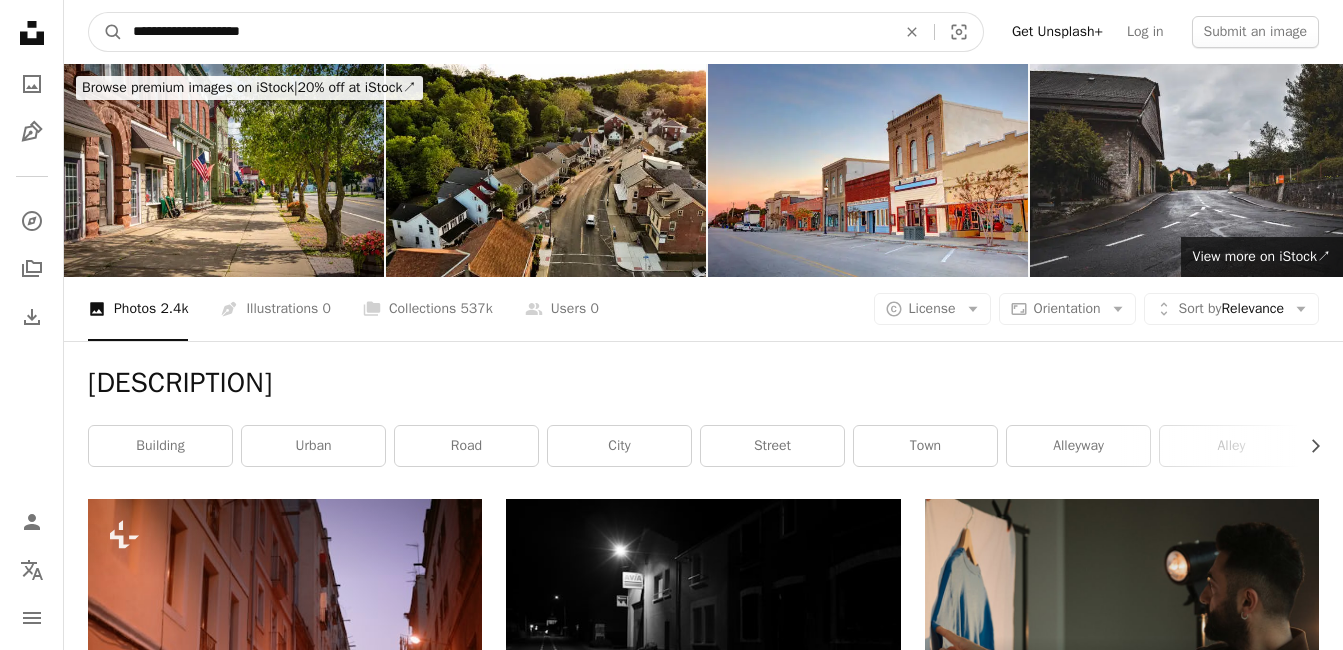 type on "**********" 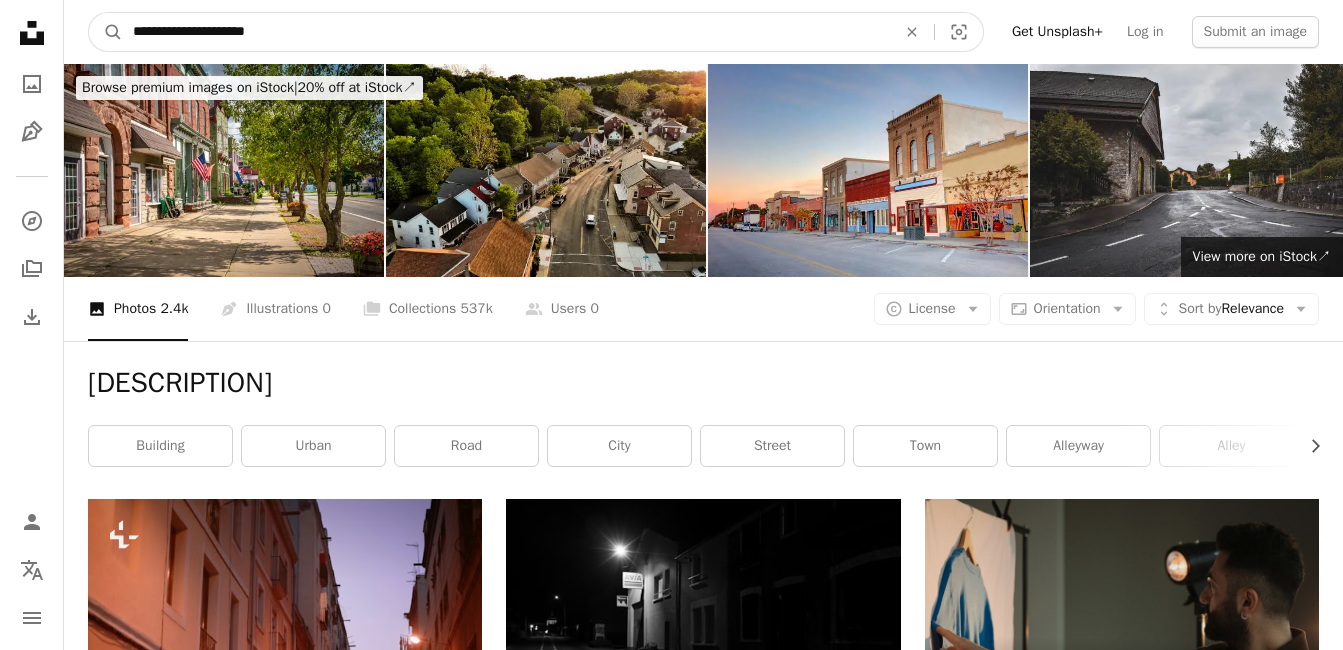 click on "A magnifying glass" at bounding box center (106, 32) 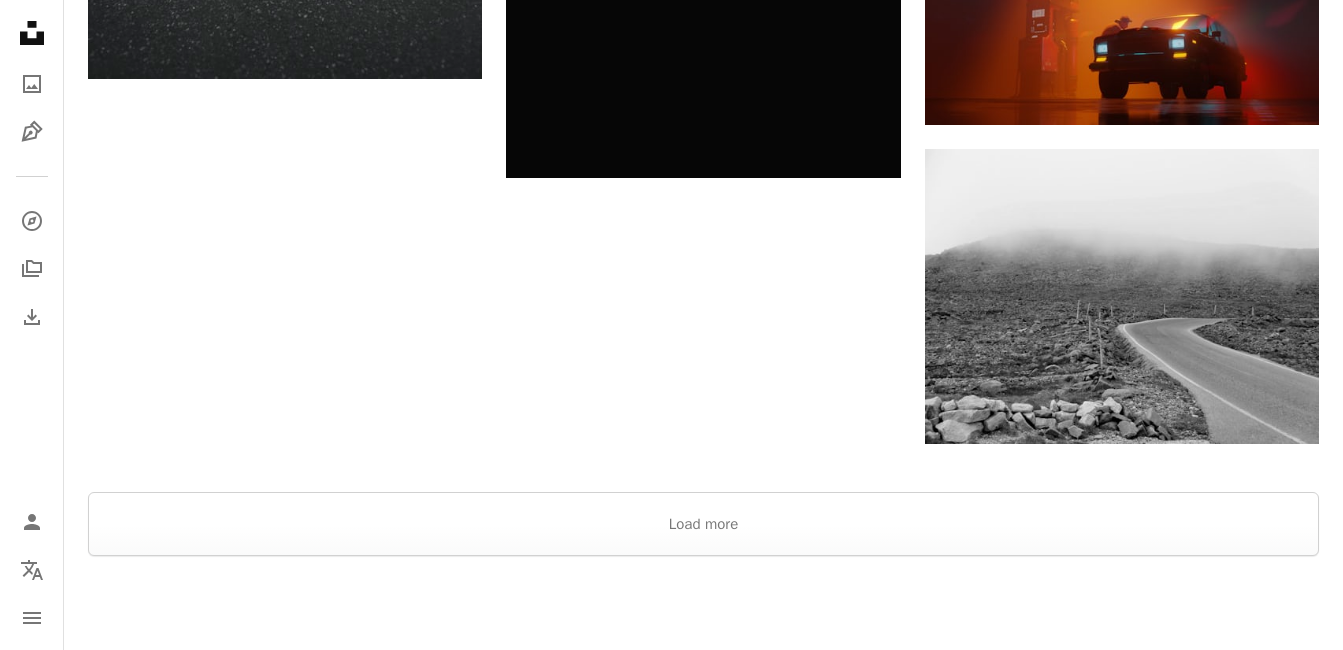 scroll, scrollTop: 3400, scrollLeft: 0, axis: vertical 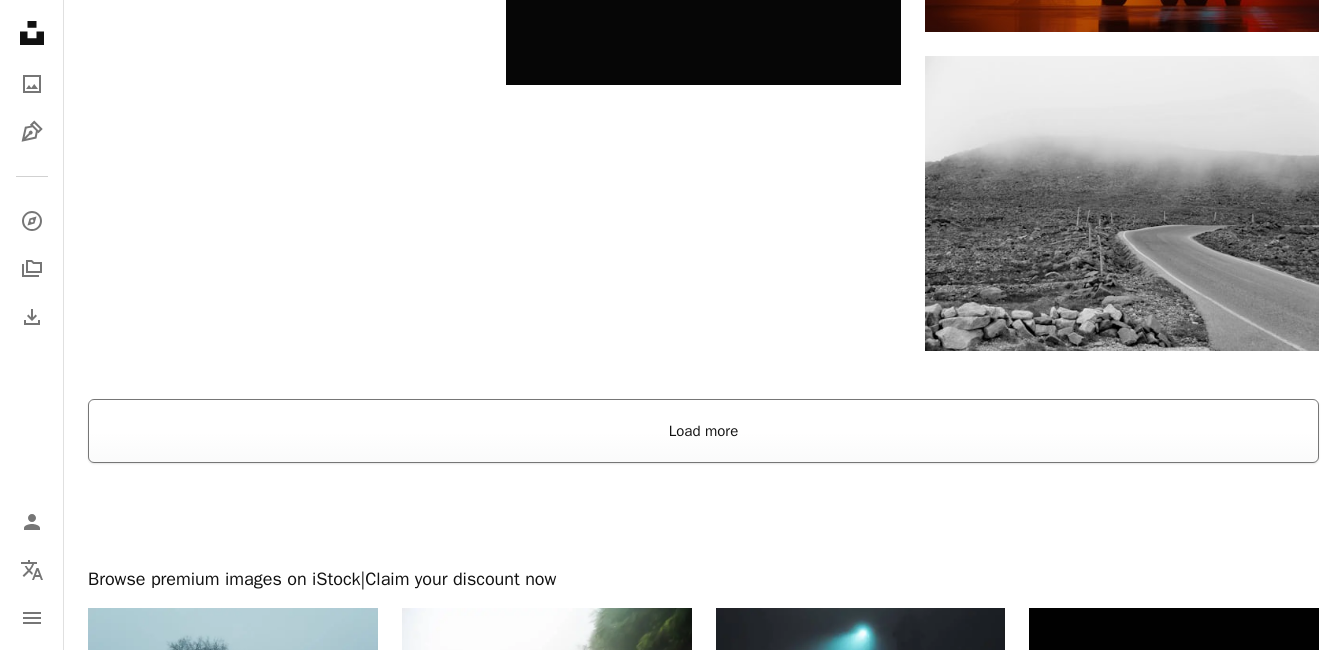 click on "Load more" at bounding box center [703, 431] 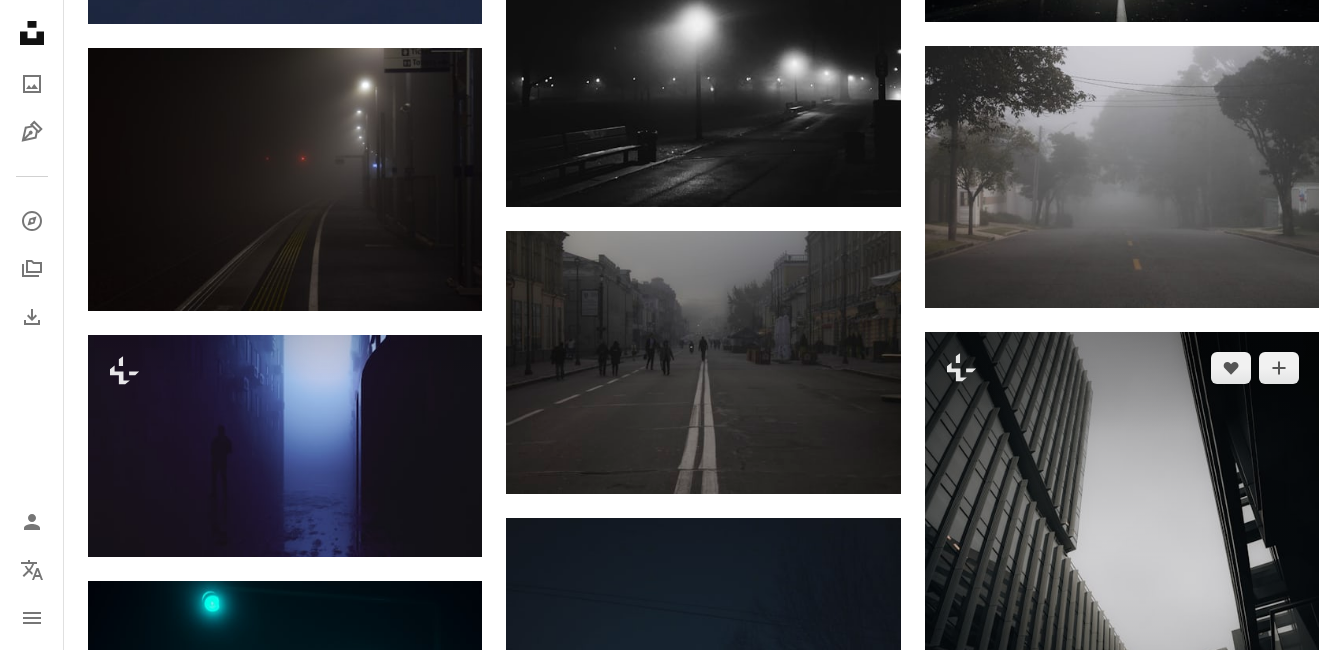 scroll, scrollTop: 17600, scrollLeft: 0, axis: vertical 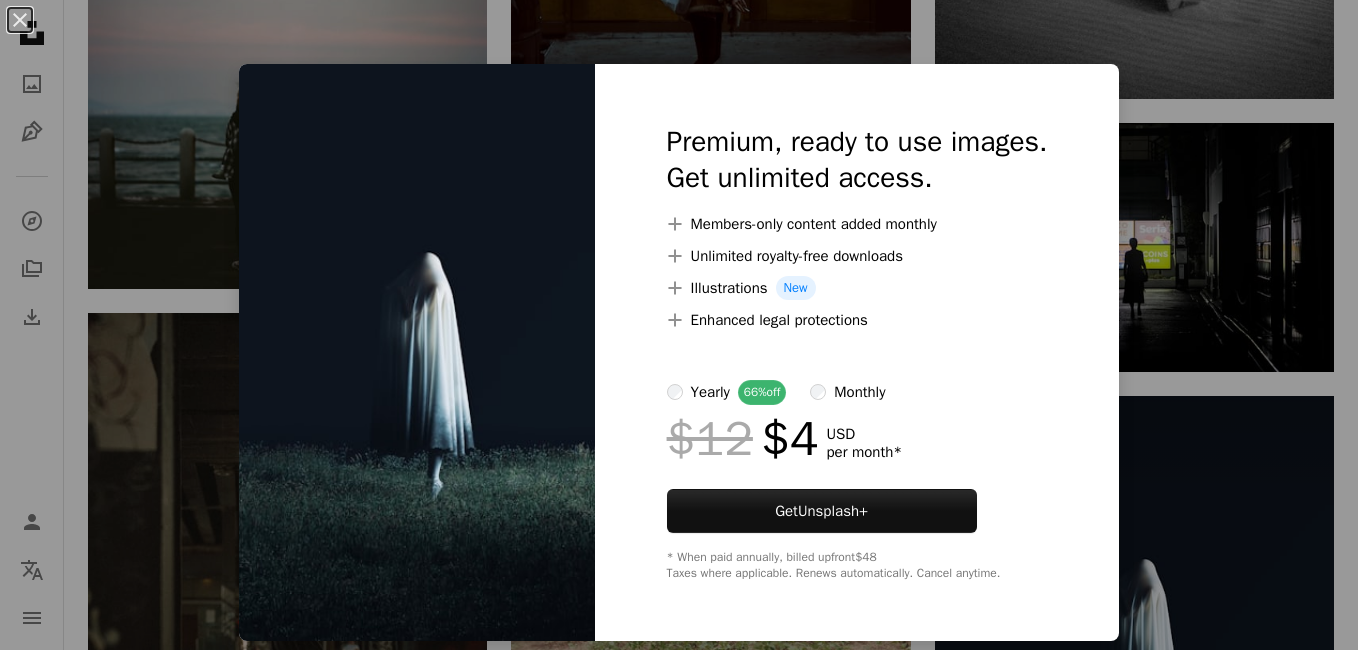 click on "**********" at bounding box center (679, -16679) 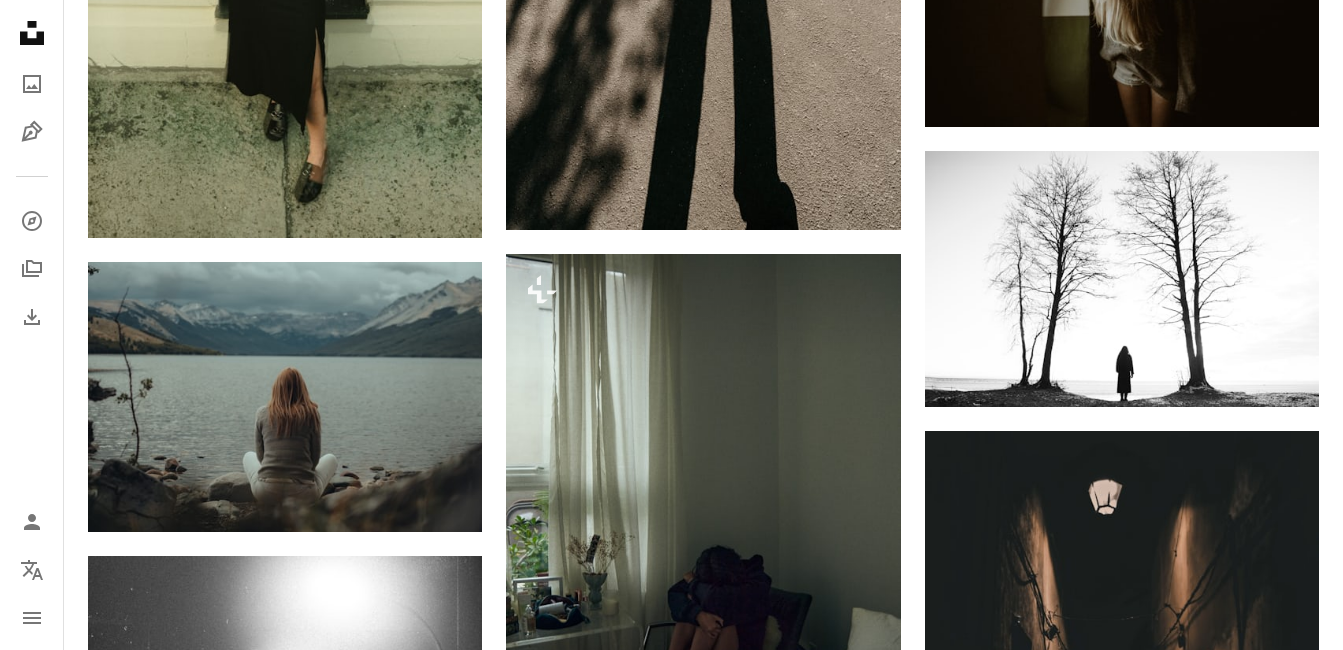 scroll, scrollTop: 71200, scrollLeft: 0, axis: vertical 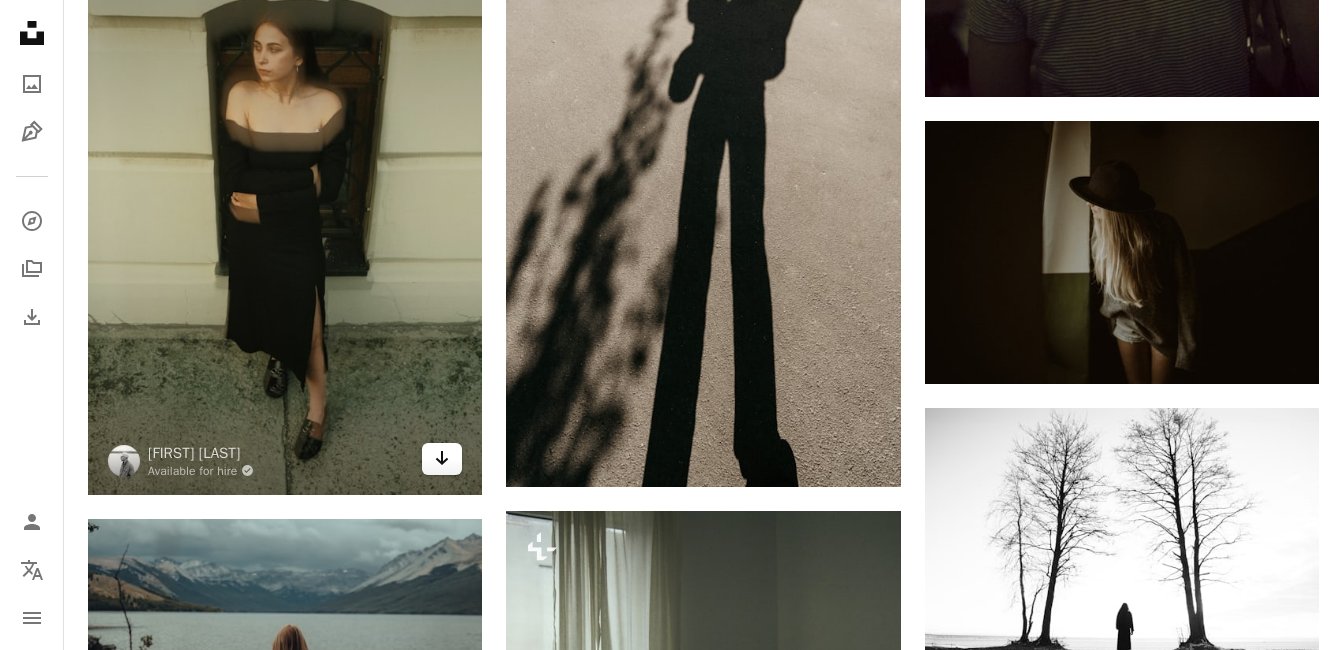 click on "Arrow pointing down" at bounding box center [442, 459] 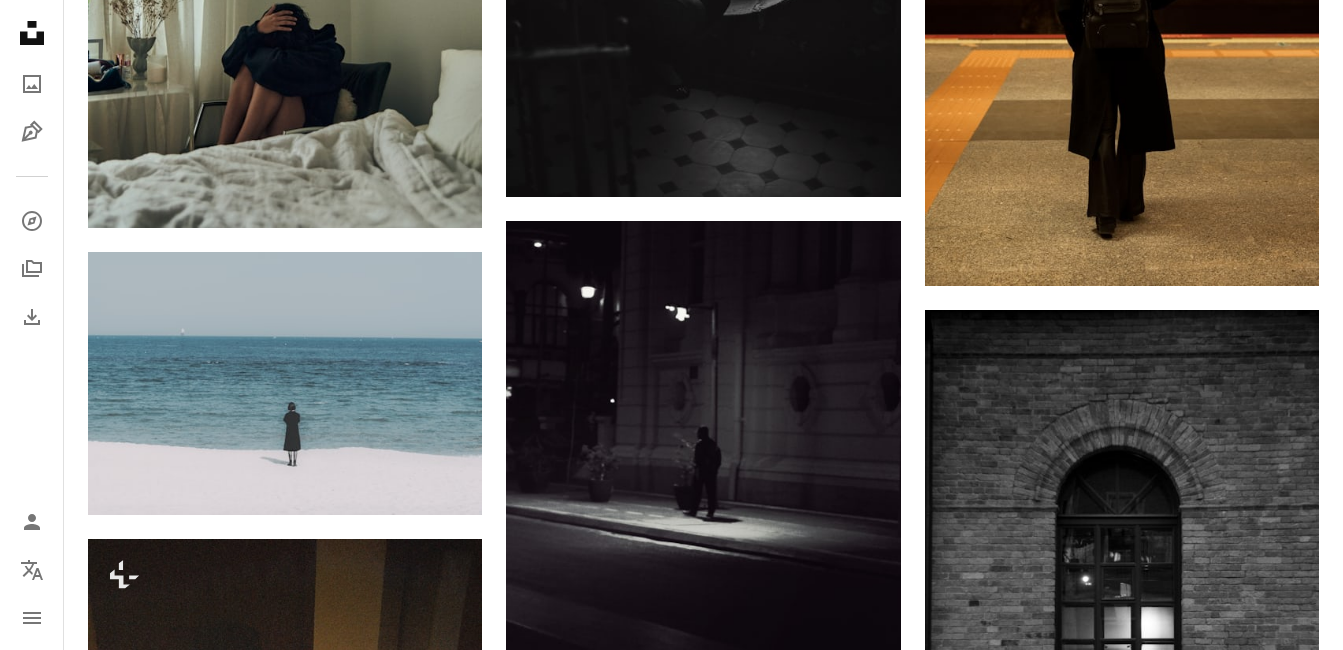 scroll, scrollTop: 0, scrollLeft: 0, axis: both 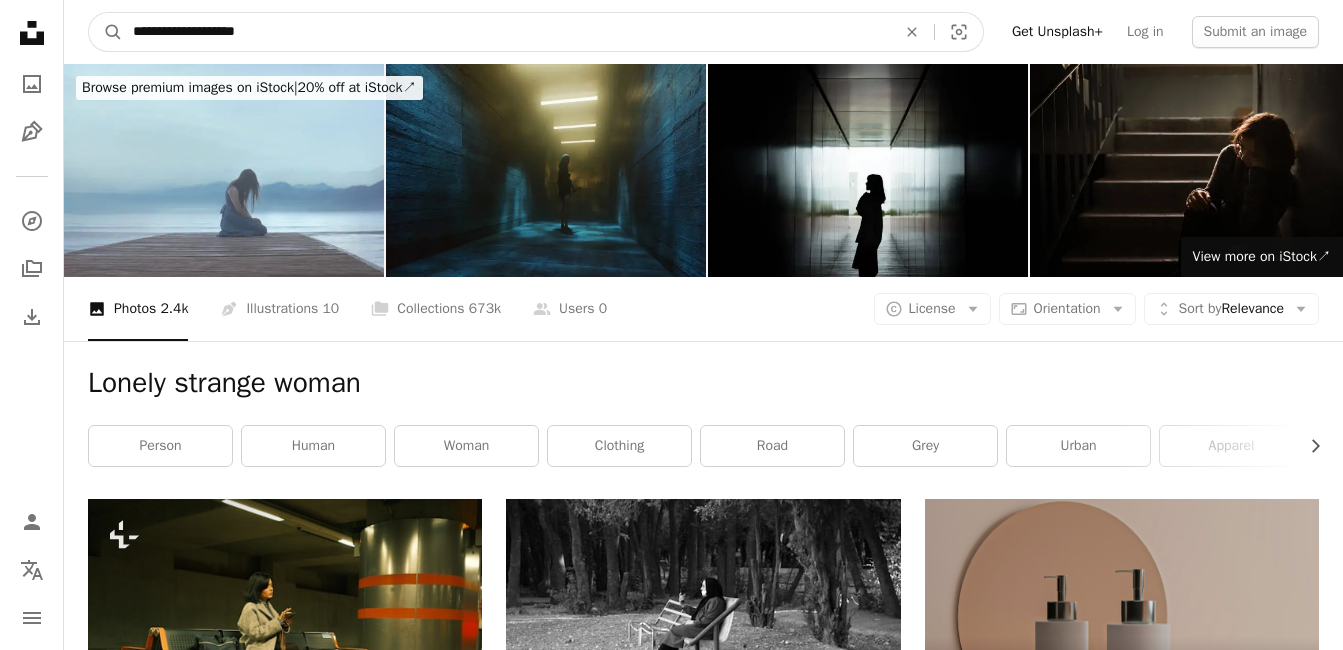 click on "**********" at bounding box center (506, 32) 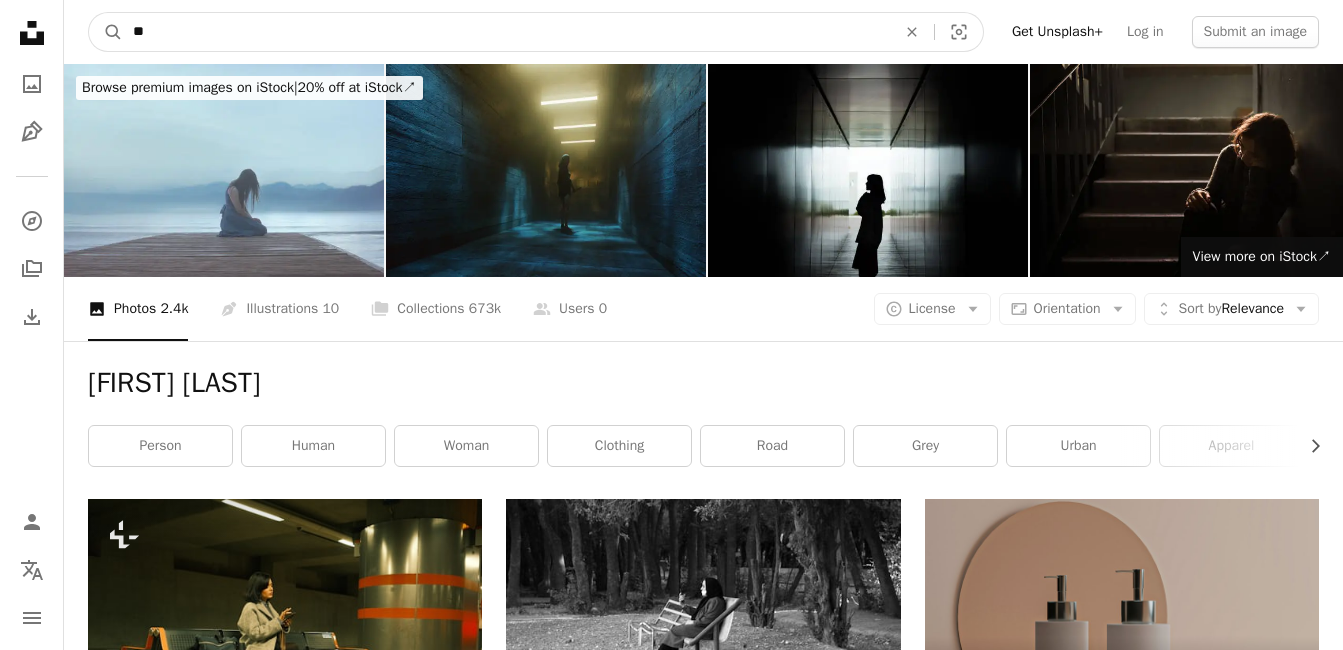type on "*" 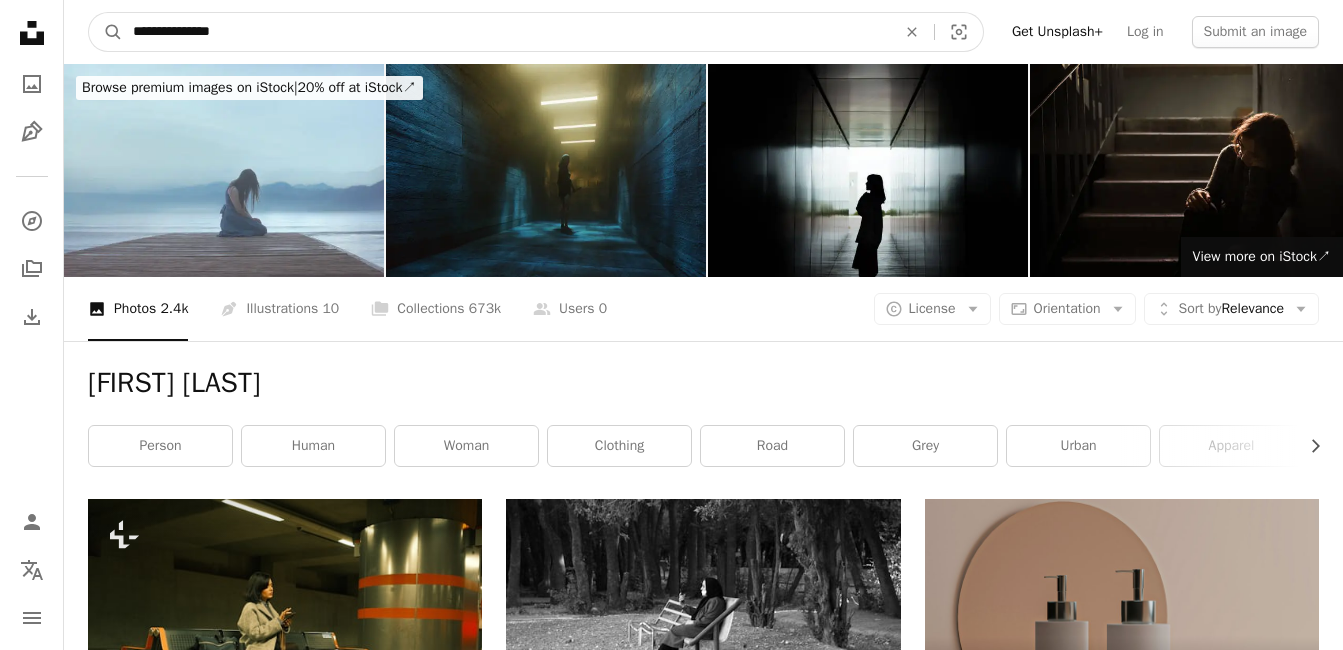 type on "**********" 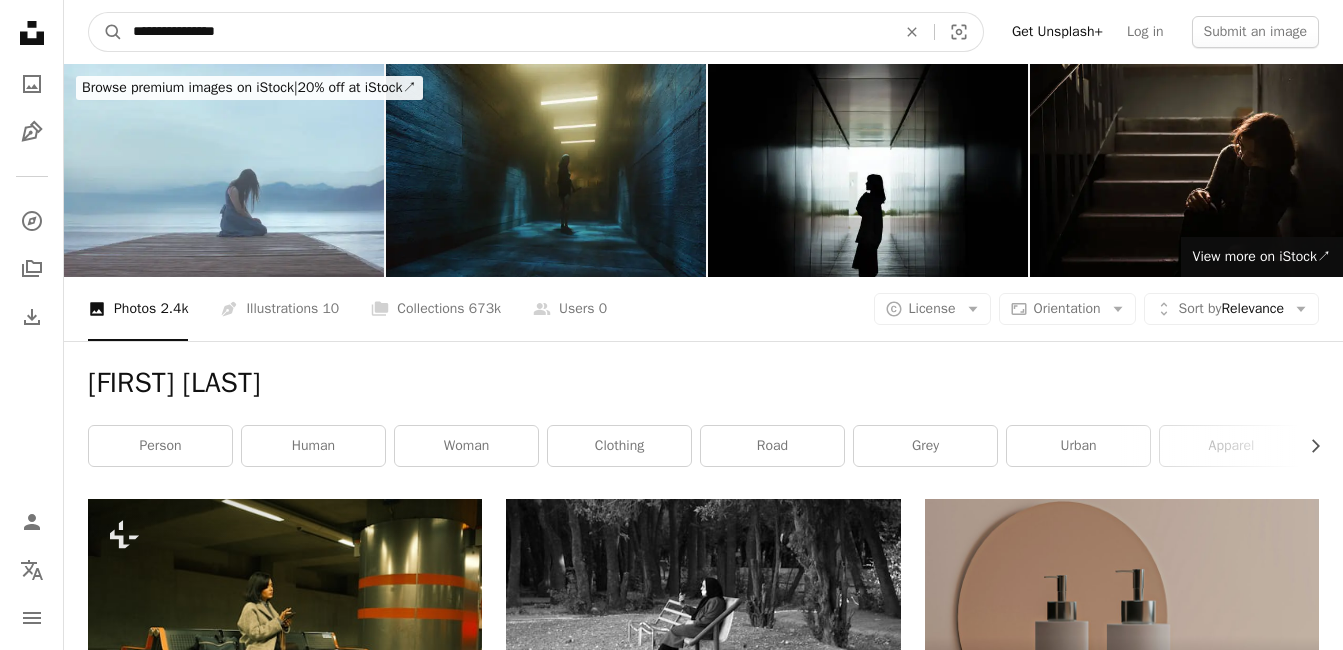 click on "A magnifying glass" at bounding box center [106, 32] 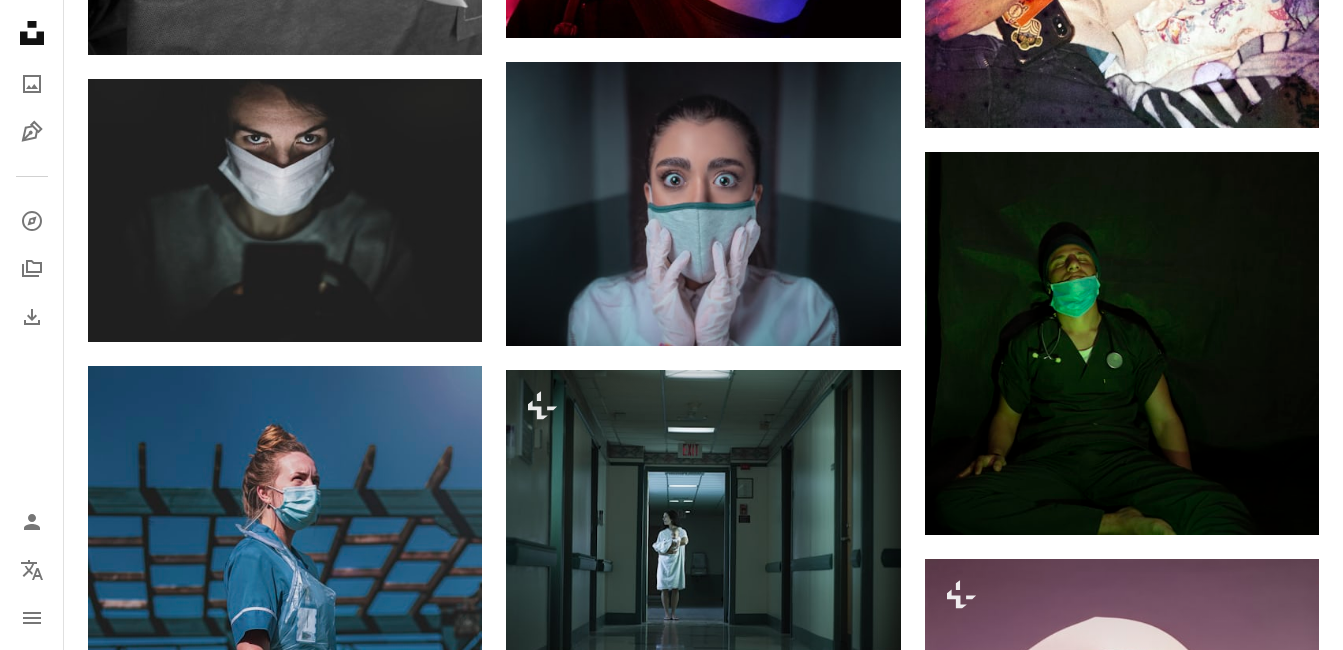 scroll, scrollTop: 2400, scrollLeft: 0, axis: vertical 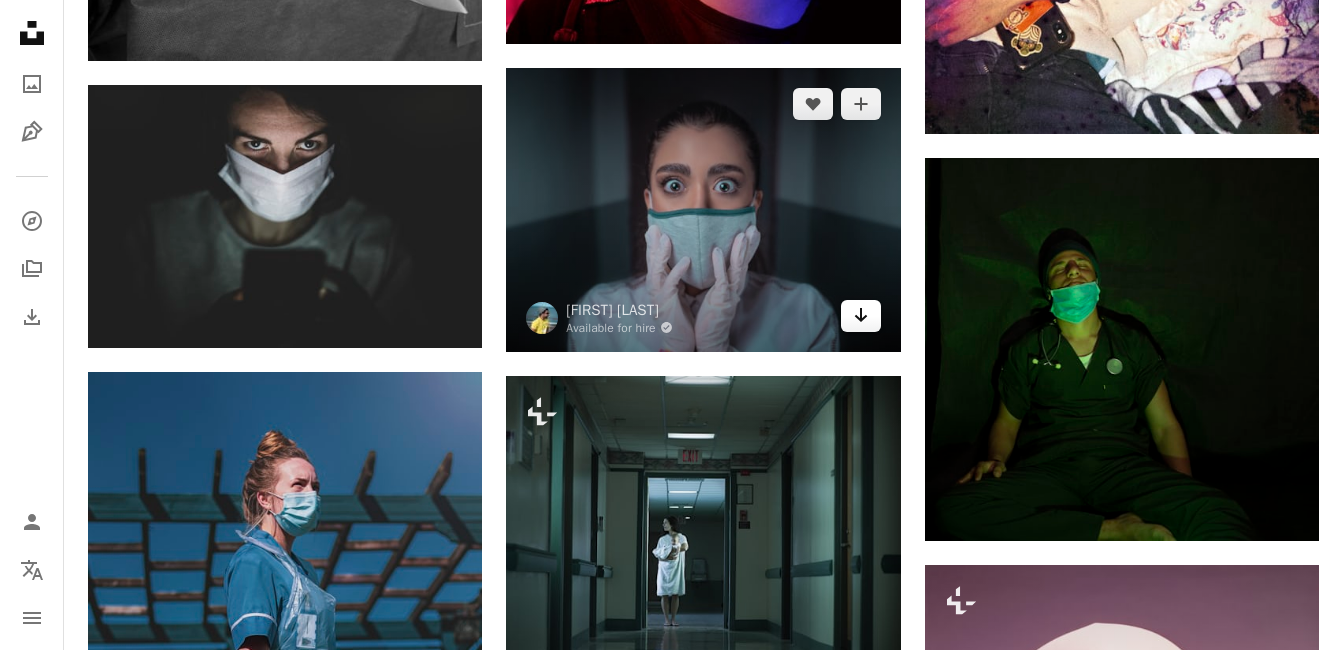 click on "Arrow pointing down" 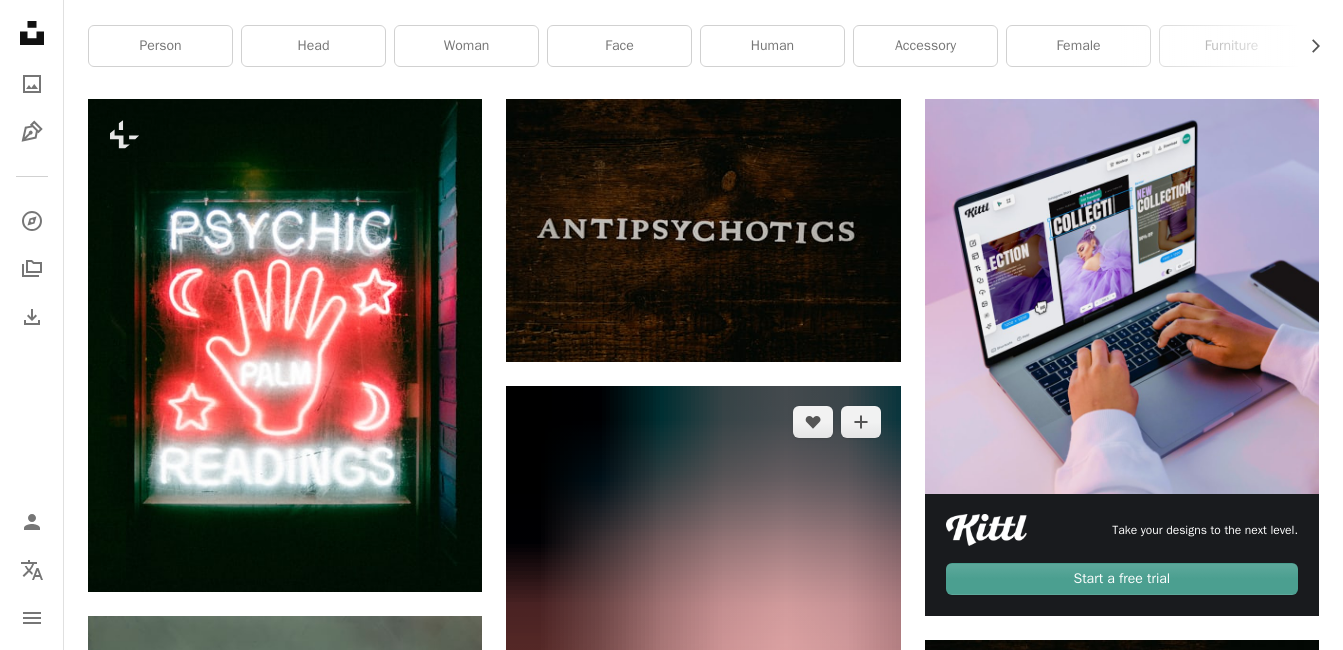scroll, scrollTop: 0, scrollLeft: 0, axis: both 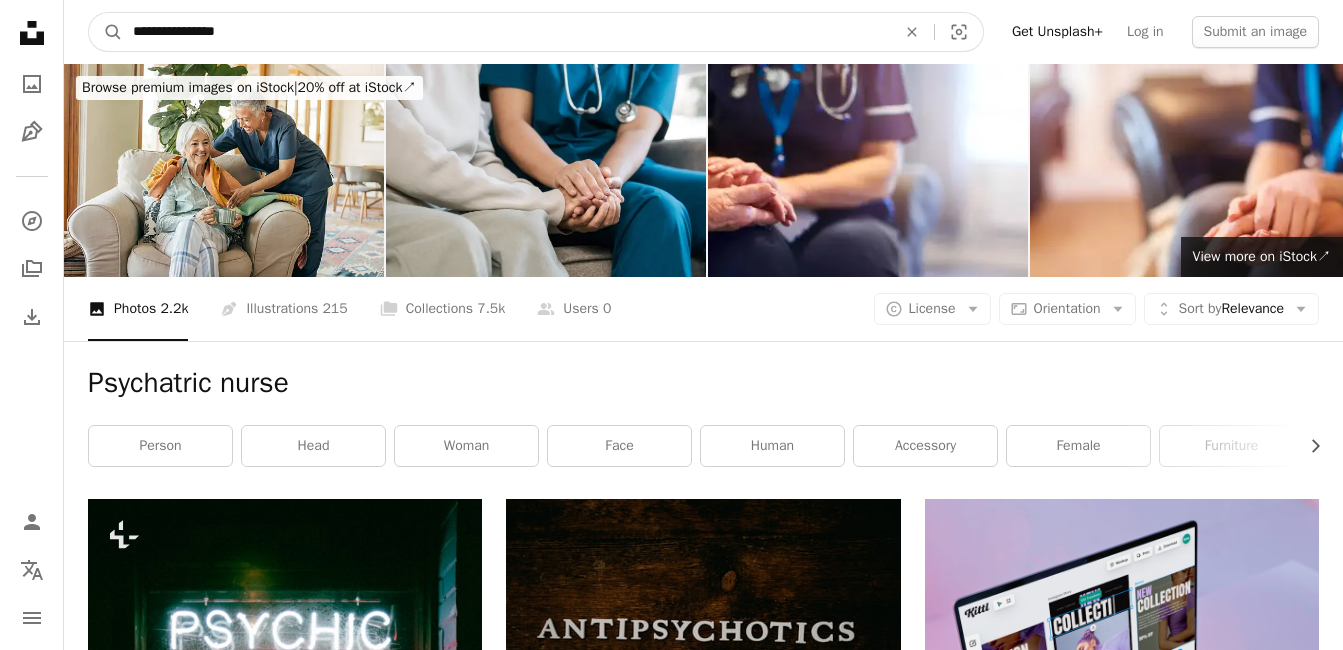 click on "**********" at bounding box center (506, 32) 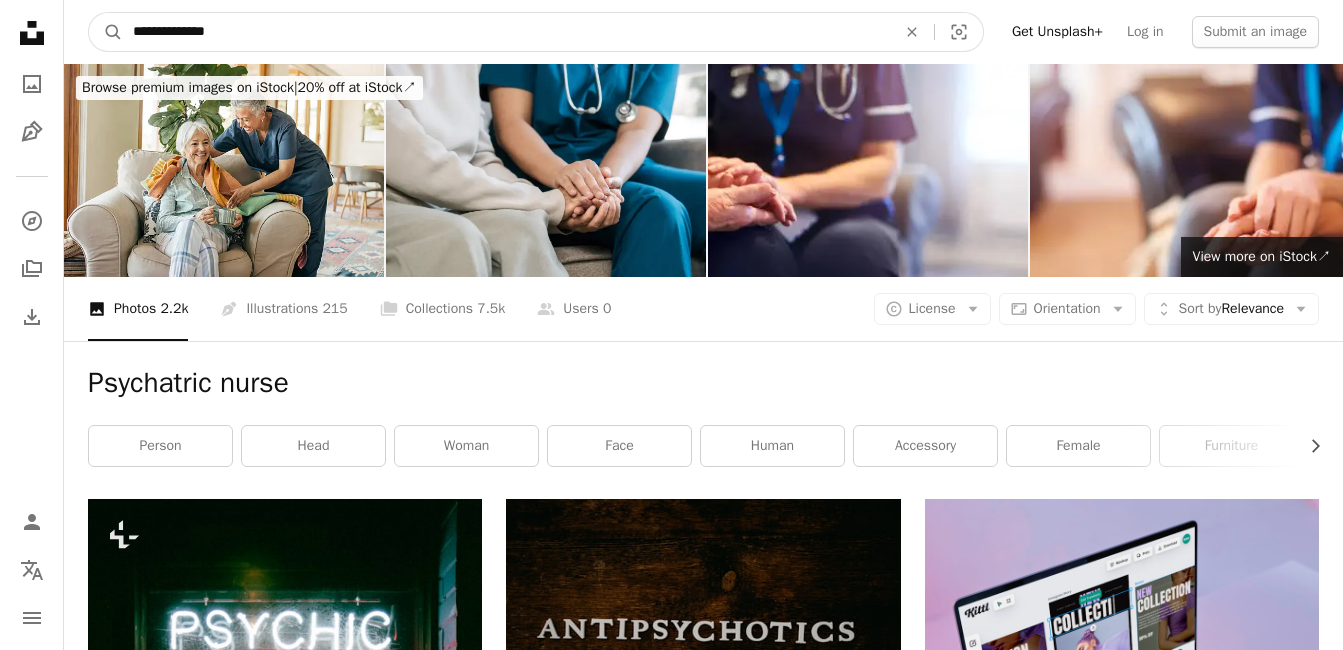 type on "**********" 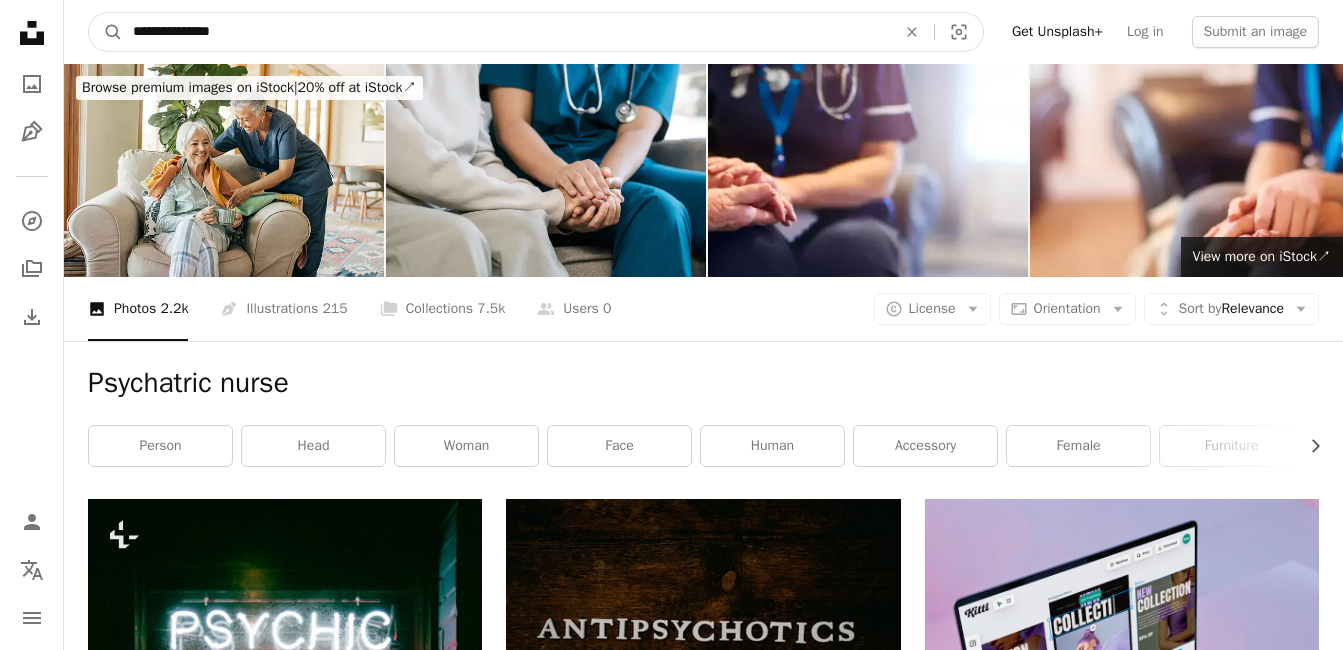 click on "A magnifying glass" at bounding box center [106, 32] 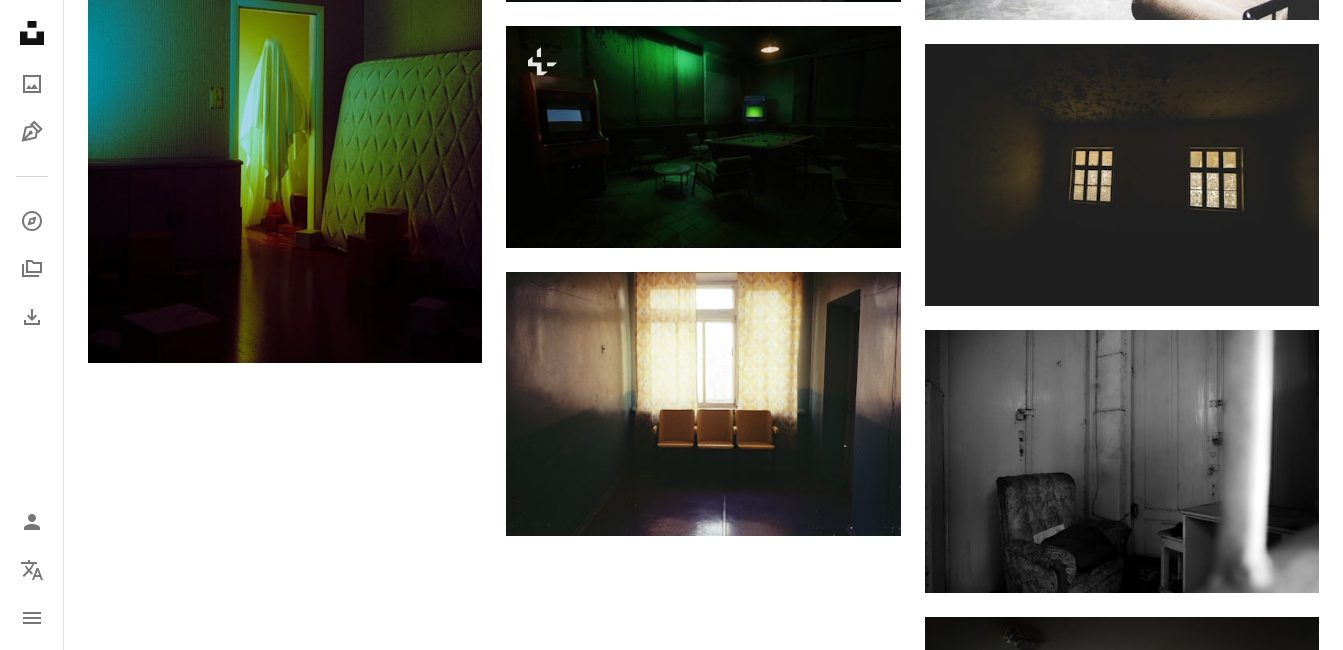 scroll, scrollTop: 2700, scrollLeft: 0, axis: vertical 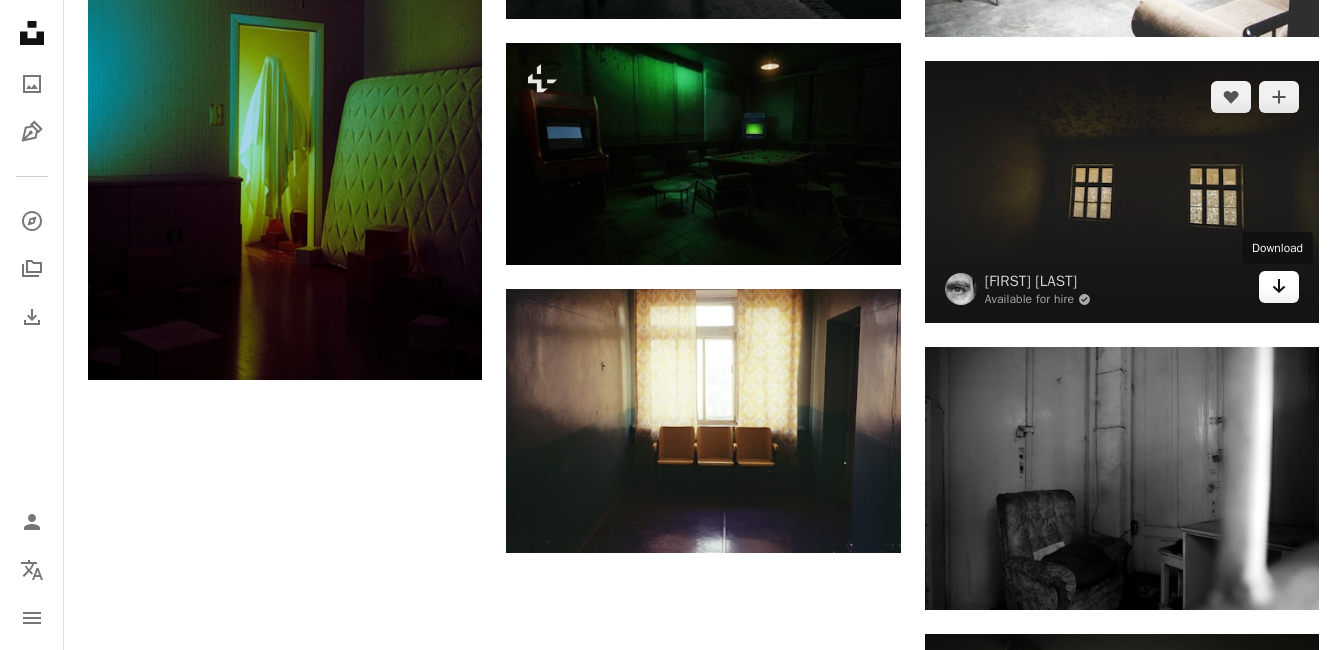 click on "Arrow pointing down" 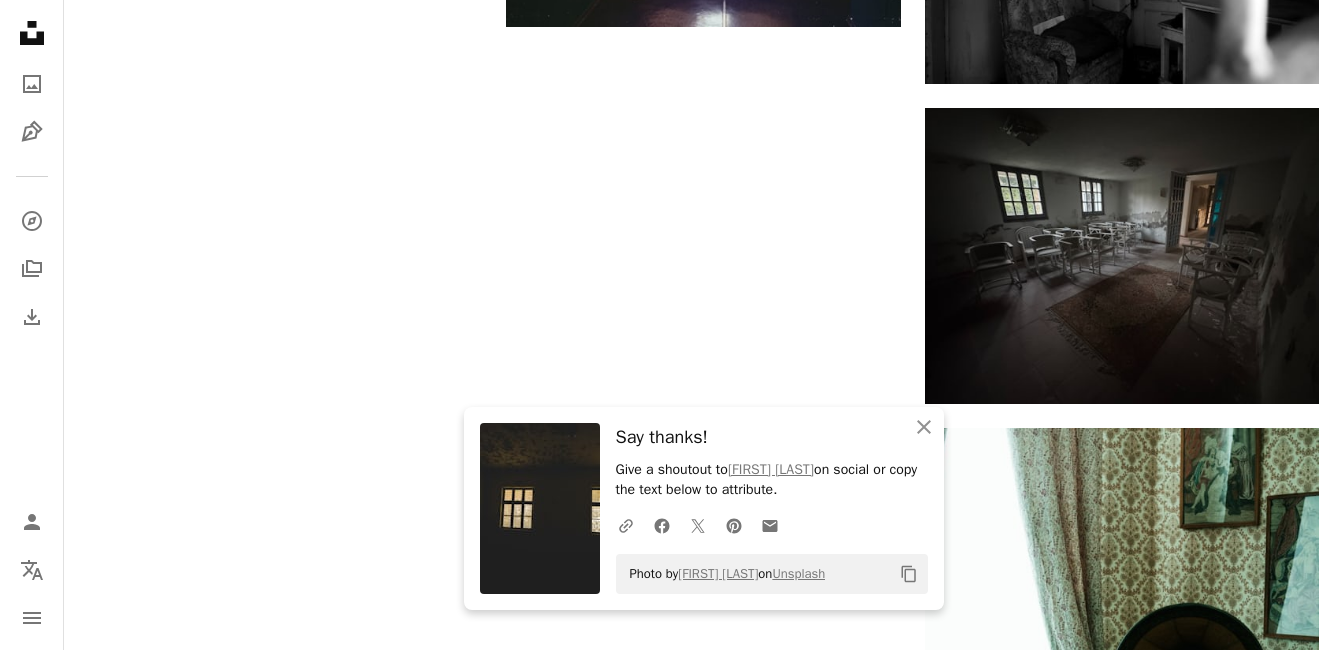scroll, scrollTop: 3300, scrollLeft: 0, axis: vertical 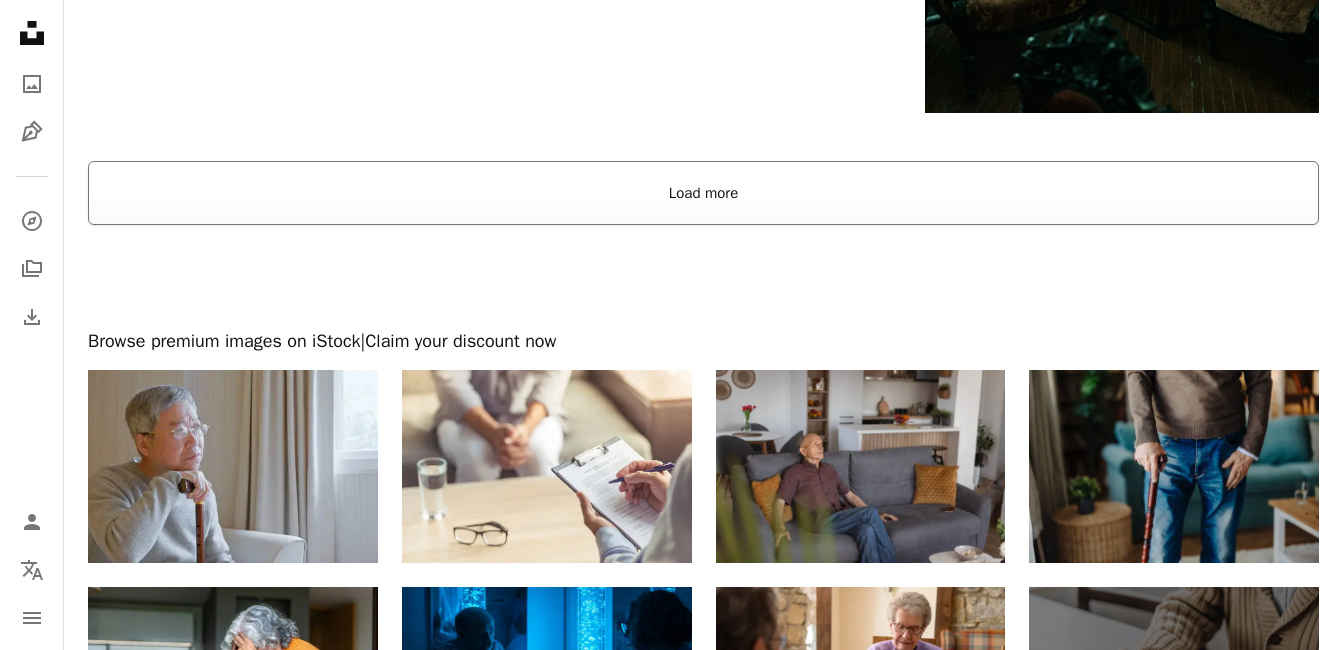 click on "Load more" at bounding box center (703, 193) 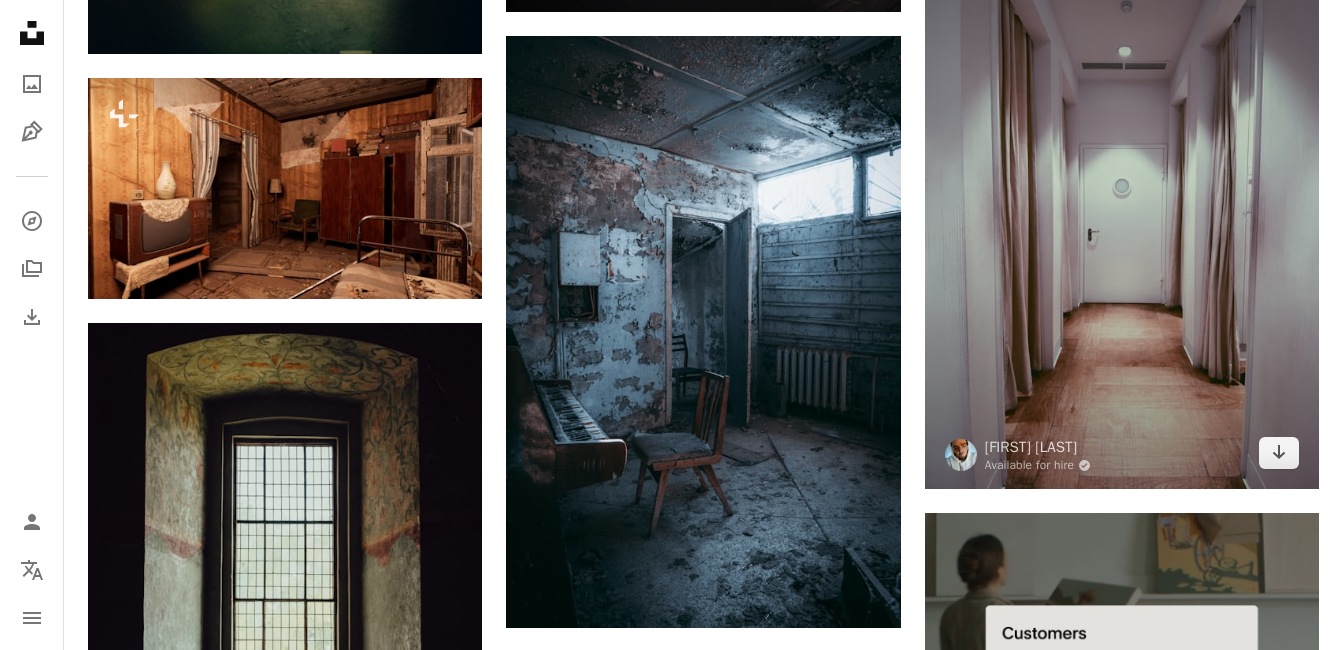 scroll, scrollTop: 7332, scrollLeft: 0, axis: vertical 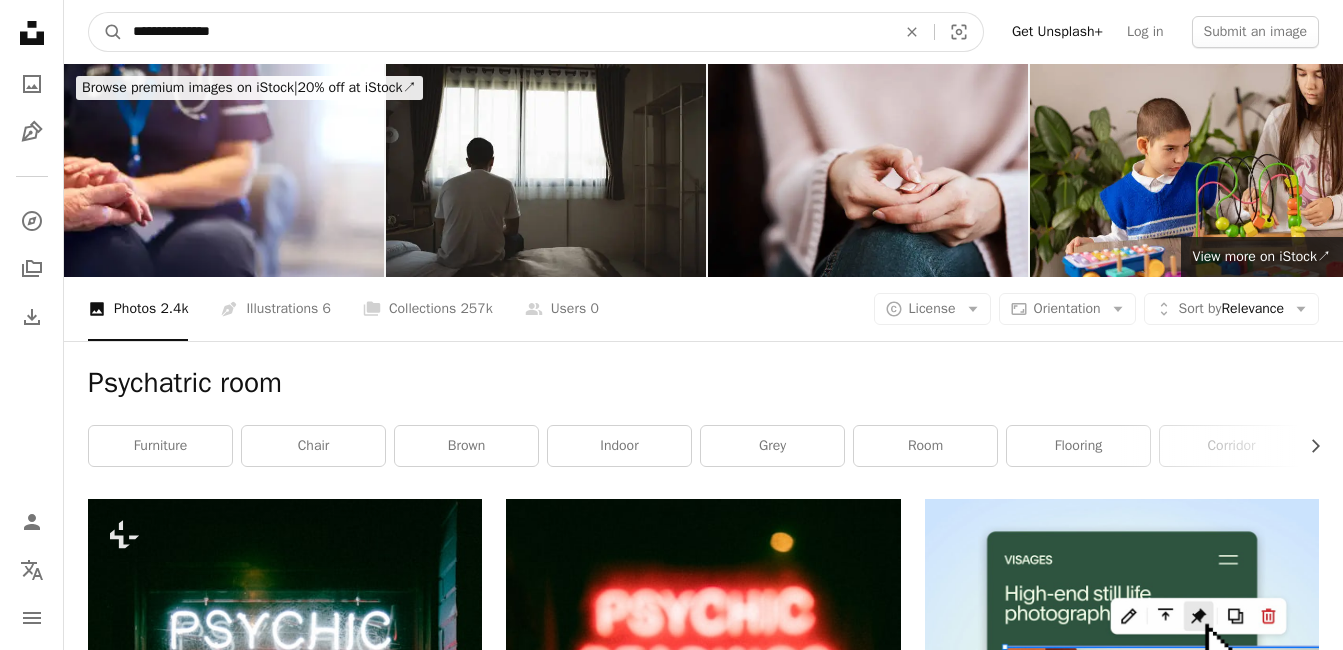 click on "**********" at bounding box center (506, 32) 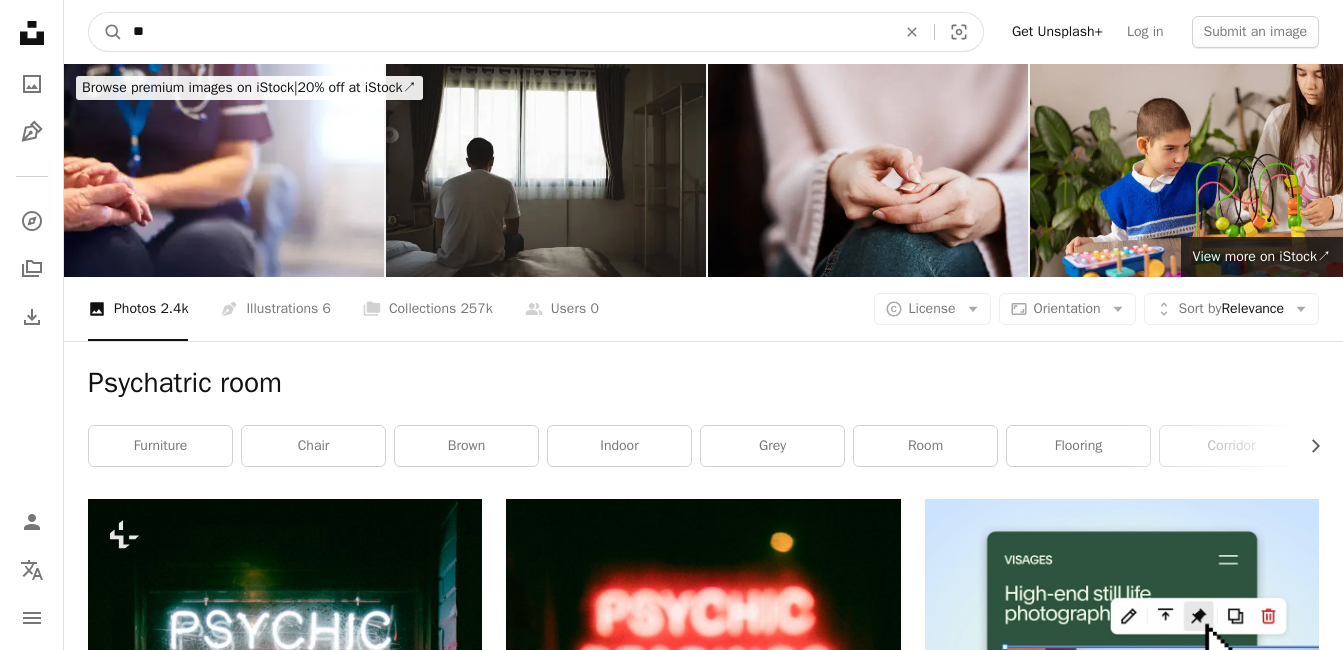 type on "*" 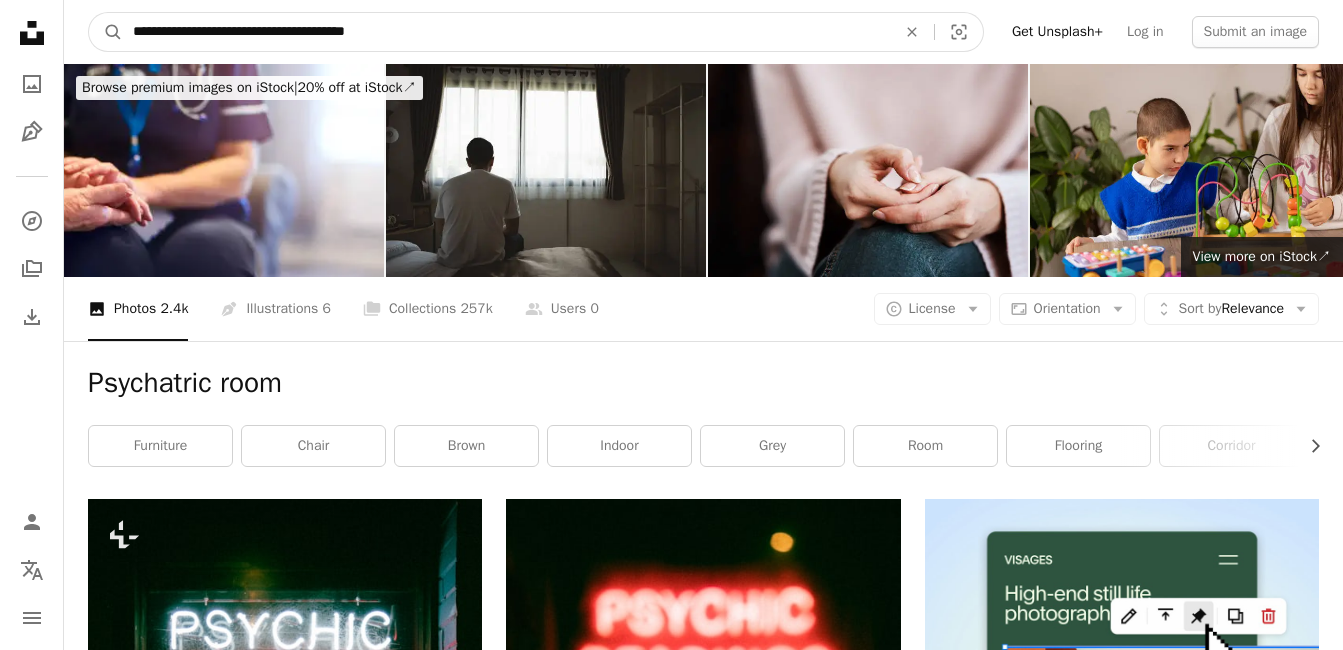 type on "**********" 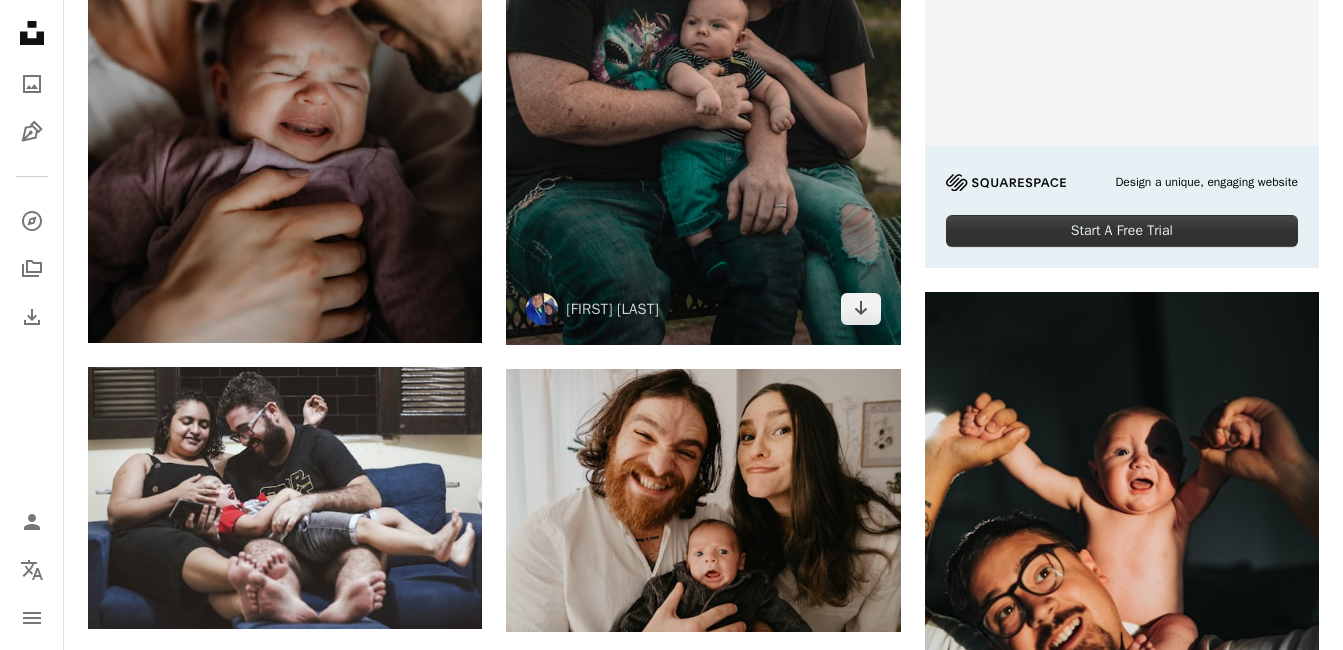scroll, scrollTop: 800, scrollLeft: 0, axis: vertical 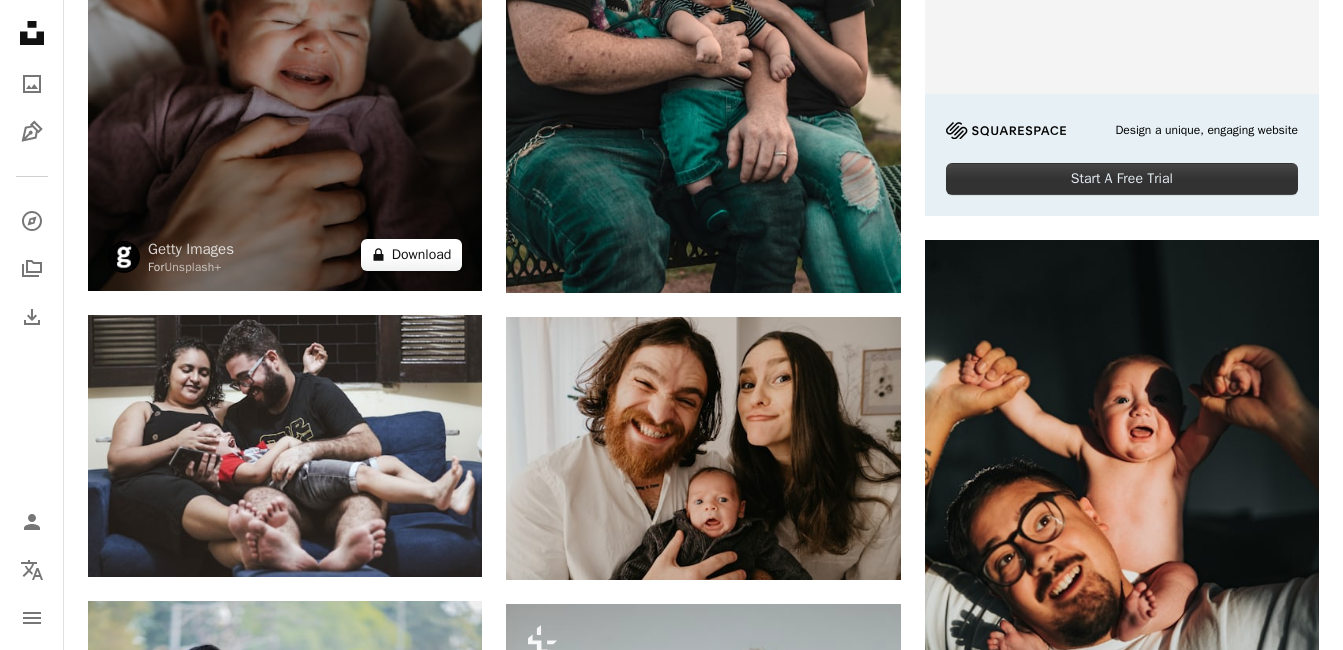 click on "A lock Download" at bounding box center (412, 255) 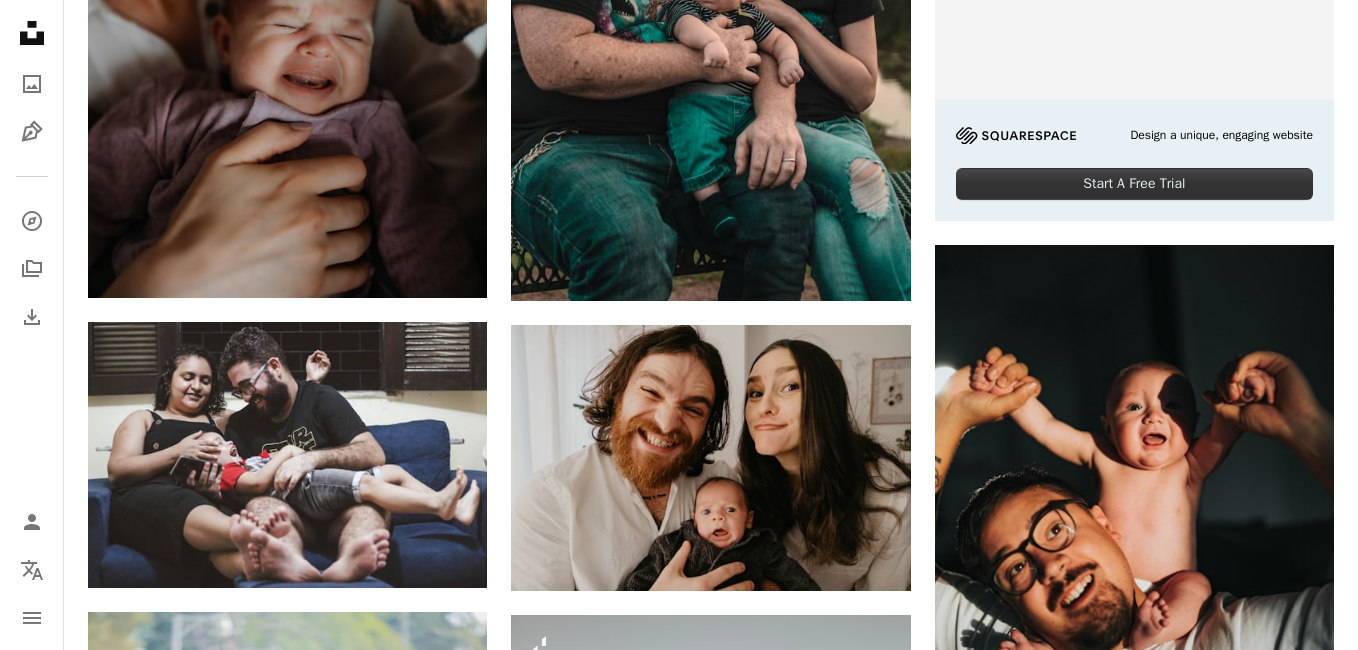 click on "An X shape Premium, ready to use images. Get unlimited access. A plus sign Members-only content added monthly A plus sign Unlimited royalty-free downloads A plus sign Illustrations  New A plus sign Enhanced legal protections yearly 66%  off monthly $12   $4 USD per month * Get  Unsplash+ * When paid annually, billed upfront  $48 Taxes where applicable. Renews automatically. Cancel anytime." at bounding box center [679, 4836] 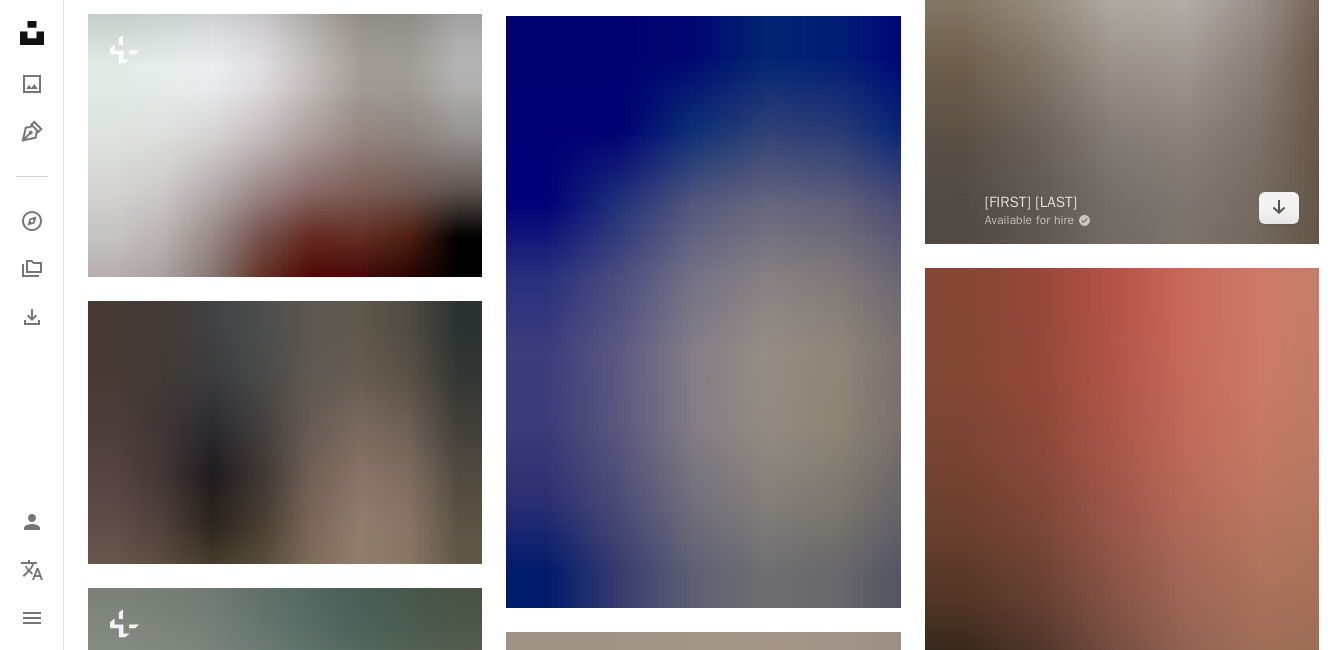 scroll, scrollTop: 2300, scrollLeft: 0, axis: vertical 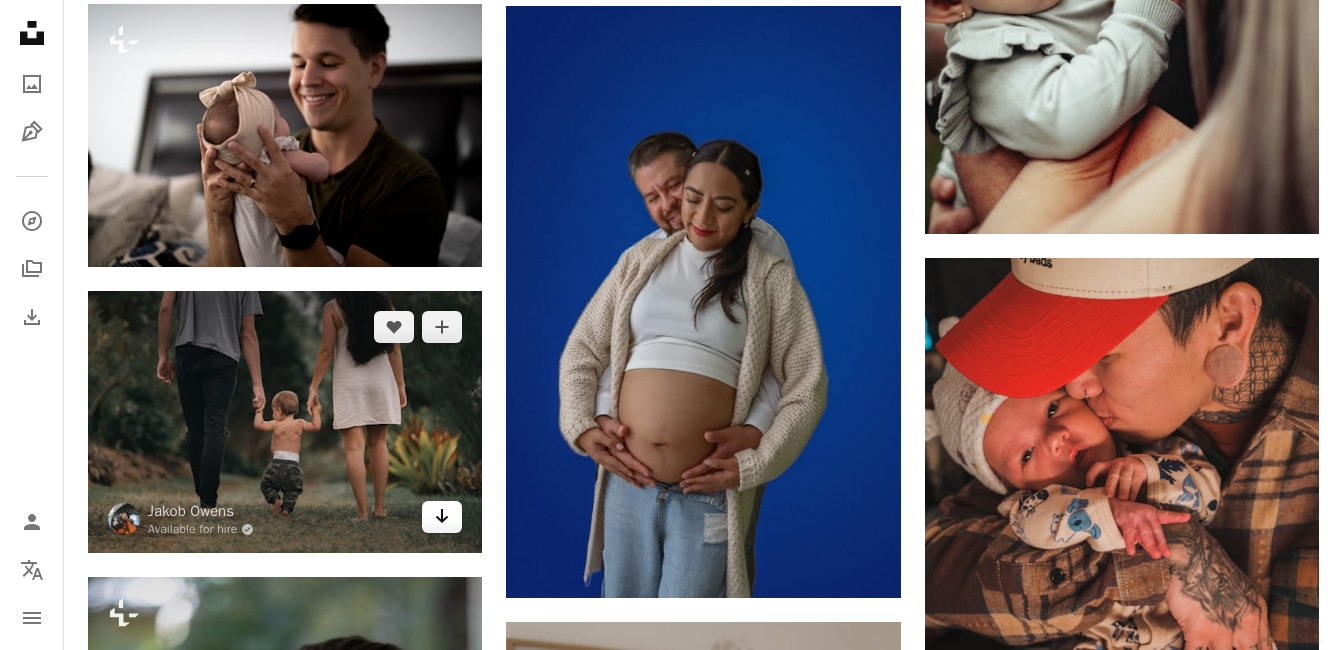 click on "Arrow pointing down" 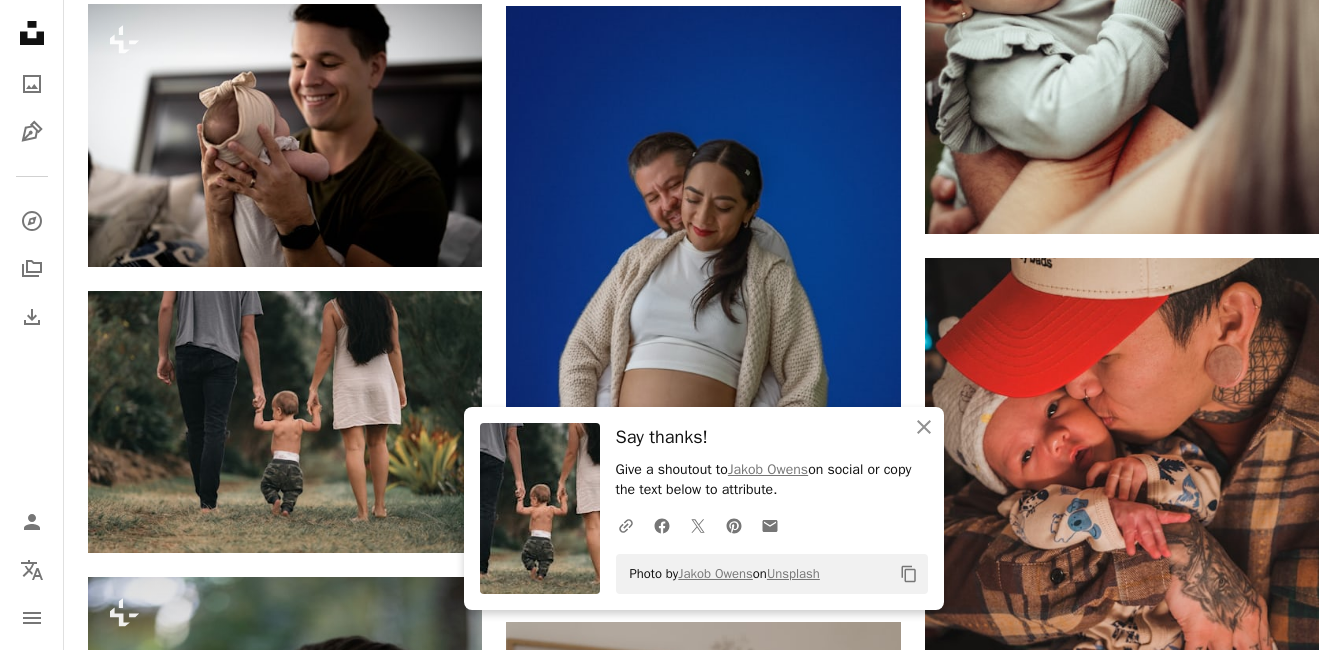 click on "Plus sign for Unsplash+ A heart A plus sign Getty Images For  Unsplash+ A lock Download A heart A plus sign Igor Rodrigues Arrow pointing down A heart A plus sign Dipak Tolani Available for hire A checkmark inside of a circle Arrow pointing down A heart A plus sign Jonathan Borba Available for hire A checkmark inside of a circle Arrow pointing down Plus sign for Unsplash+ A heart A plus sign Leighann Blackwood For  Unsplash+ A lock Download A heart A plus sign Jakob Owens Available for hire A checkmark inside of a circle Arrow pointing down Plus sign for Unsplash+ A heart A plus sign Leighann Blackwood For  Unsplash+ A lock Download A heart A plus sign Dennis Acevedo Arrow pointing down A heart A plus sign Toa Heftiba Available for hire A checkmark inside of a circle Arrow pointing down Plus sign for Unsplash+ A heart A plus sign Curated Lifestyle For  Unsplash+ A lock Download A heart A plus sign Jonathan Borba Available for hire A checkmark inside of a circle Arrow pointing down A heart A plus sign lo lindo" at bounding box center (703, 130) 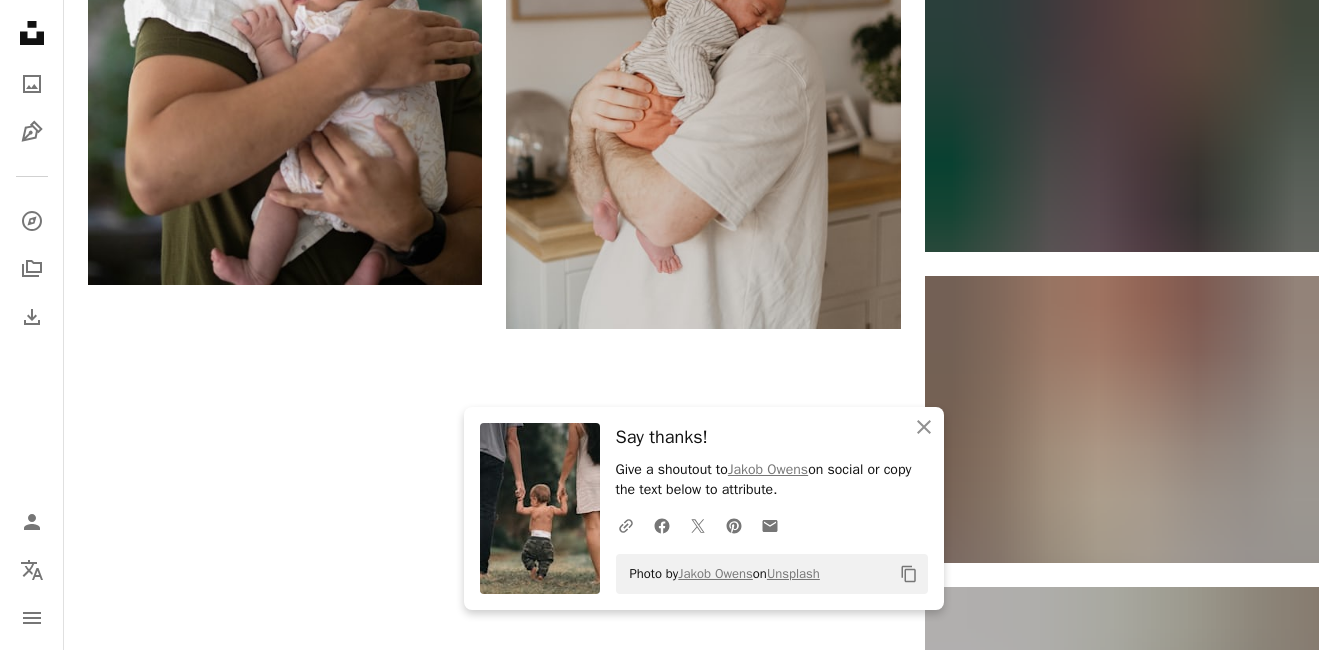 scroll, scrollTop: 3200, scrollLeft: 0, axis: vertical 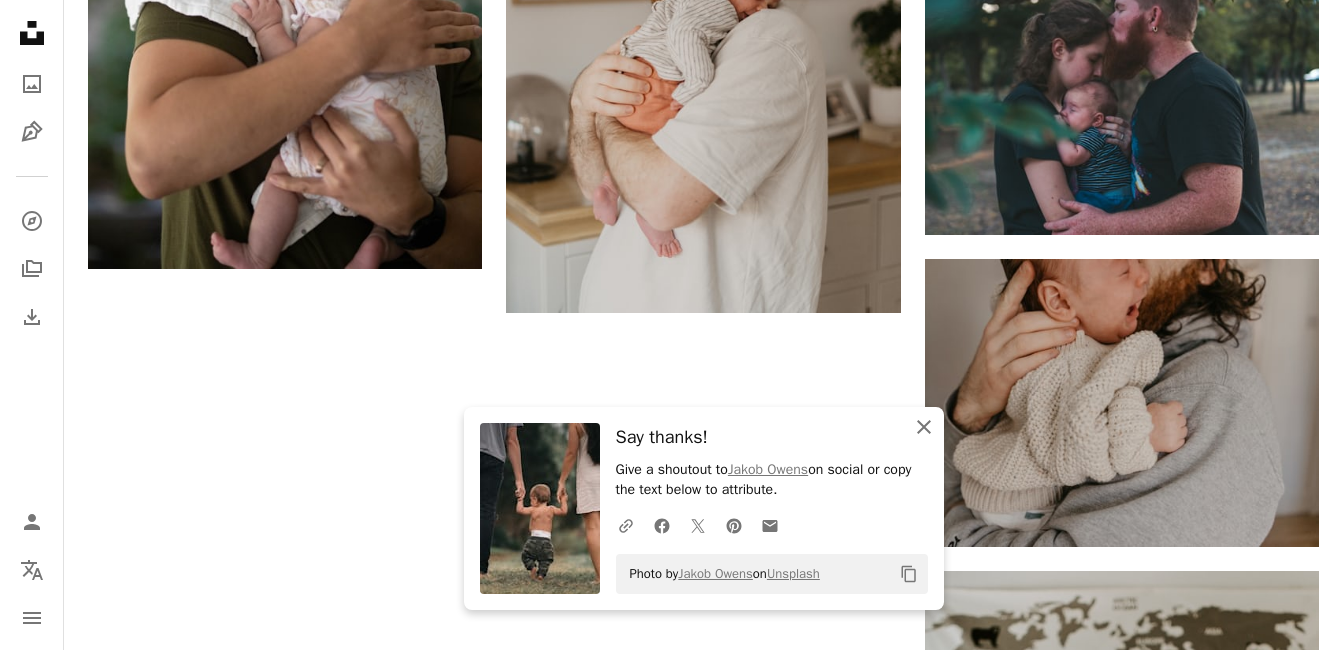 click on "An X shape" 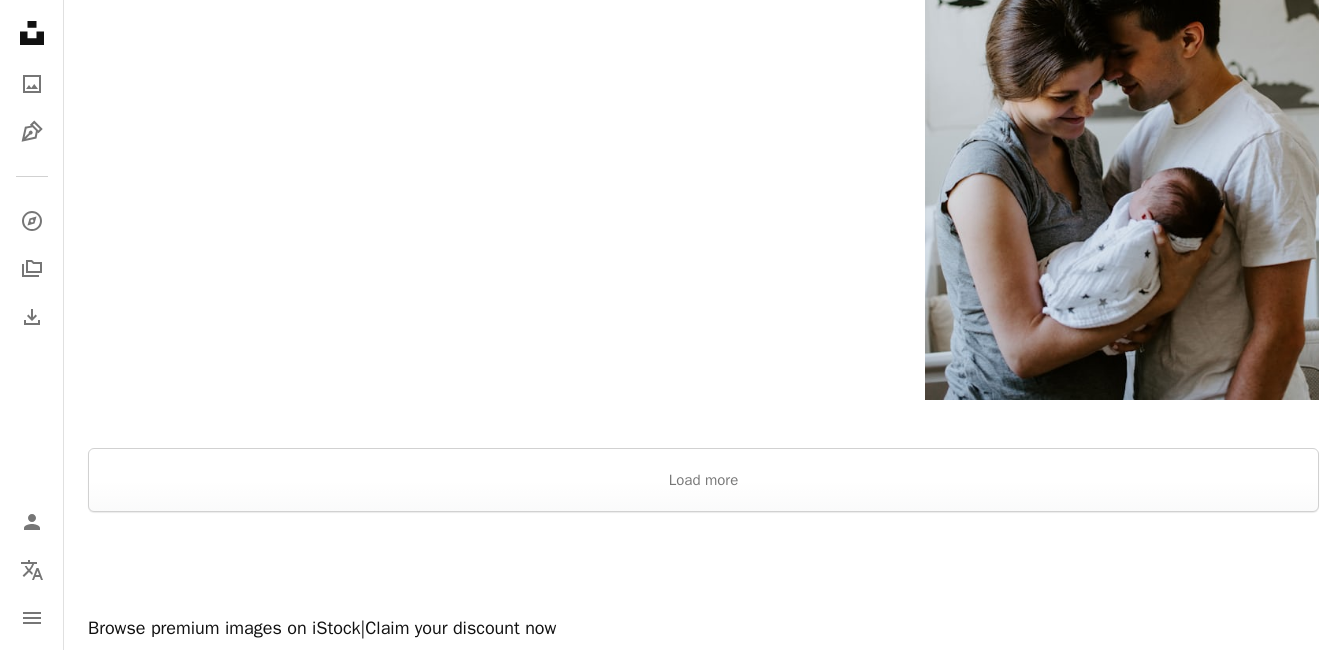 scroll, scrollTop: 4000, scrollLeft: 0, axis: vertical 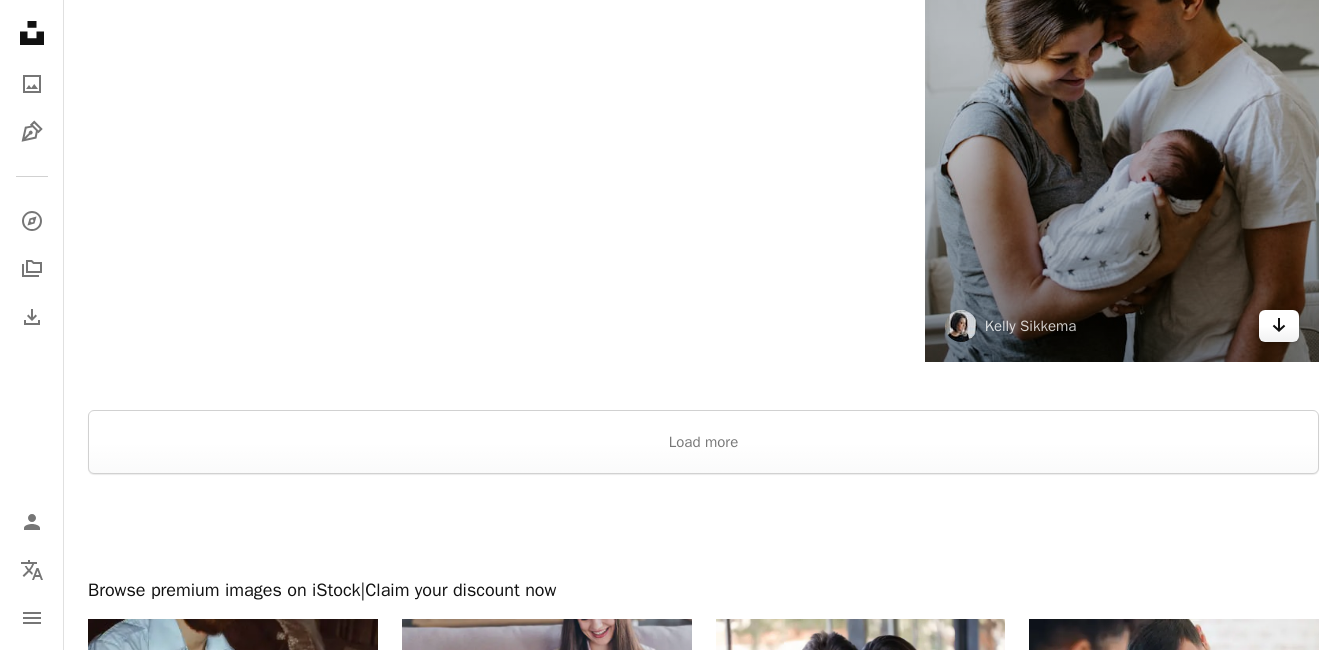 click on "Arrow pointing down" 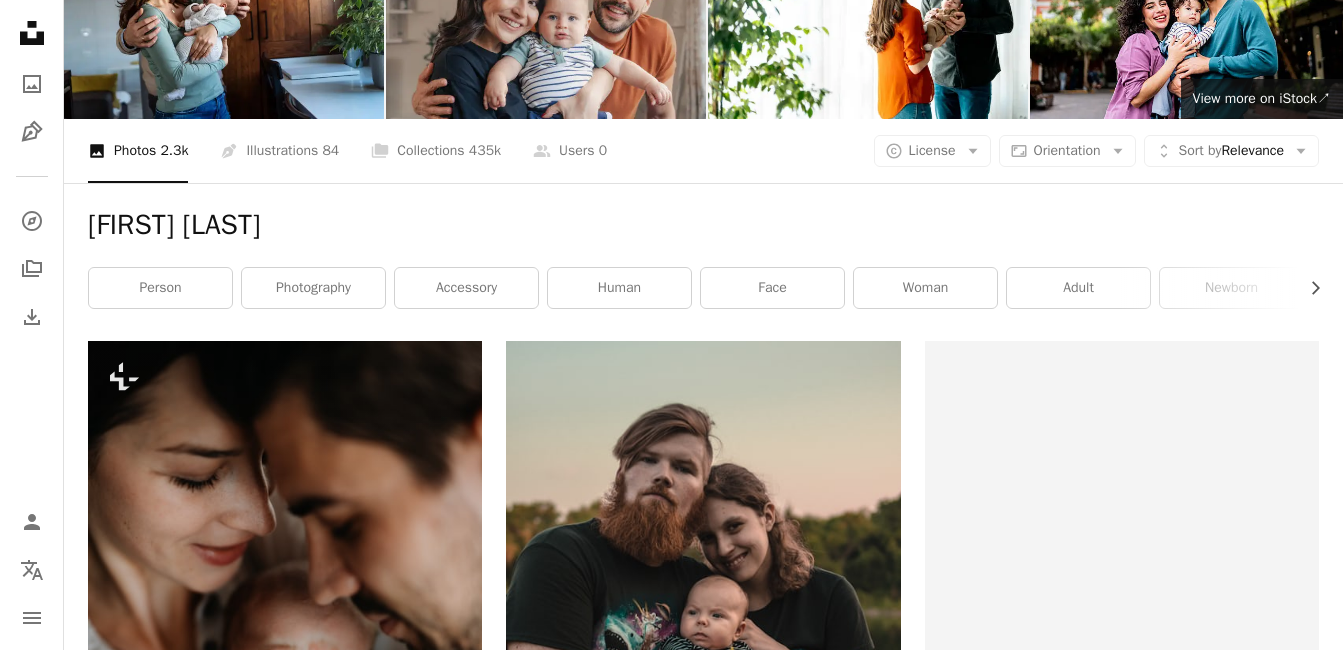 scroll, scrollTop: 0, scrollLeft: 0, axis: both 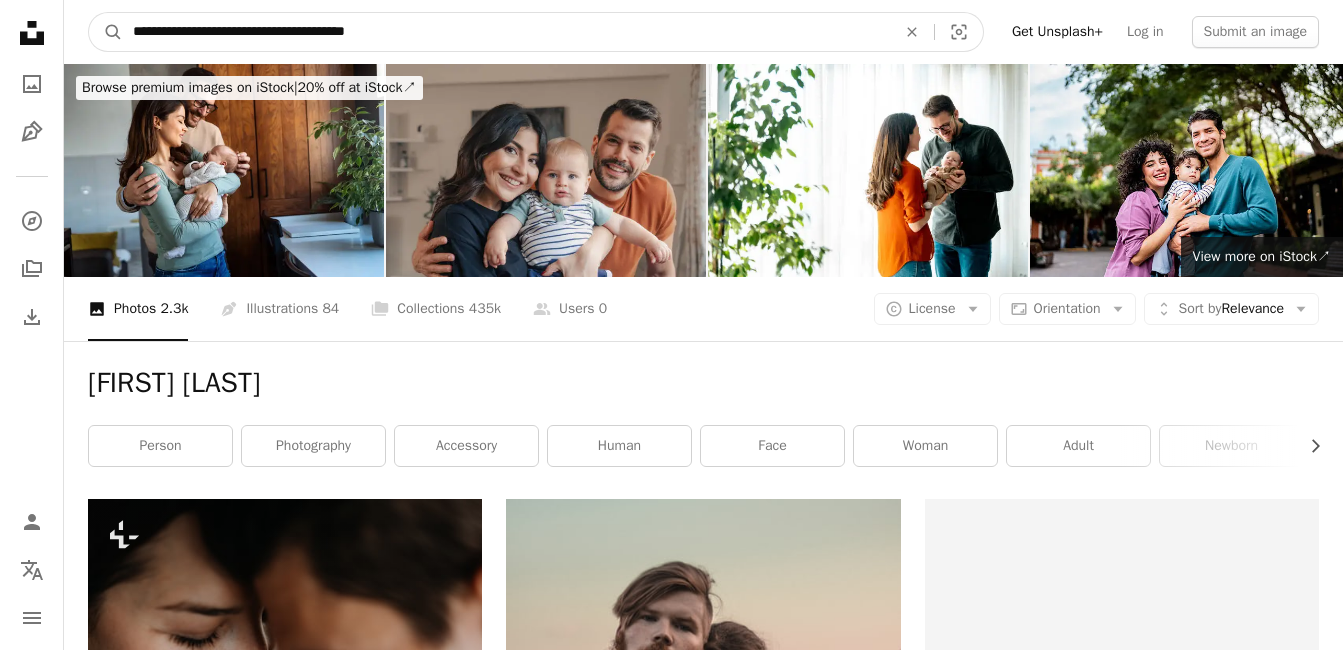 click on "**********" at bounding box center [506, 32] 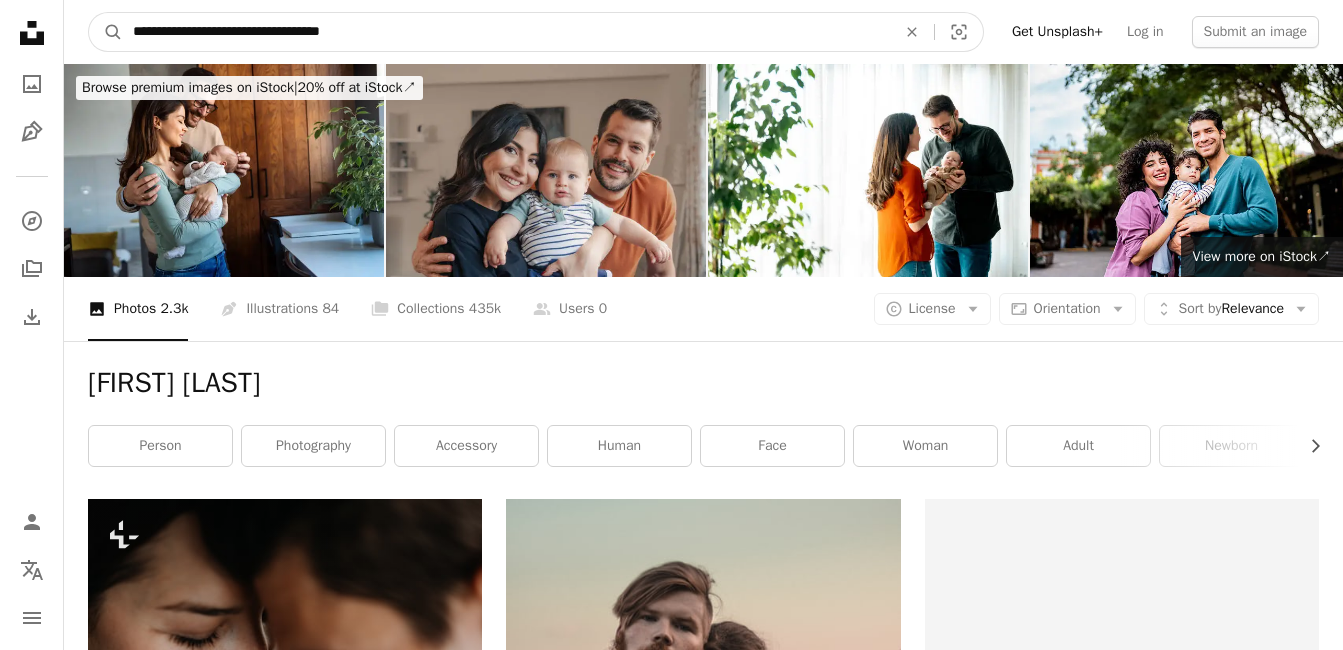 click on "**********" at bounding box center (506, 32) 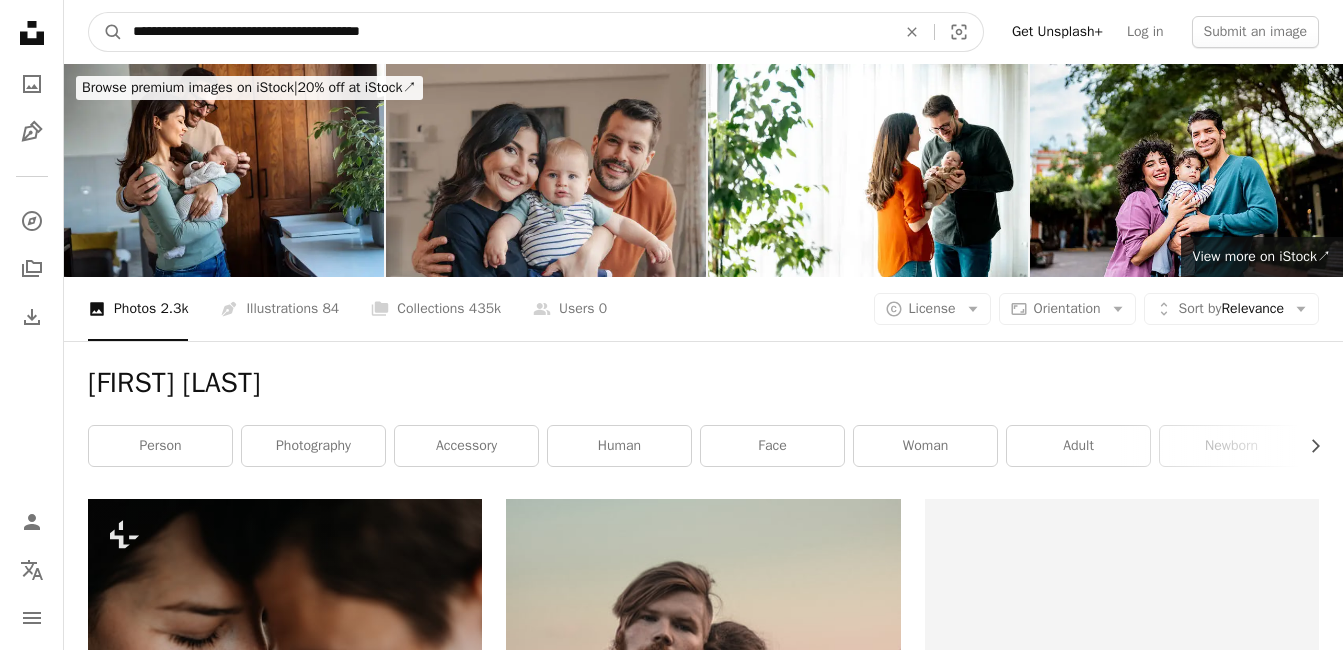 type on "**********" 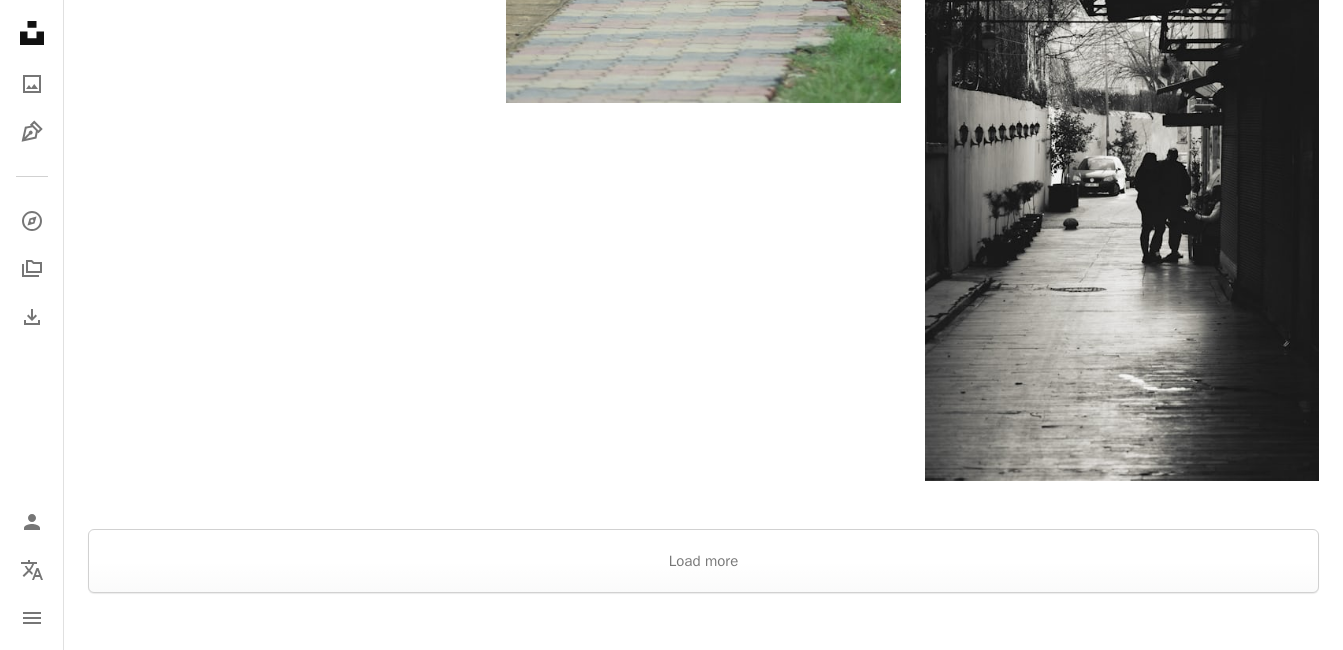 scroll, scrollTop: 3600, scrollLeft: 0, axis: vertical 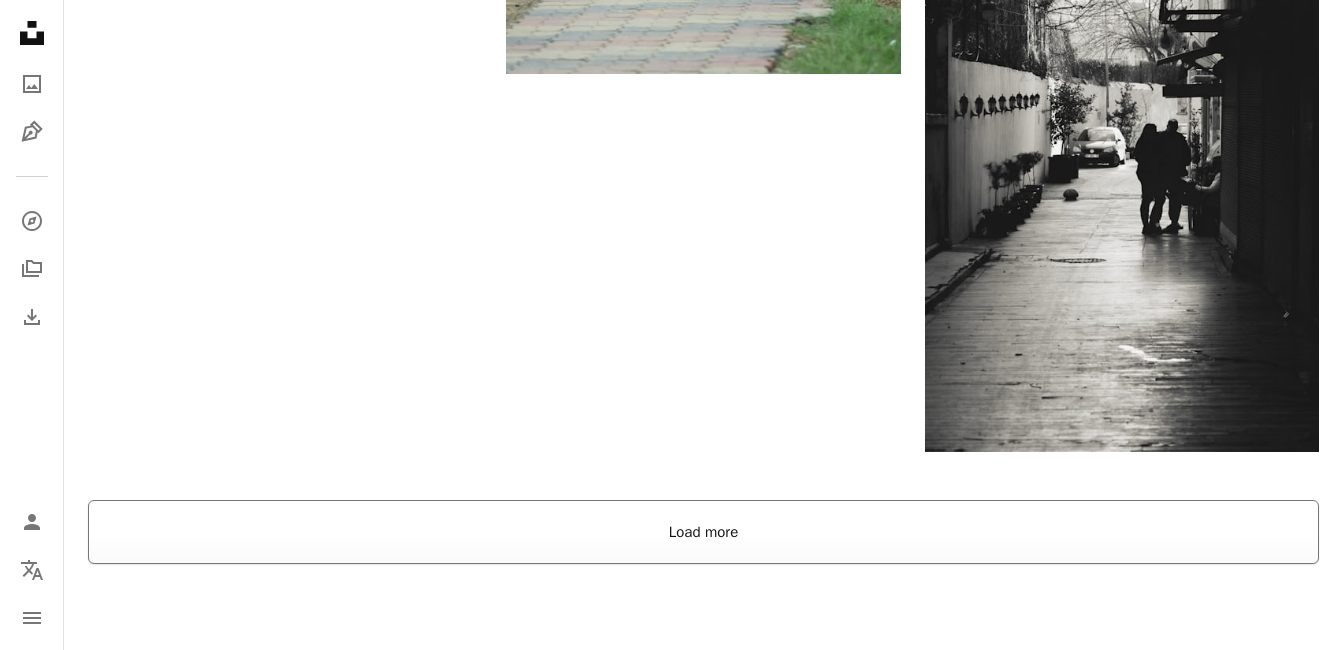 click on "Load more" at bounding box center [703, 532] 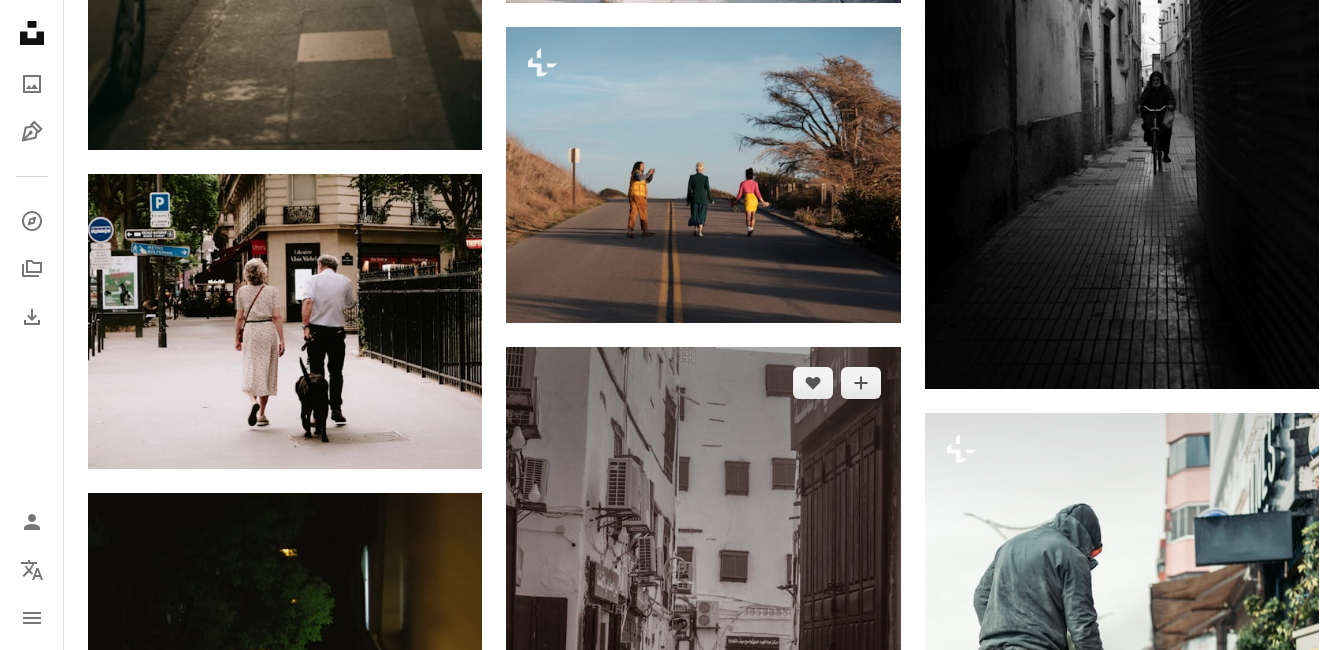 scroll, scrollTop: 34100, scrollLeft: 0, axis: vertical 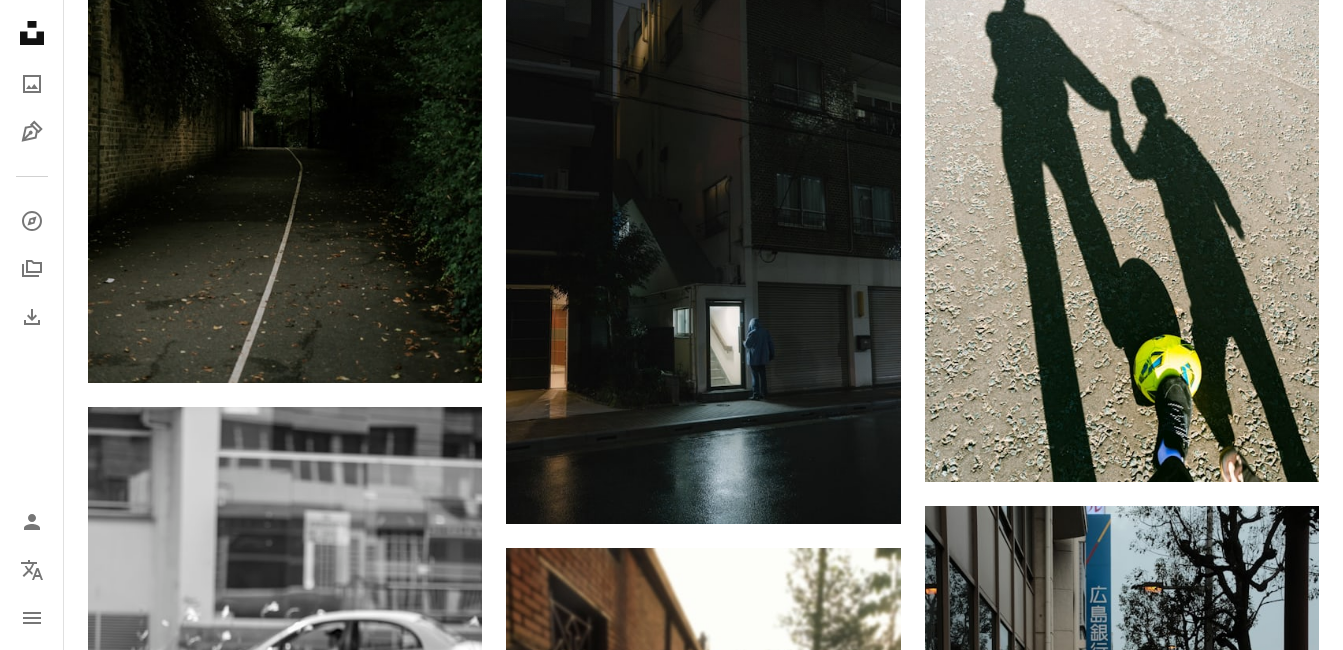 click on "**********" at bounding box center (671, -92173) 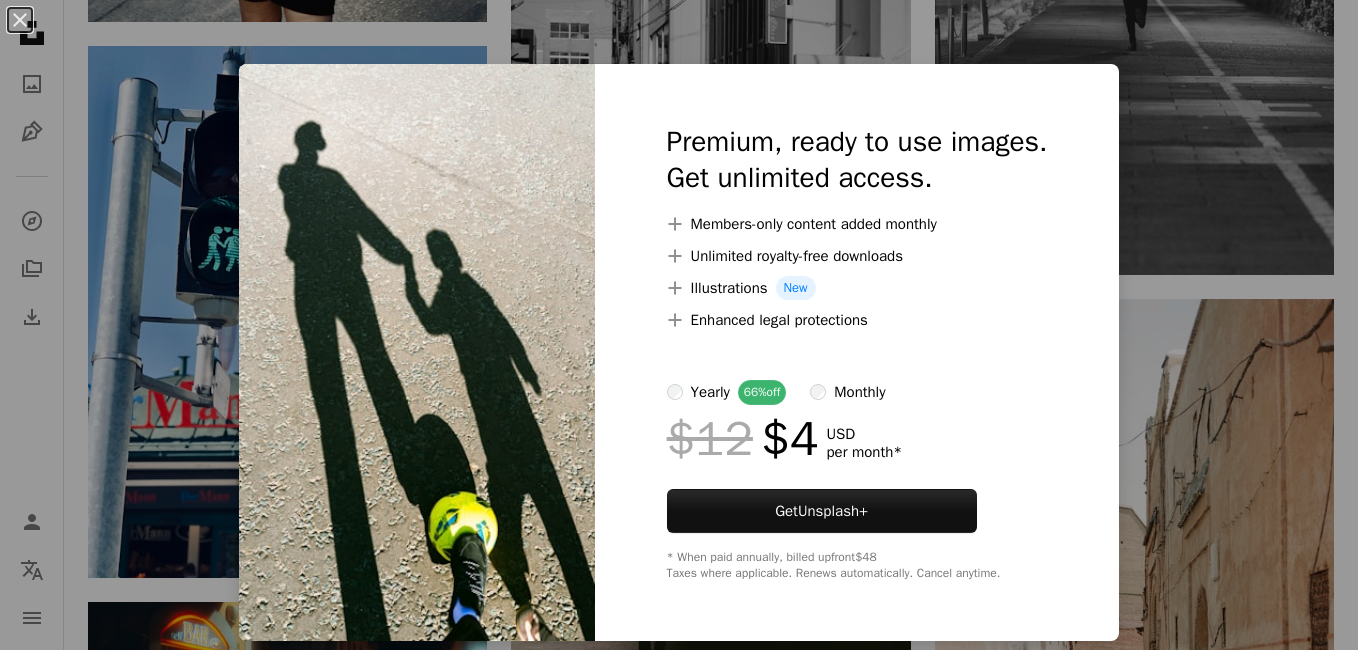 click on "**********" at bounding box center [679, -91029] 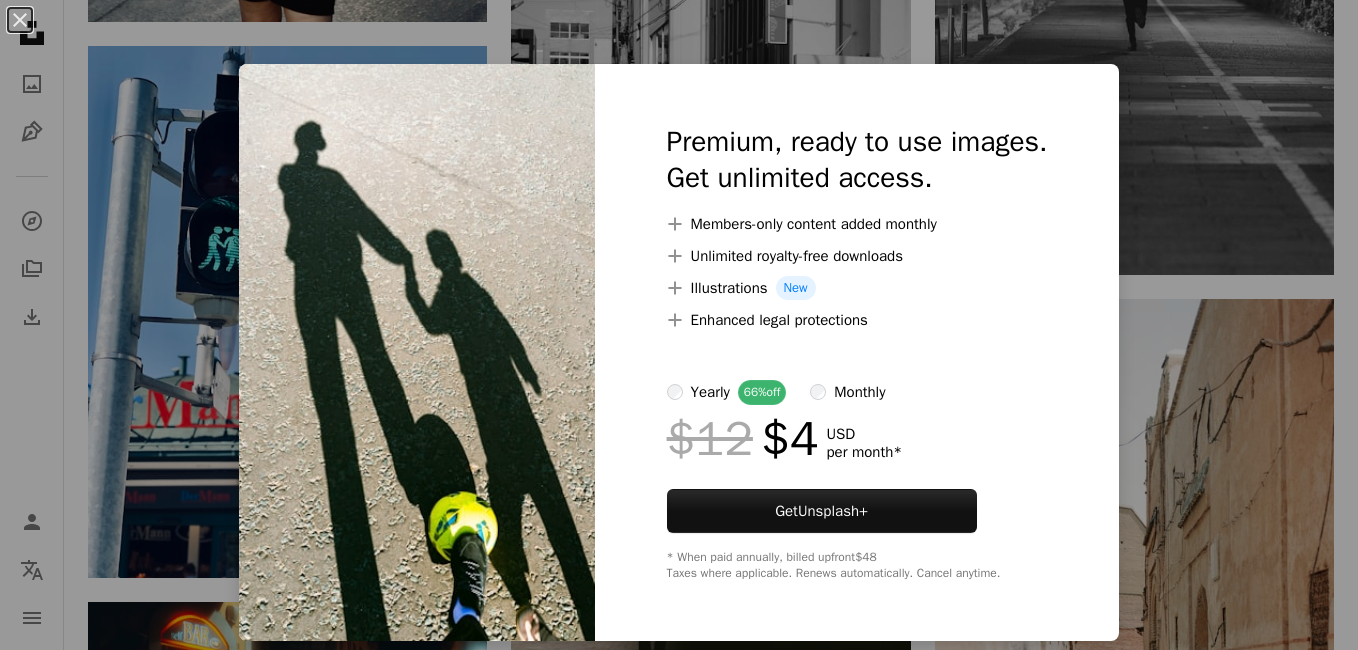 click on "**********" at bounding box center [679, -91029] 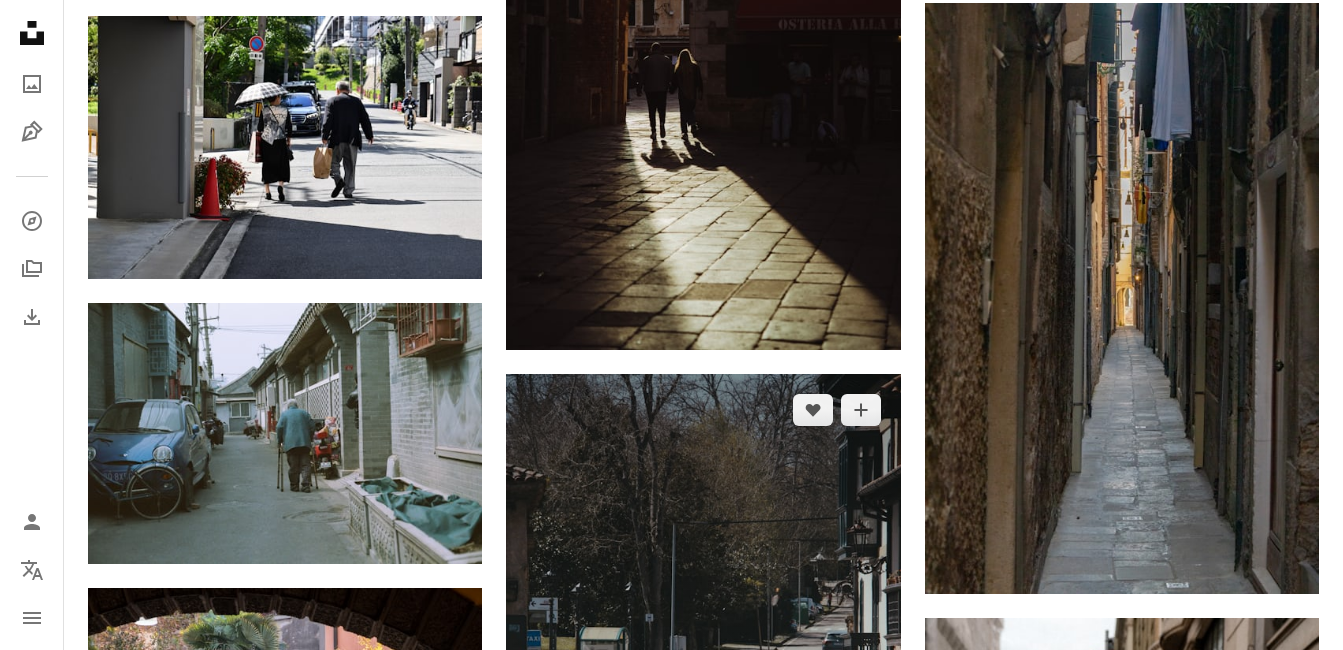 scroll, scrollTop: 205837, scrollLeft: 0, axis: vertical 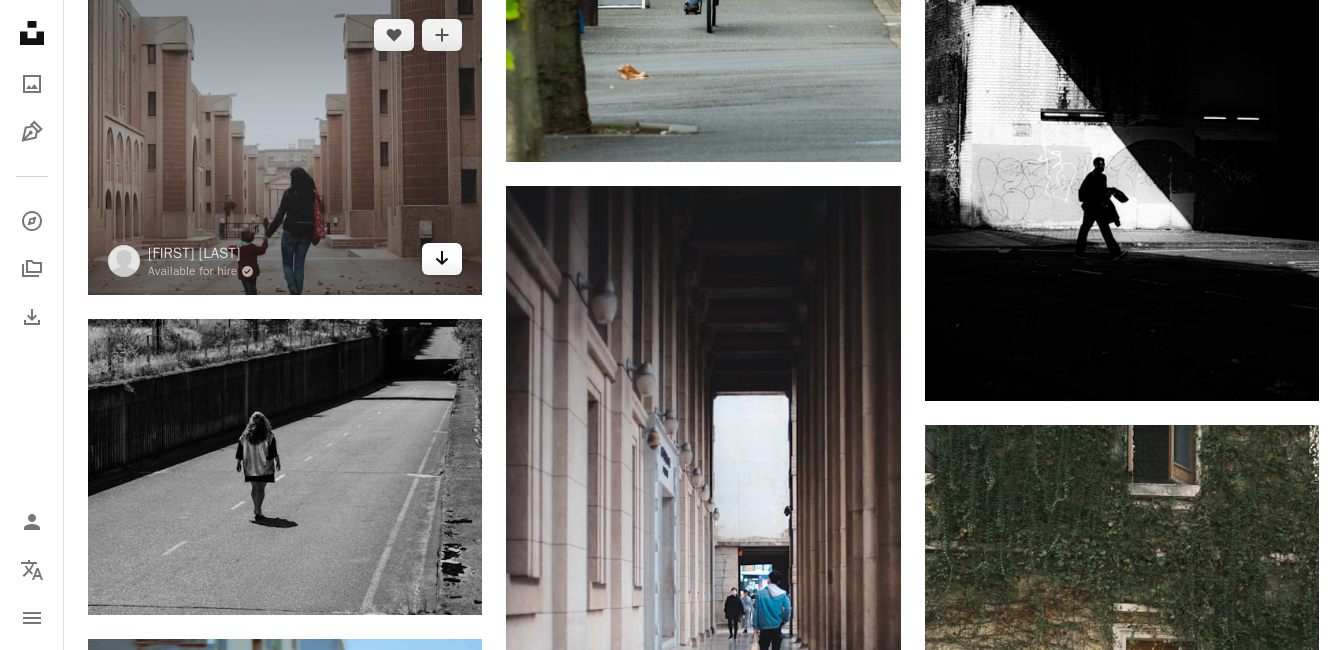 click on "Arrow pointing down" at bounding box center [442, 259] 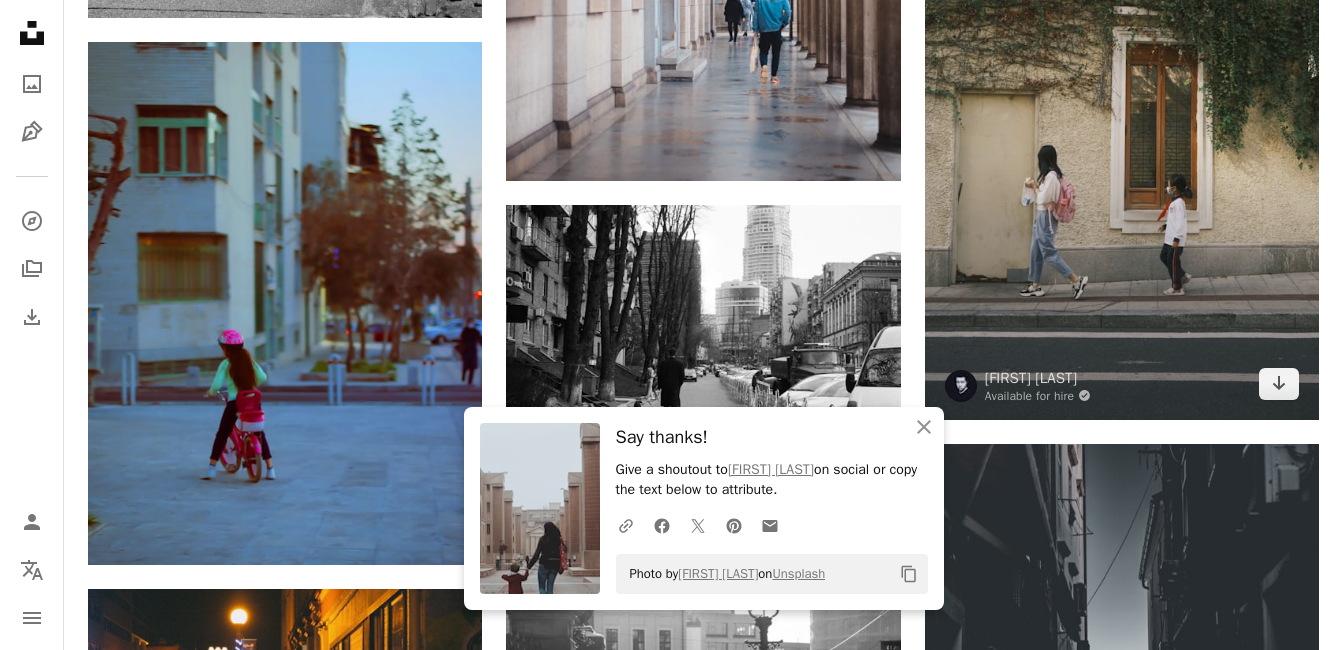 scroll, scrollTop: 212237, scrollLeft: 0, axis: vertical 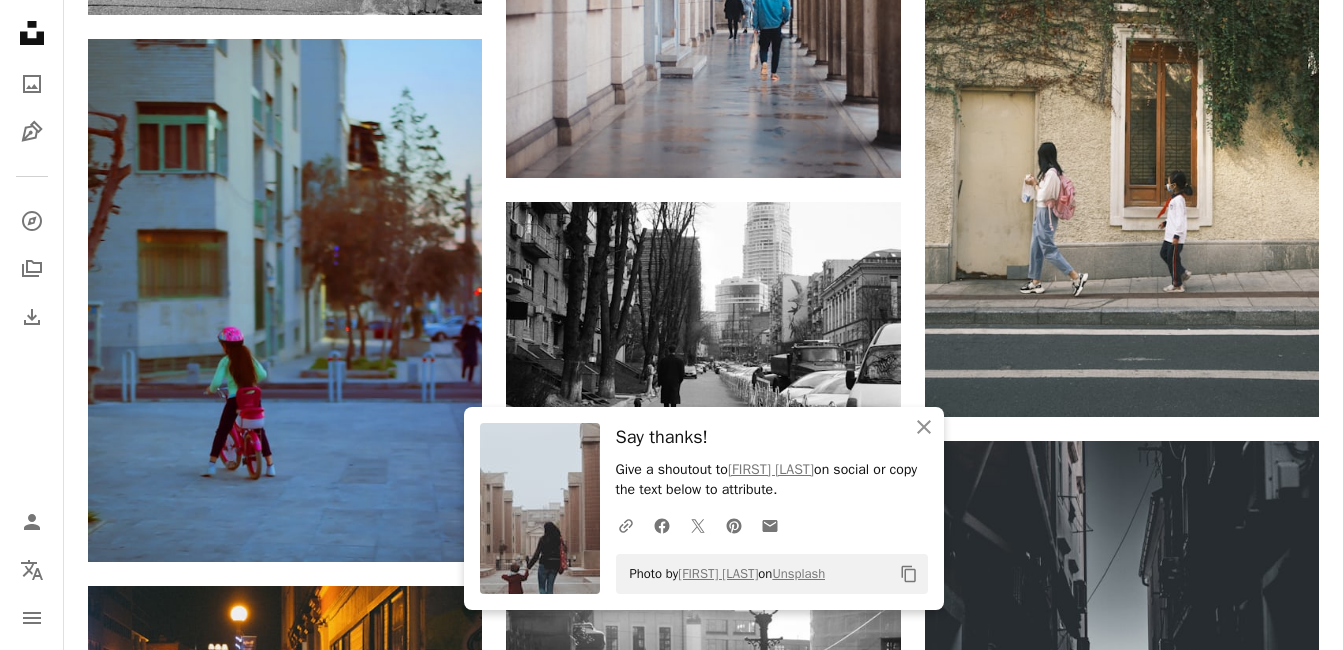 click on "Plus sign for Unsplash+ A heart A plus sign Yunus Tuğ For  Unsplash+ A lock Download A heart A plus sign tonny huang Arrow pointing down A heart A plus sign othmane ferrah Available for hire A checkmark inside of a circle Arrow pointing down A heart A plus sign Evgeniy Markov Arrow pointing down A heart A plus sign Adrien Olichon Arrow pointing down A heart A plus sign Alexandre Contador Available for hire A checkmark inside of a circle Arrow pointing down Plus sign for Unsplash+ A heart A plus sign Jordan González For  Unsplash+ A lock Download A heart A plus sign Toxic Smoker Arrow pointing down A heart A plus sign Jasper Gribble Arrow pointing down A heart A plus sign Vicko Fidelis Available for hire A checkmark inside of a circle Arrow pointing down –– ––– –––  –– ––– –  ––– –––  ––––  –   – –– –––  – – ––– –– –– –––– –– Manage and sell your services Start A Free Trial A heart A plus sign Kelsey He A heart For" at bounding box center (703, -103891) 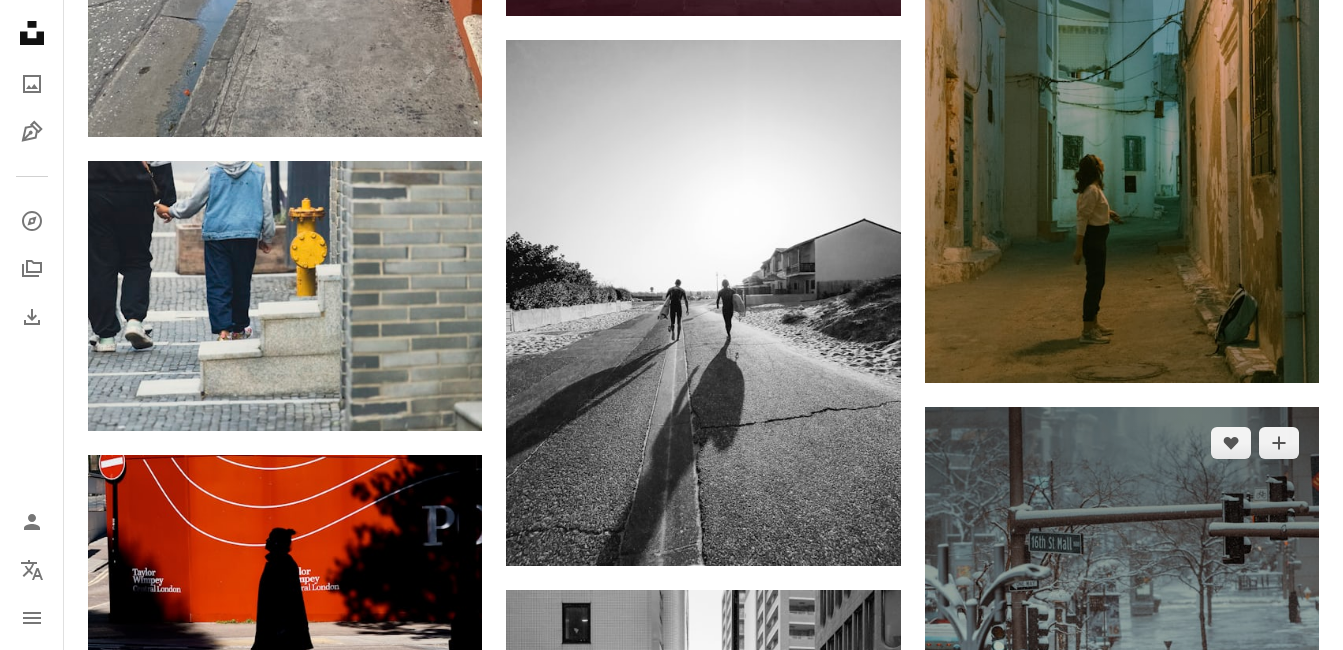 scroll, scrollTop: 225992, scrollLeft: 0, axis: vertical 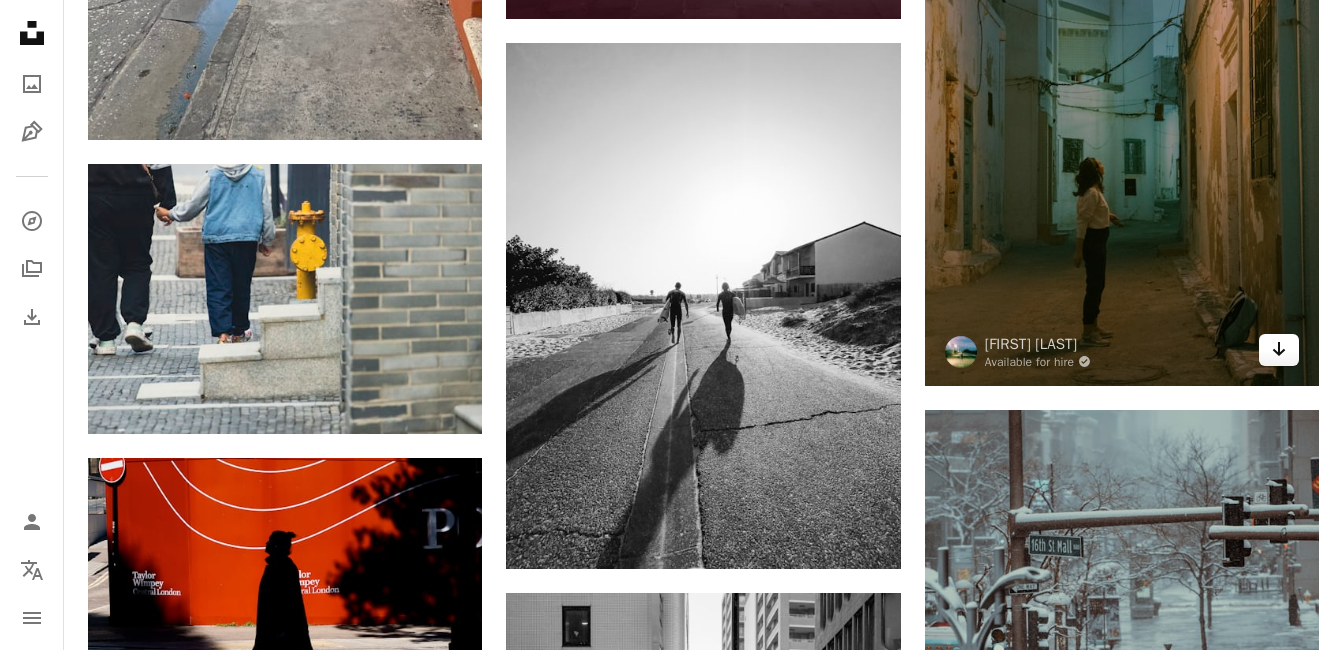 click on "Arrow pointing down" at bounding box center [1279, 350] 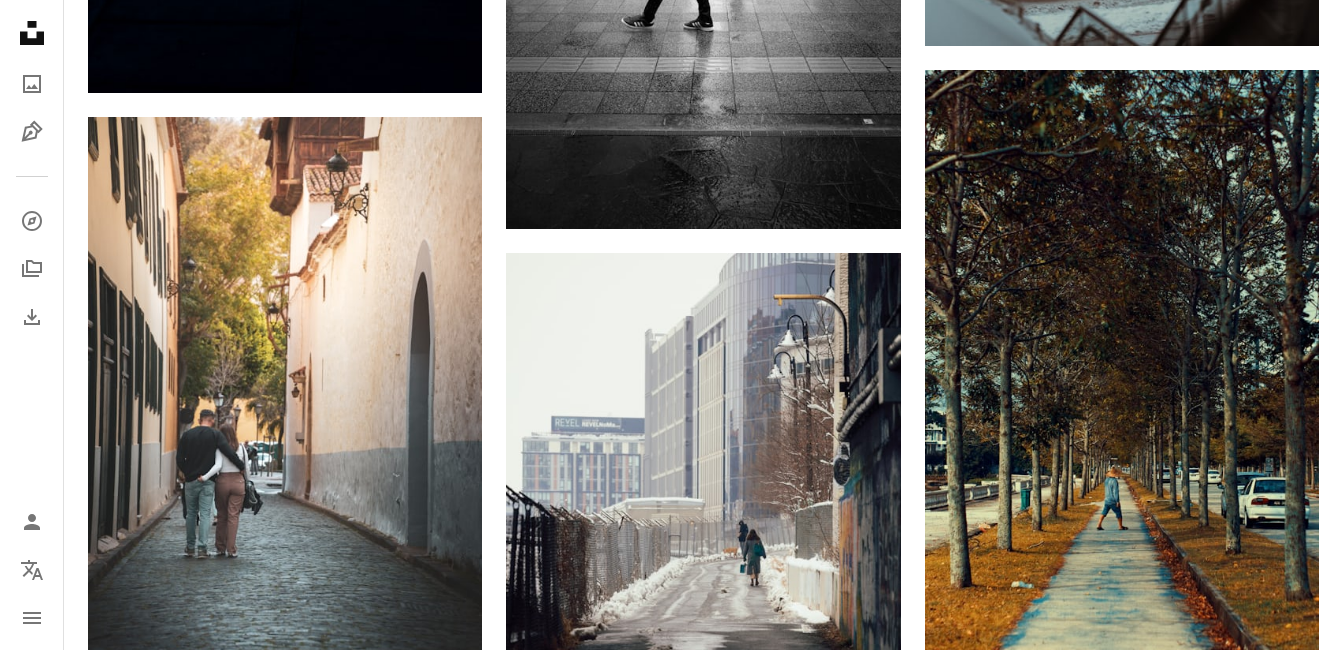 scroll, scrollTop: 227292, scrollLeft: 0, axis: vertical 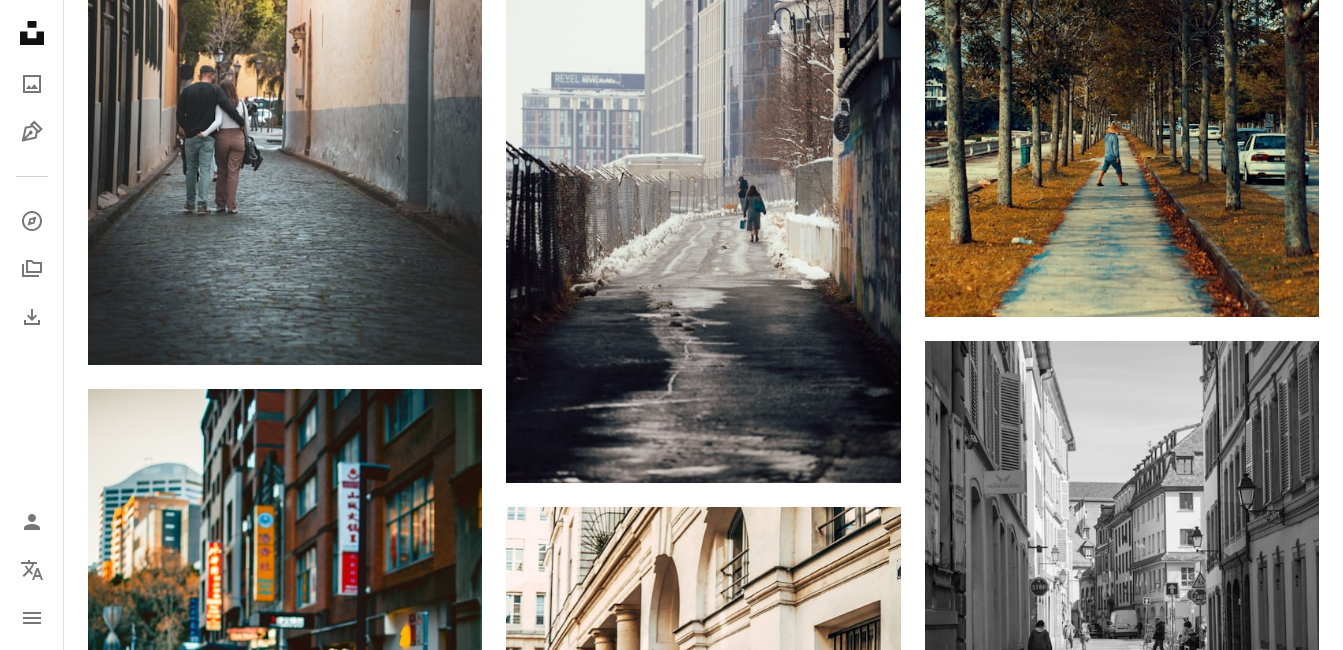 click on "Plus sign for Unsplash+ A heart A plus sign Yunus Tuğ For  Unsplash+ A lock Download A heart A plus sign tonny huang Arrow pointing down A heart A plus sign othmane ferrah Available for hire A checkmark inside of a circle Arrow pointing down A heart A plus sign Evgeniy Markov Arrow pointing down A heart A plus sign Adrien Olichon Arrow pointing down A heart A plus sign Alexandre Contador Available for hire A checkmark inside of a circle Arrow pointing down Plus sign for Unsplash+ A heart A plus sign Jordan González For  Unsplash+ A lock Download A heart A plus sign Toxic Smoker Arrow pointing down A heart A plus sign Jasper Gribble Arrow pointing down A heart A plus sign Vicko Fidelis Available for hire A checkmark inside of a circle Arrow pointing down –– ––– –––  –– ––– –  ––– –––  ––––  –   – –– –––  – – ––– –– –– –––– –– Manage and sell your services Start A Free Trial A heart A plus sign Kelsey He A heart For" at bounding box center [703, -111528] 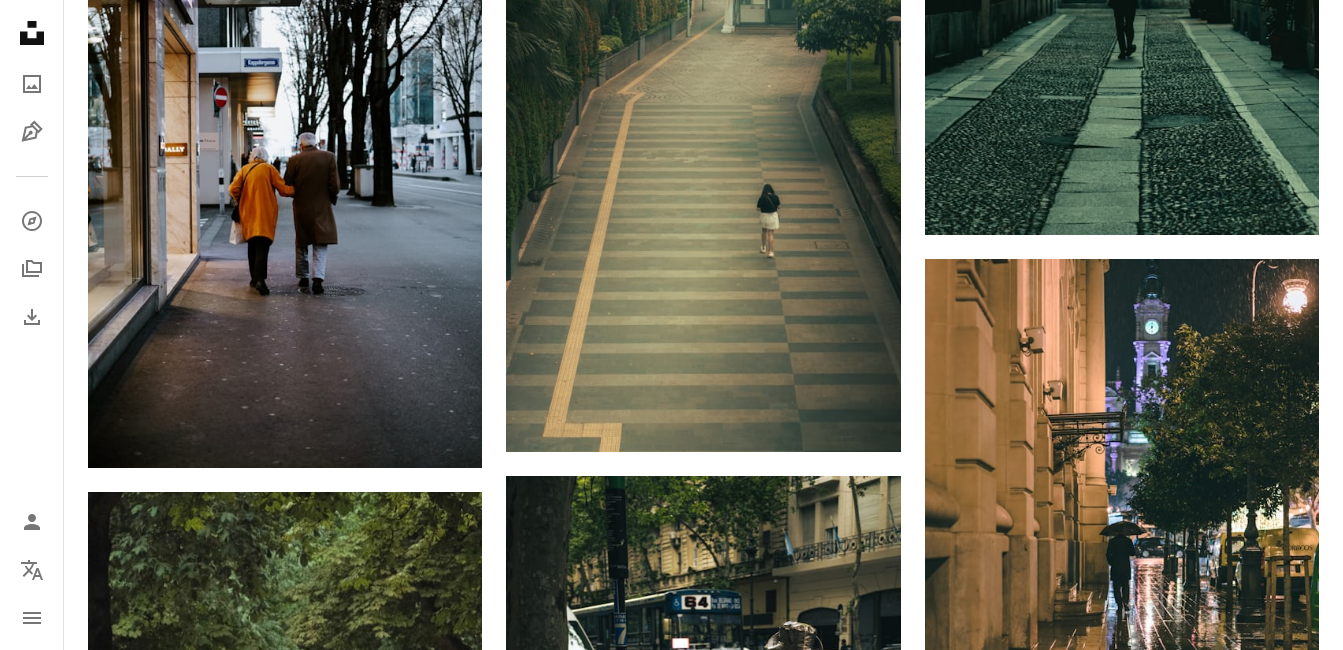 scroll, scrollTop: 230963, scrollLeft: 0, axis: vertical 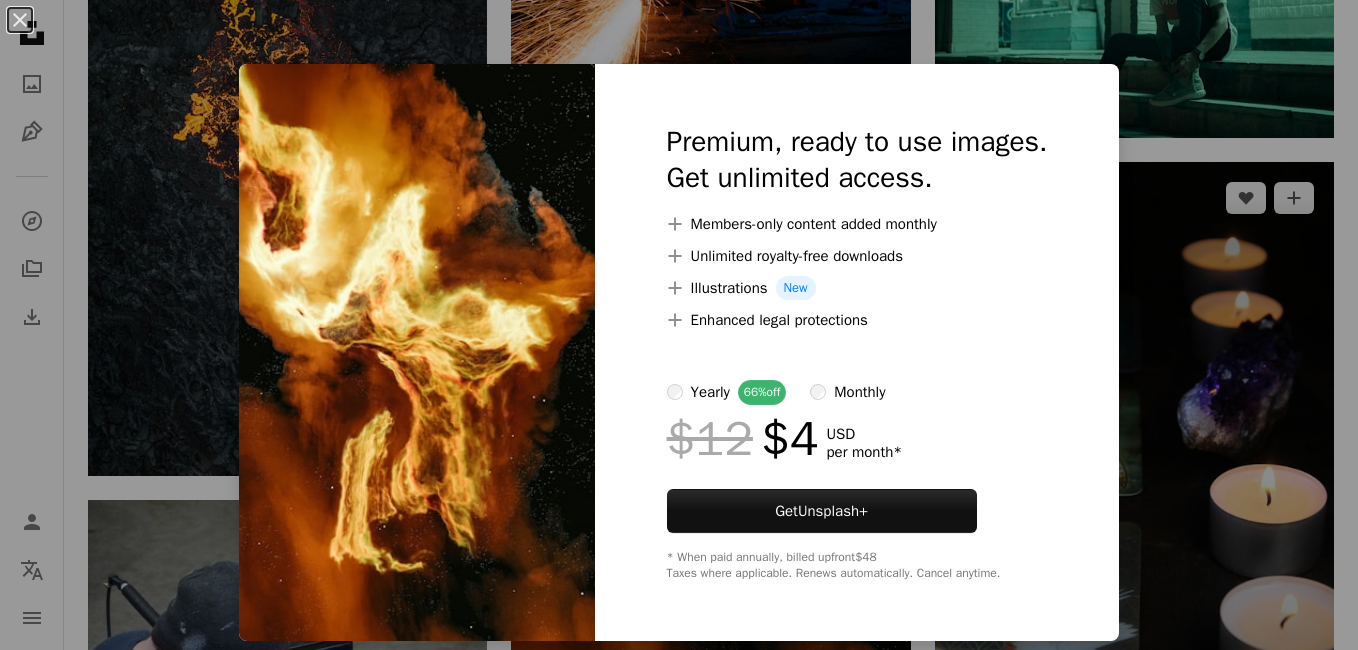 click on "An X shape Premium, ready to use images. Get unlimited access. A plus sign Members-only content added monthly A plus sign Unlimited royalty-free downloads A plus sign Illustrations  New A plus sign Enhanced legal protections yearly 66%  off monthly $12   $4 USD per month * Get  Unsplash+ * When paid annually, billed upfront  $48 Taxes where applicable. Renews automatically. Cancel anytime." at bounding box center [679, 325] 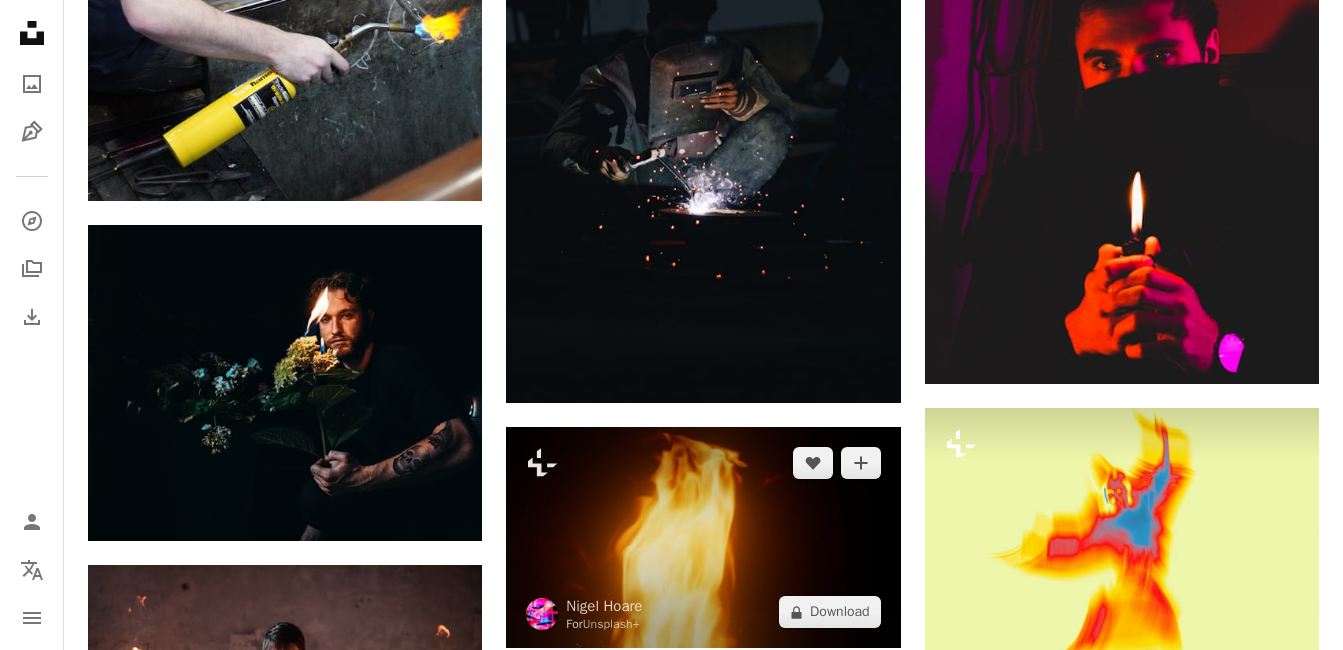 scroll, scrollTop: 8700, scrollLeft: 0, axis: vertical 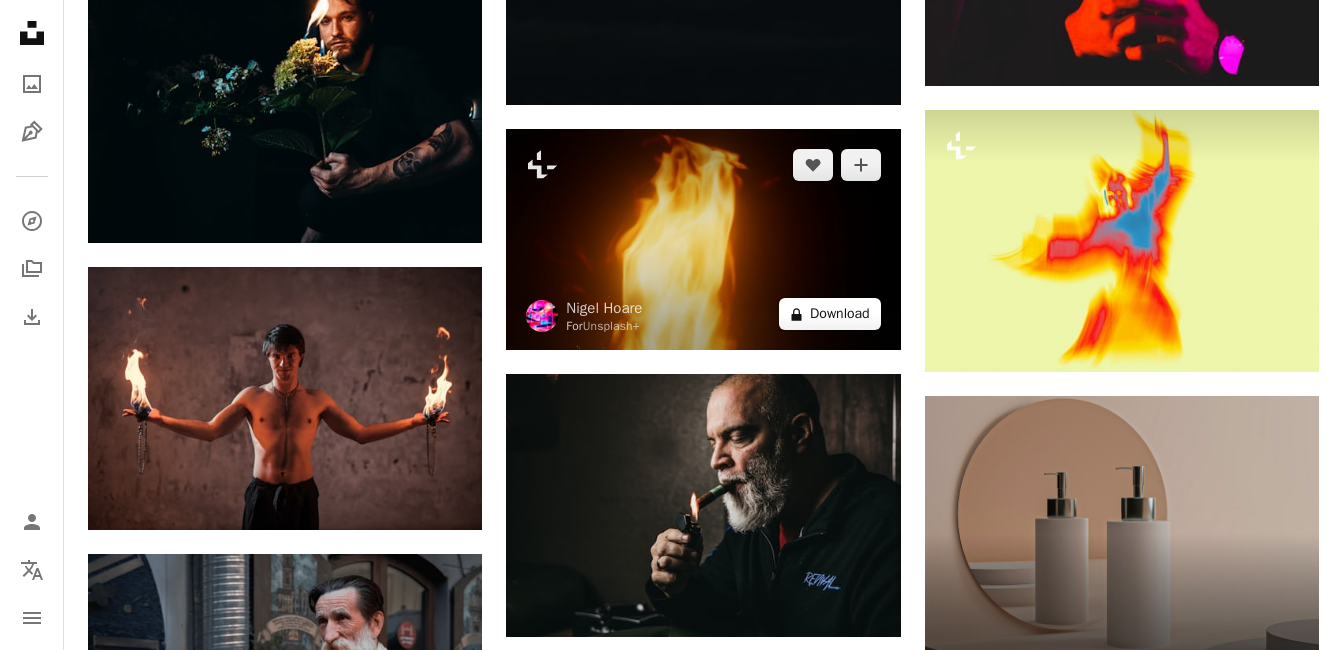click on "A lock Download" at bounding box center [830, 314] 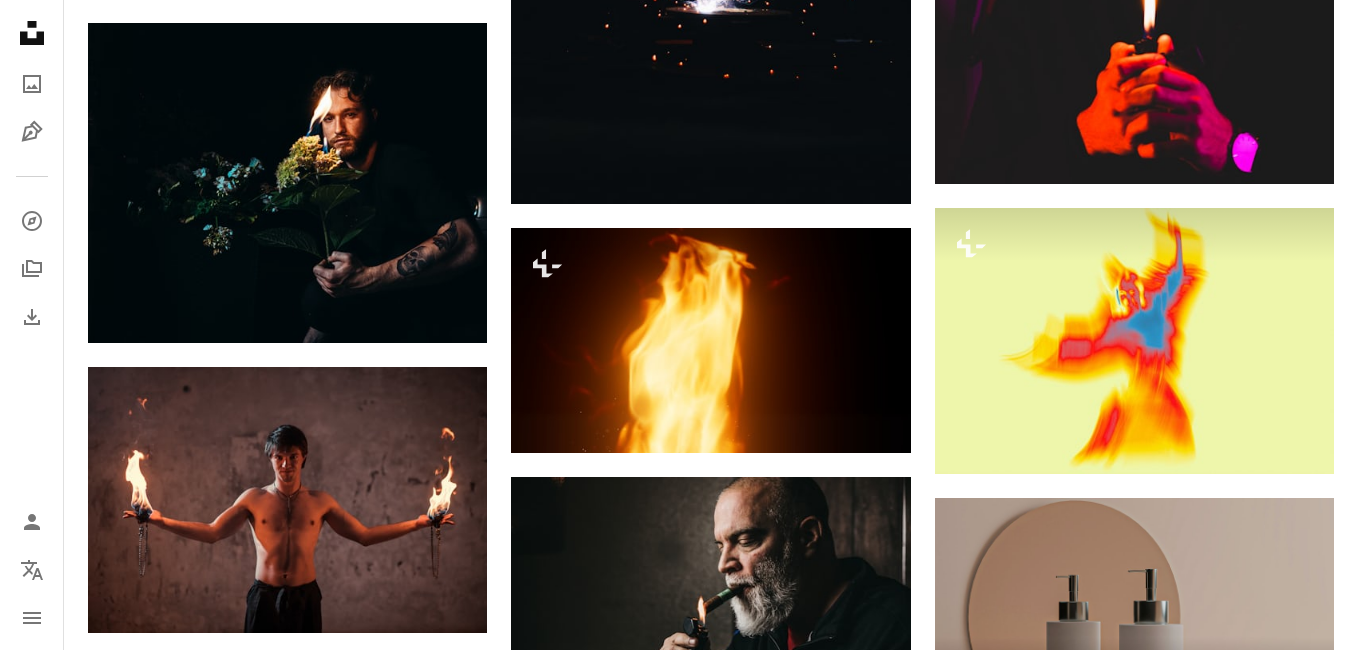 click on "An X shape Premium, ready to use images. Get unlimited access. A plus sign Members-only content added monthly A plus sign Unlimited royalty-free downloads A plus sign Illustrations  New A plus sign Enhanced legal protections yearly 66%  off monthly $12   $4 USD per month * Get  Unsplash+ * When paid annually, billed upfront  $48 Taxes where applicable. Renews automatically. Cancel anytime." at bounding box center [679, 4298] 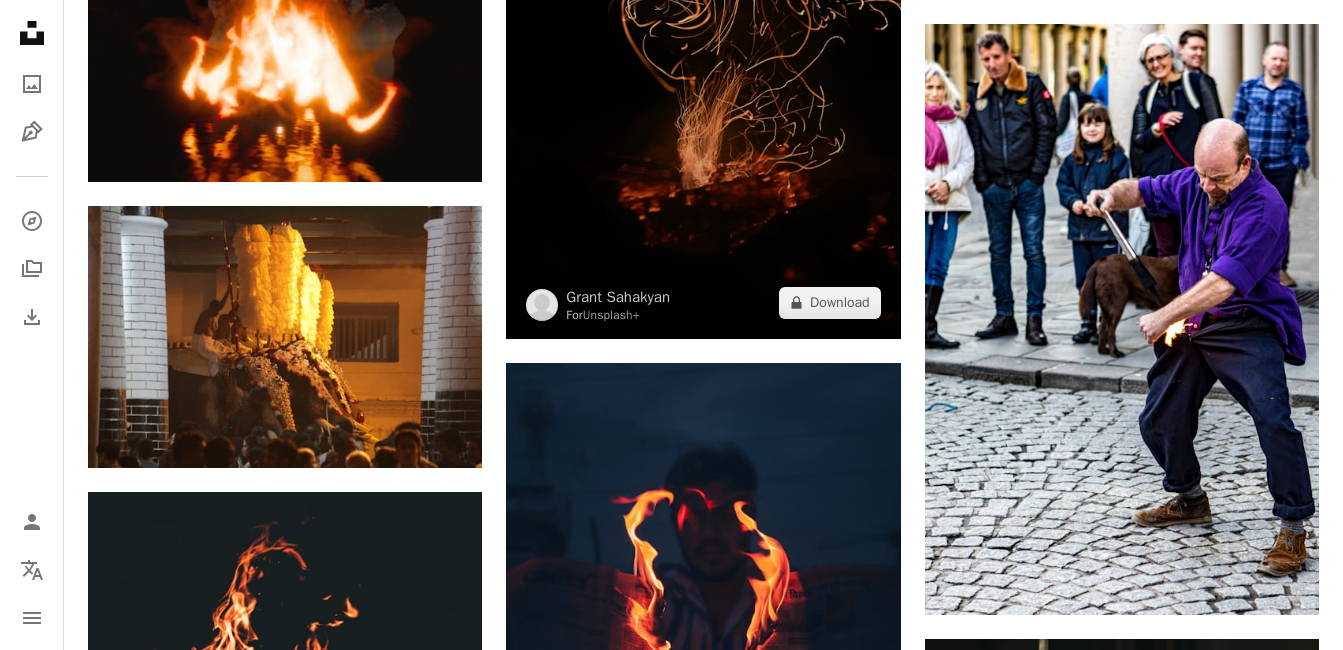 scroll, scrollTop: 9600, scrollLeft: 0, axis: vertical 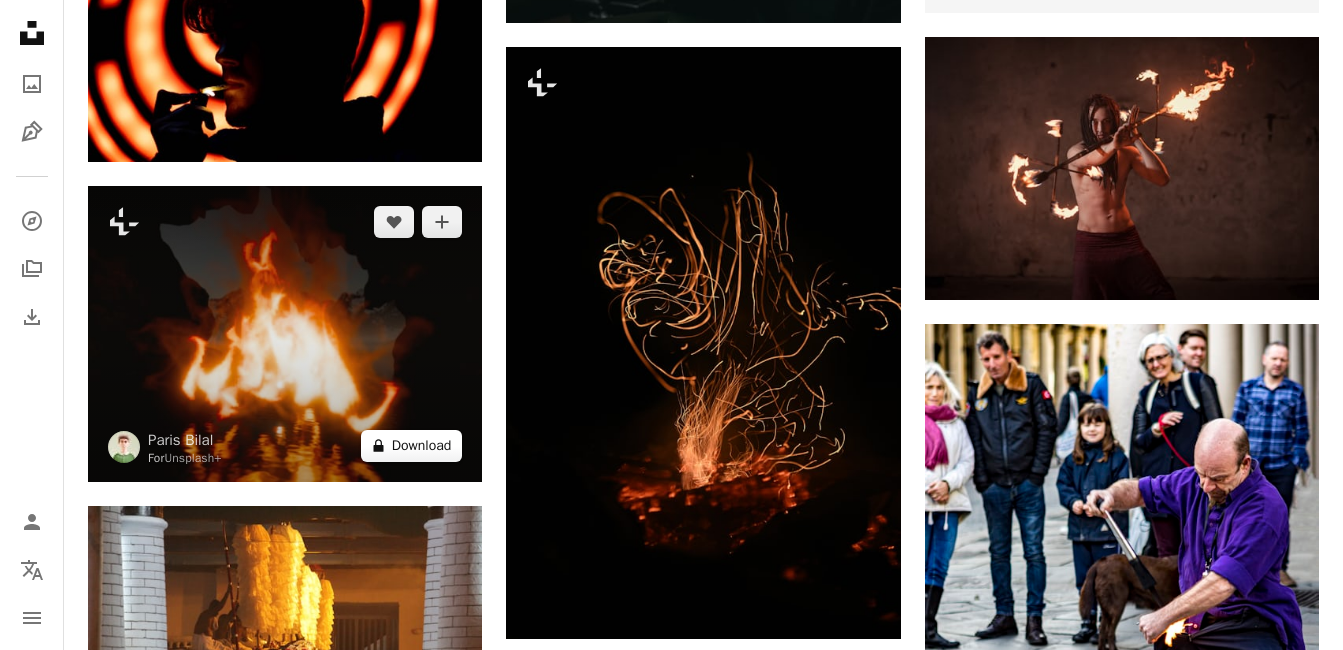 click on "A lock Download" at bounding box center [412, 446] 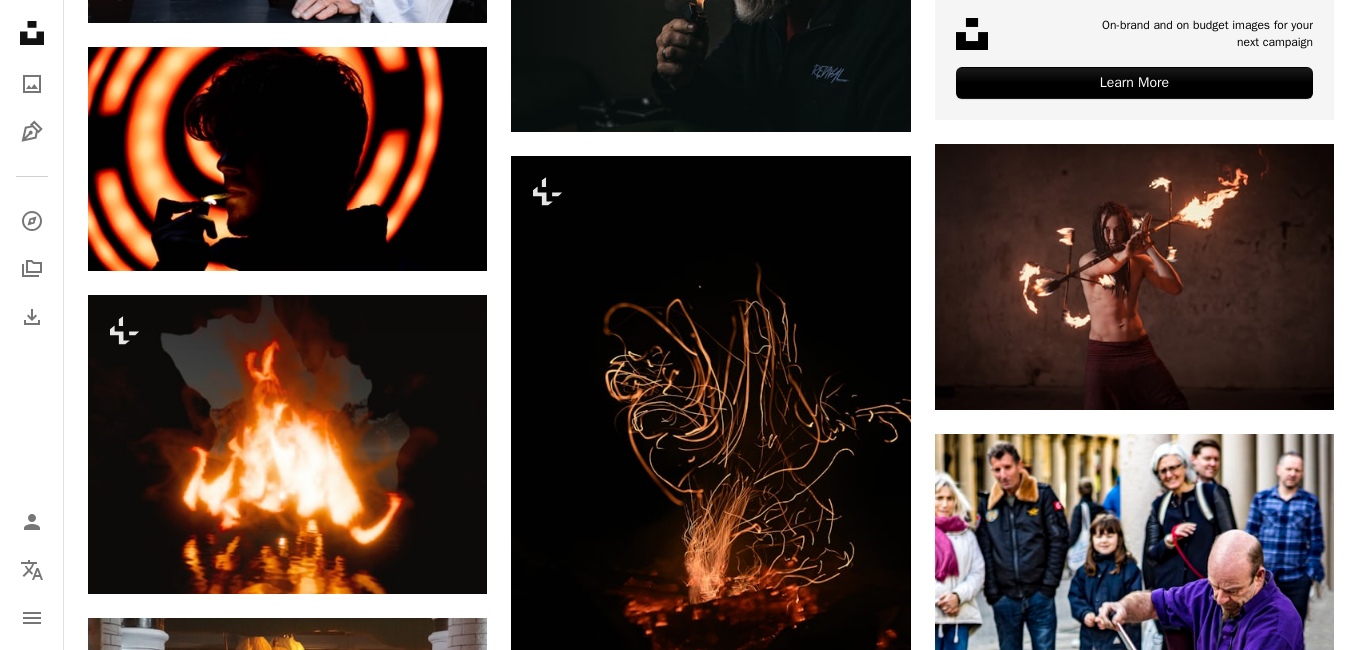 click on "An X shape Premium, ready to use images. Get unlimited access. A plus sign Members-only content added monthly A plus sign Unlimited royalty-free downloads A plus sign Illustrations  New A plus sign Enhanced legal protections yearly 66%  off monthly $12   $4 USD per month * Get  Unsplash+ * When paid annually, billed upfront  $48 Taxes where applicable. Renews automatically. Cancel anytime." at bounding box center [679, 6890] 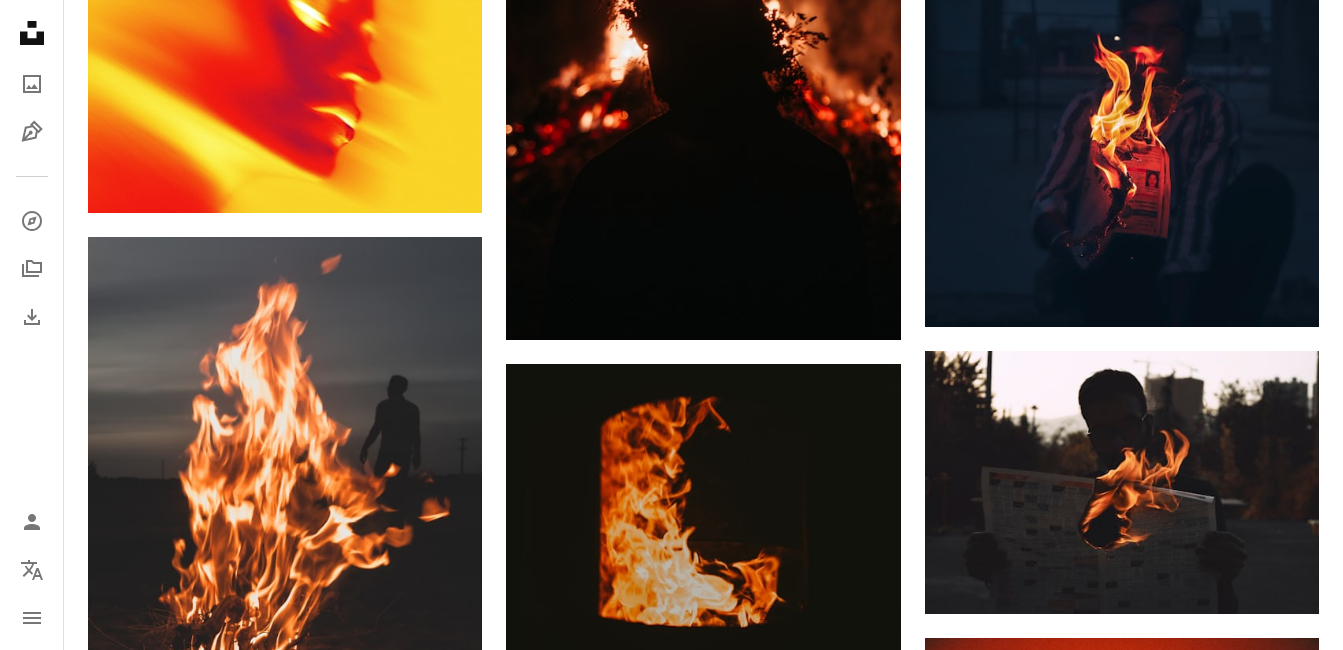scroll, scrollTop: 12000, scrollLeft: 0, axis: vertical 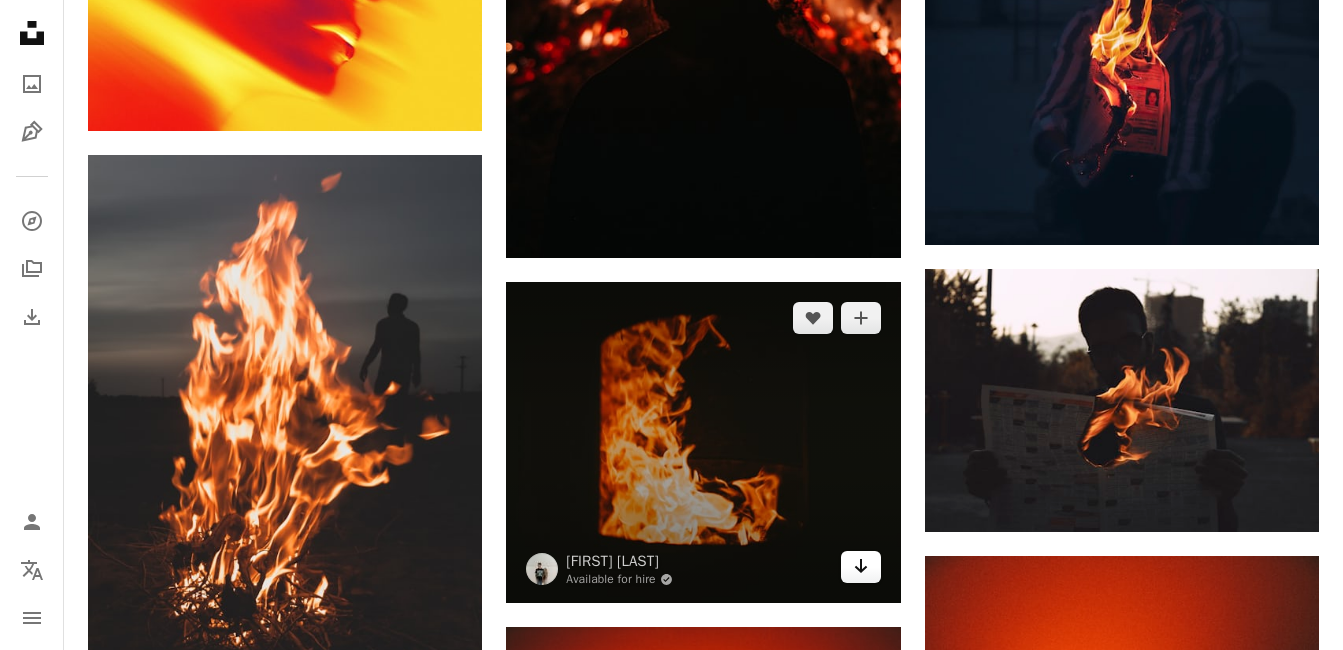 click 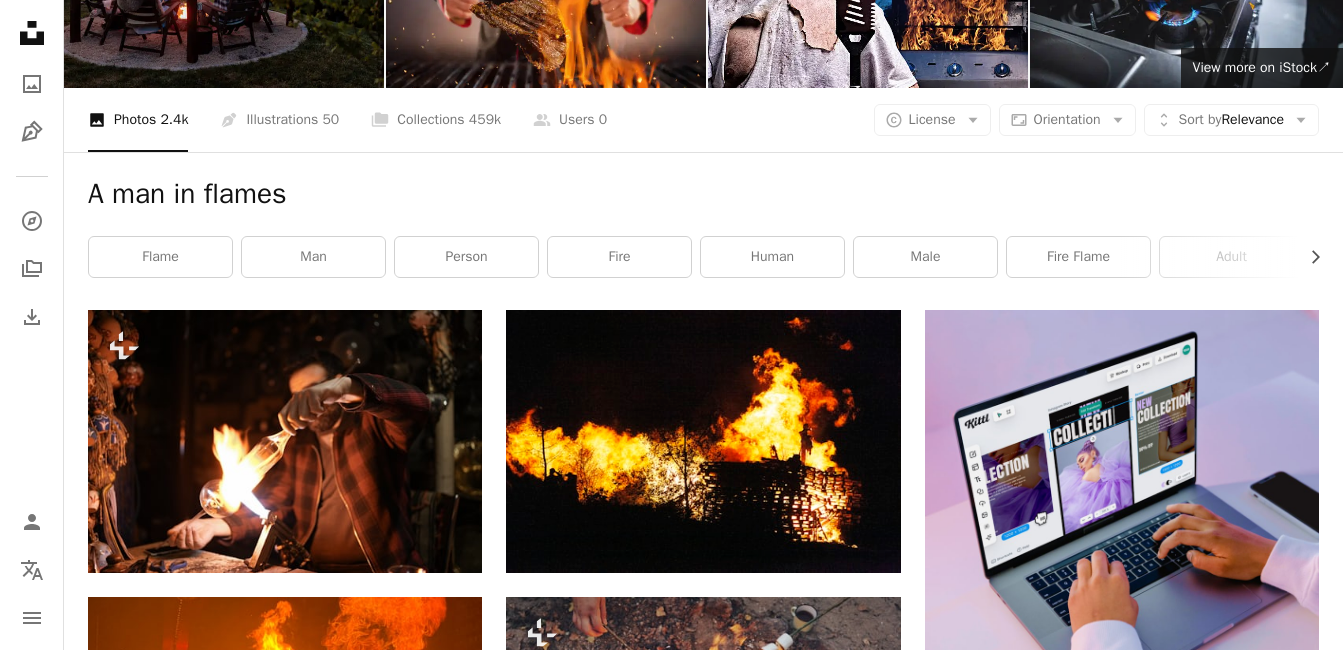 scroll, scrollTop: 83, scrollLeft: 0, axis: vertical 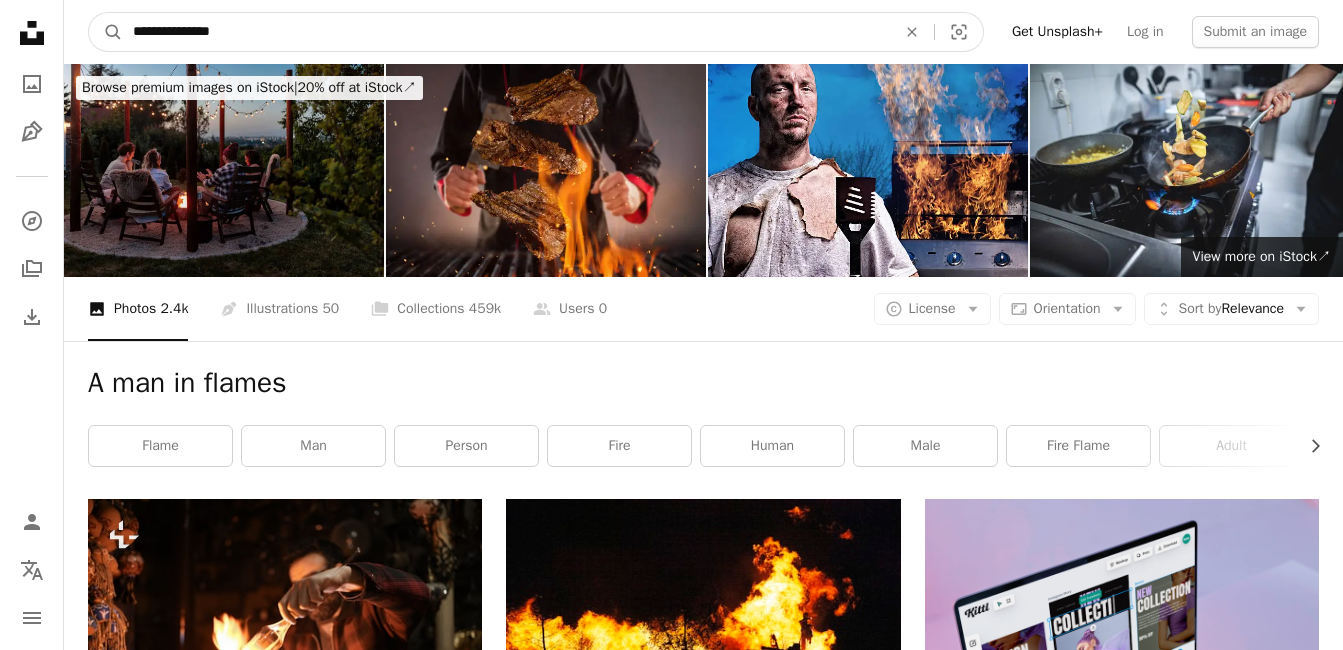 click on "**********" at bounding box center [506, 32] 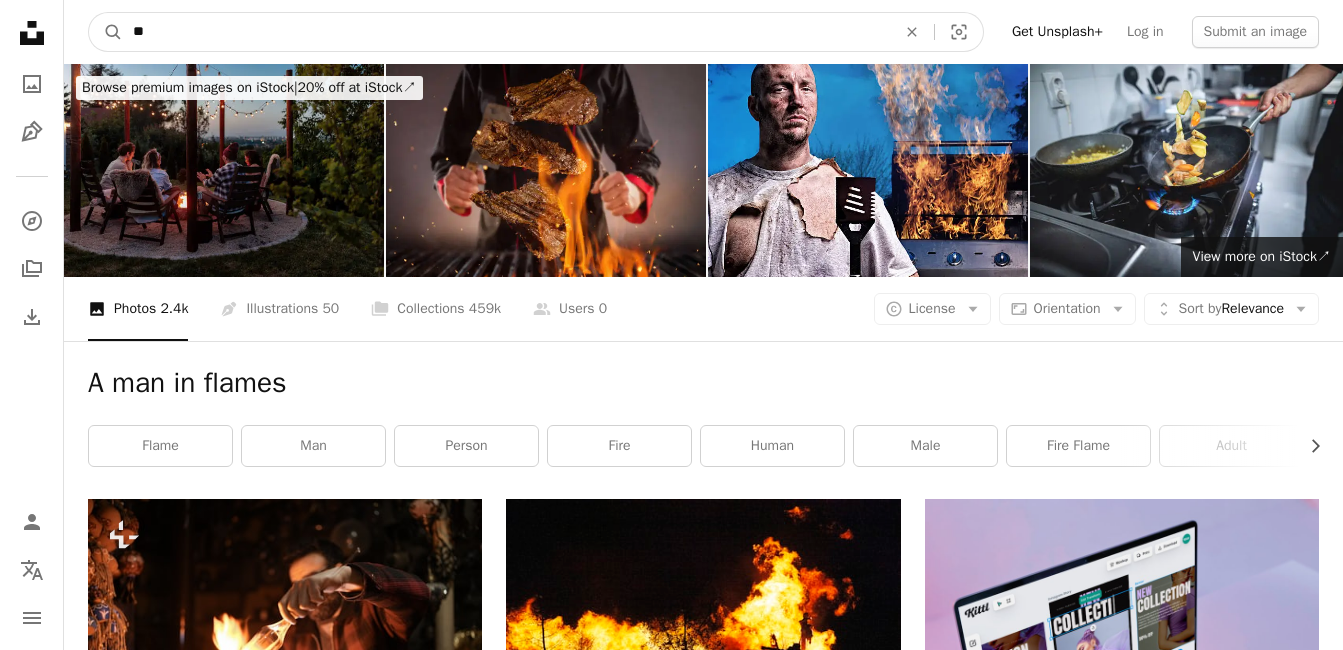 type on "*" 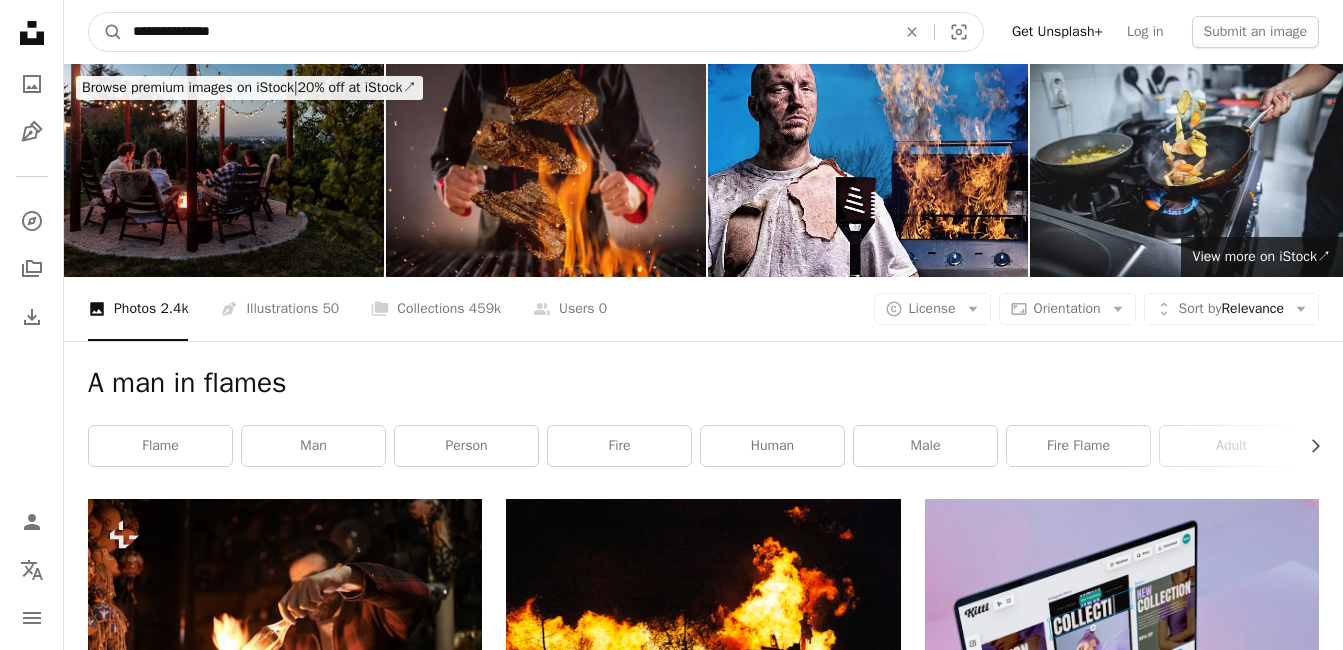 type on "**********" 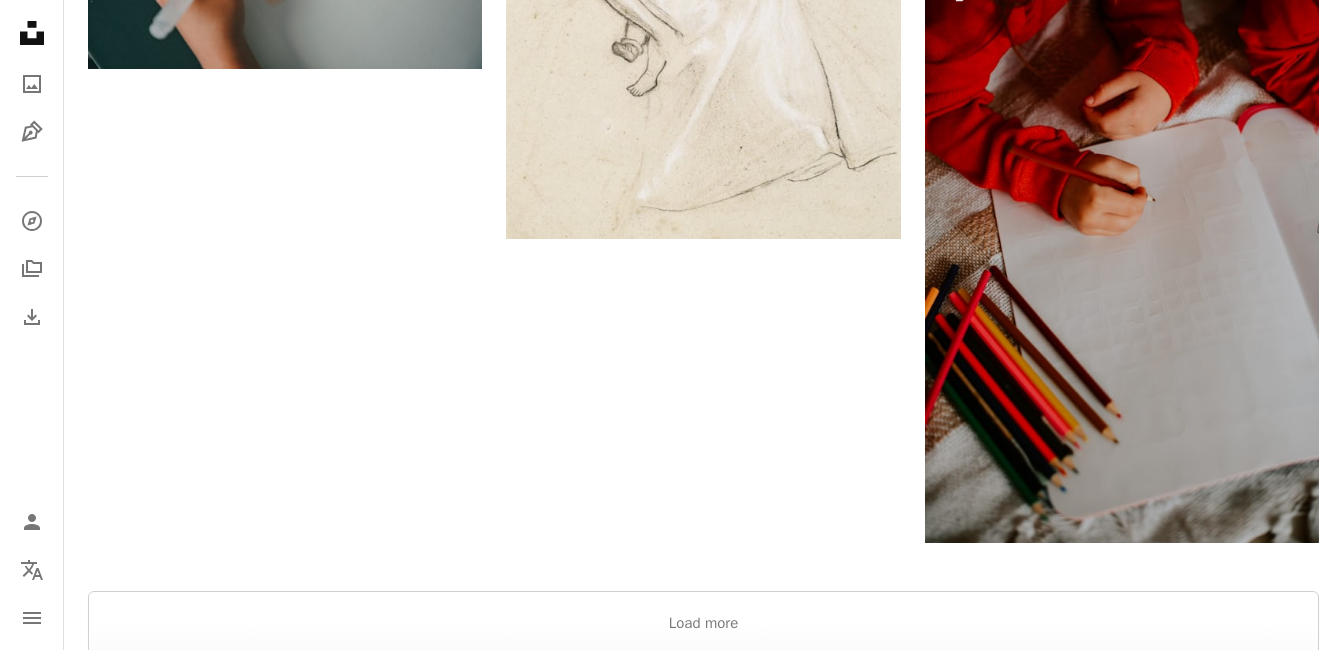 scroll, scrollTop: 3300, scrollLeft: 0, axis: vertical 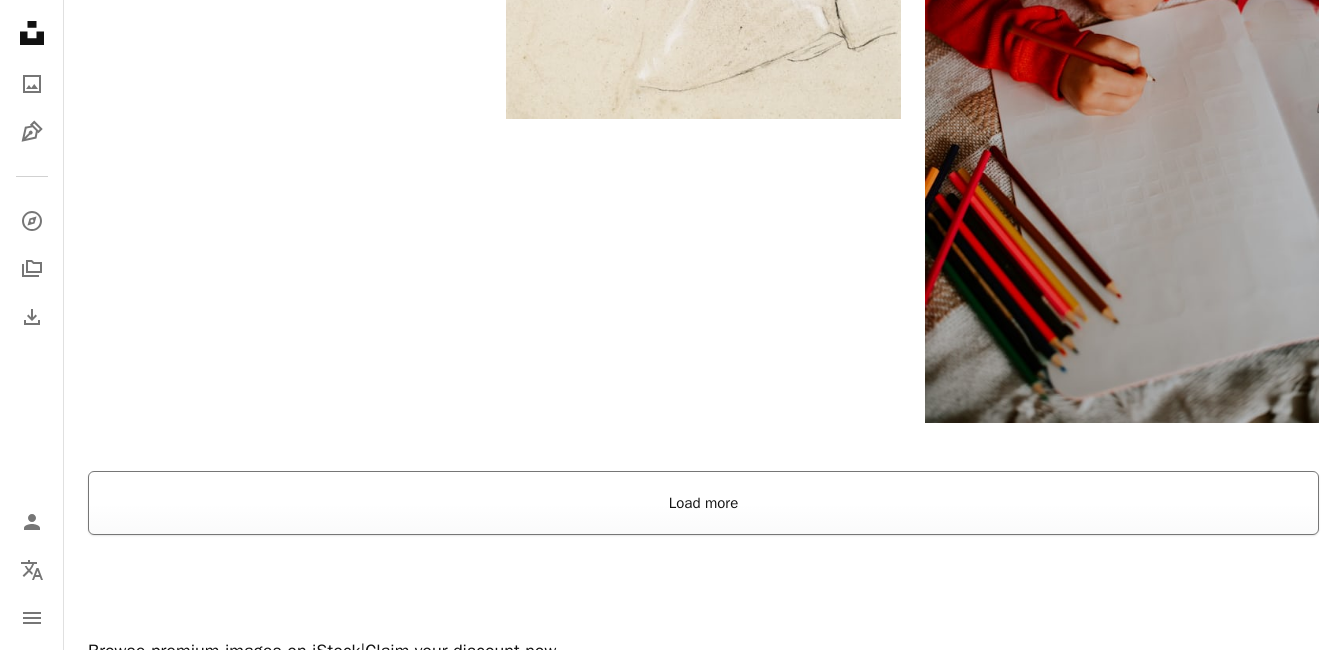 click on "Load more" at bounding box center [703, 503] 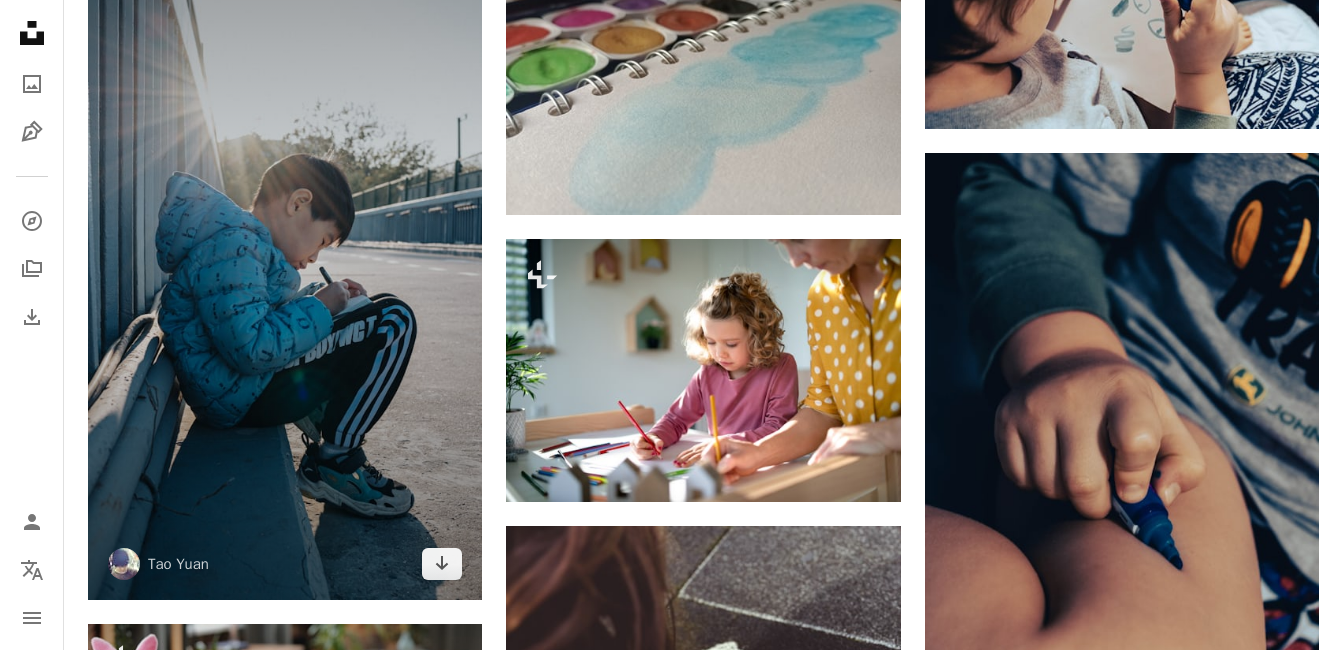 scroll, scrollTop: 1300, scrollLeft: 0, axis: vertical 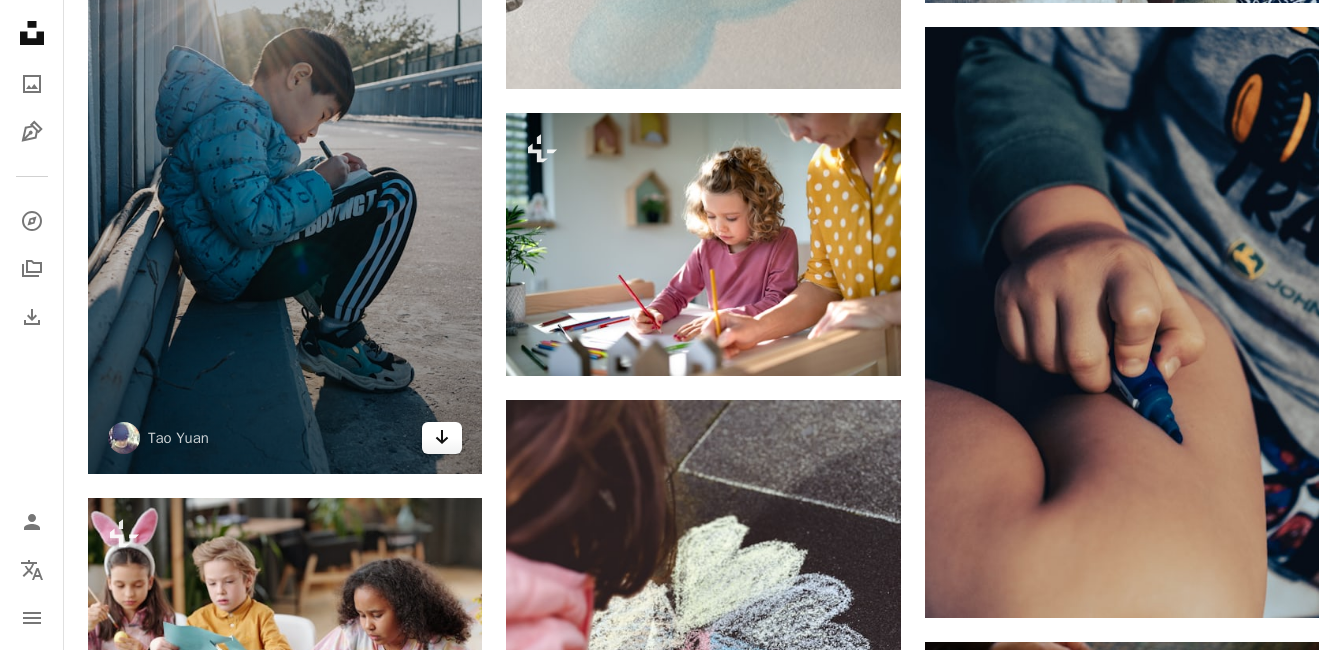 click on "Arrow pointing down" at bounding box center (442, 438) 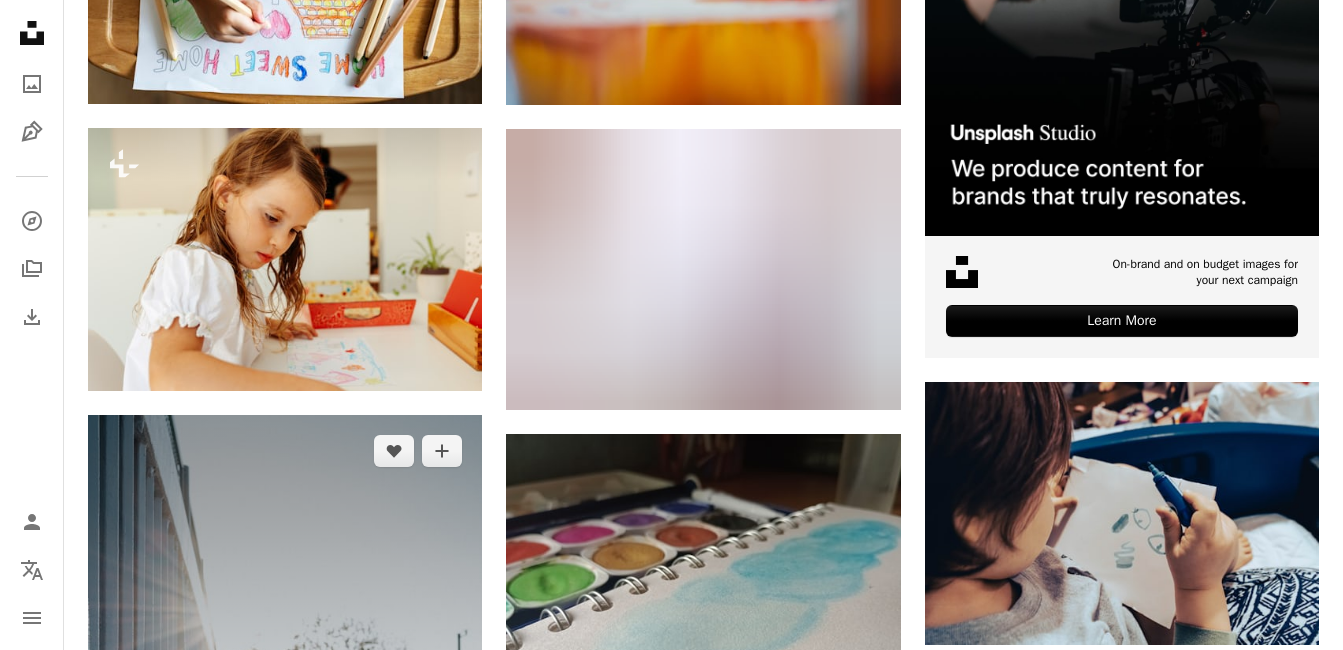 scroll, scrollTop: 0, scrollLeft: 0, axis: both 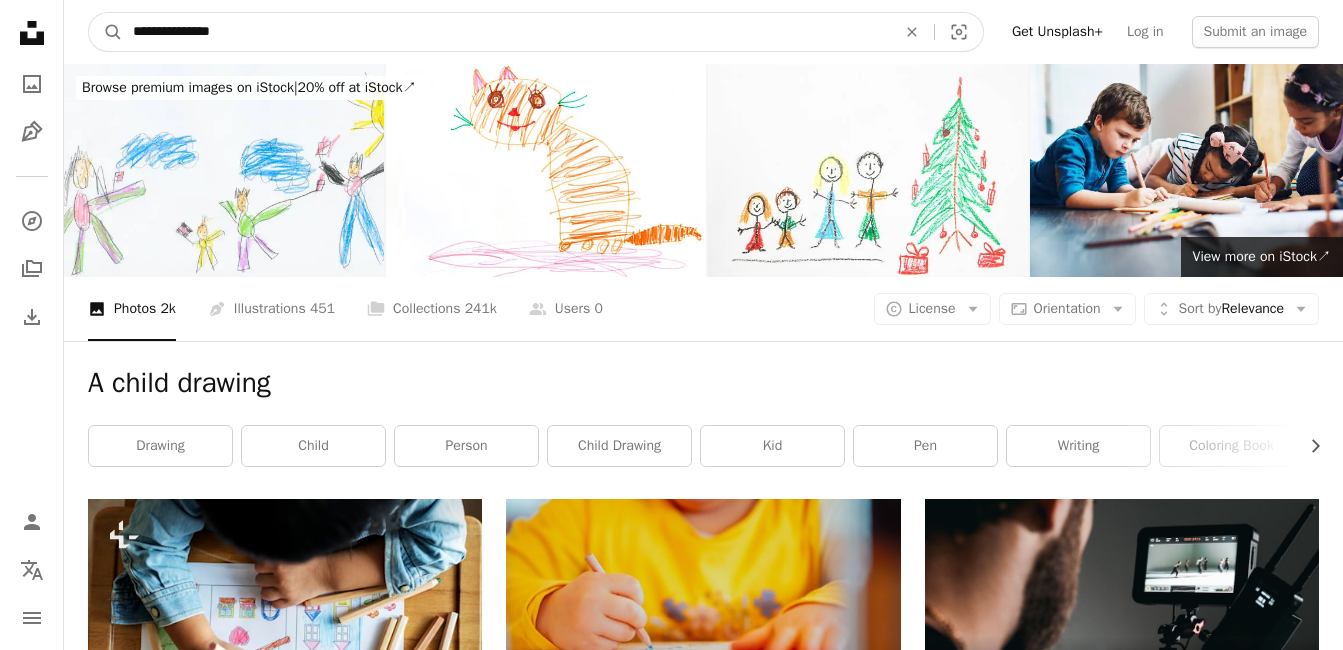 click on "**********" at bounding box center (506, 32) 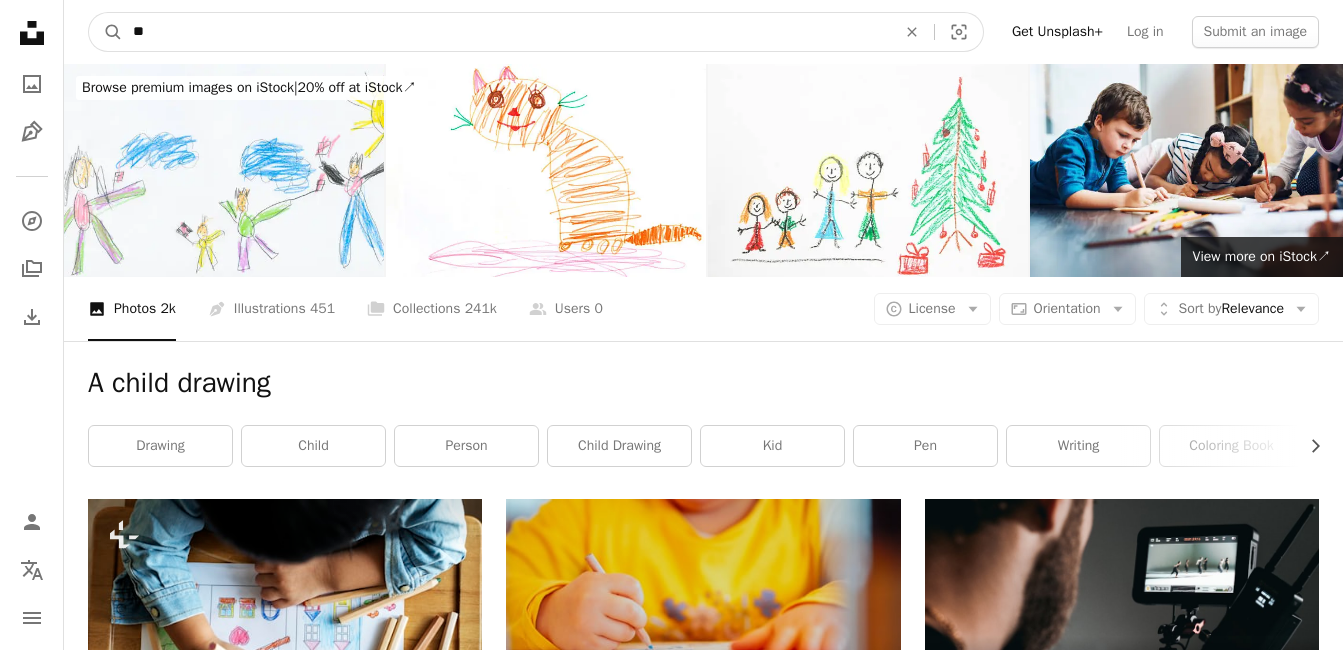 type on "*" 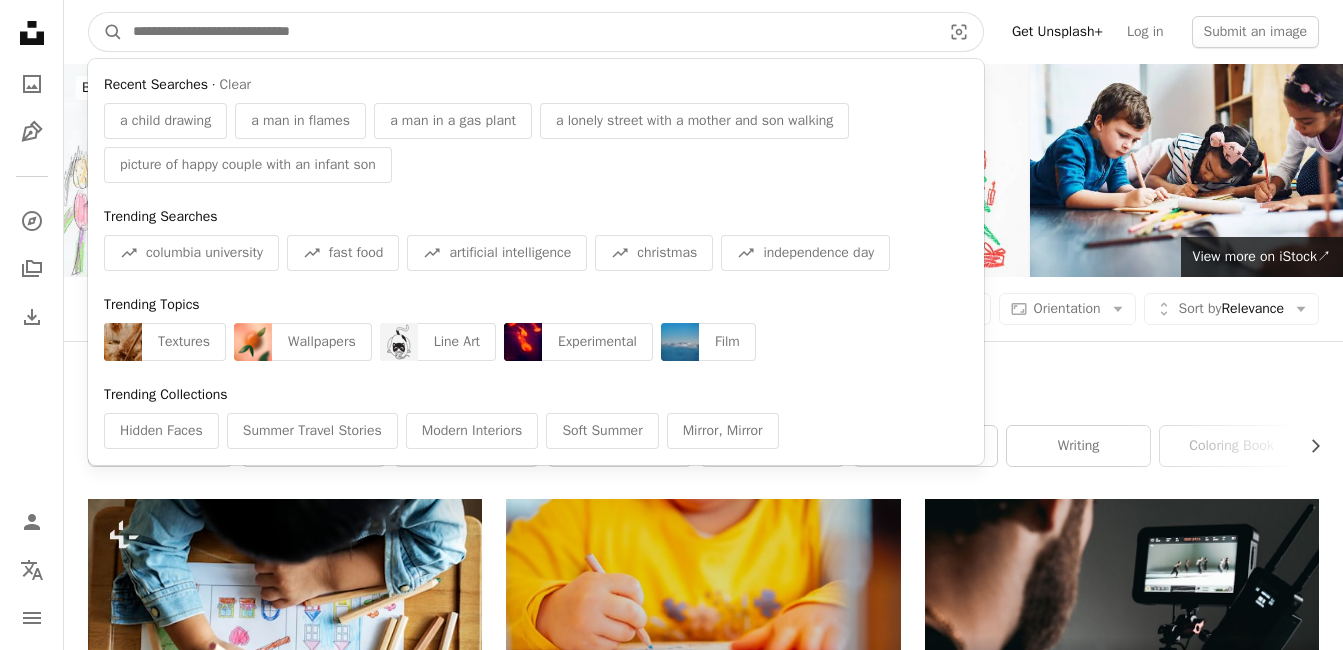 type on "*" 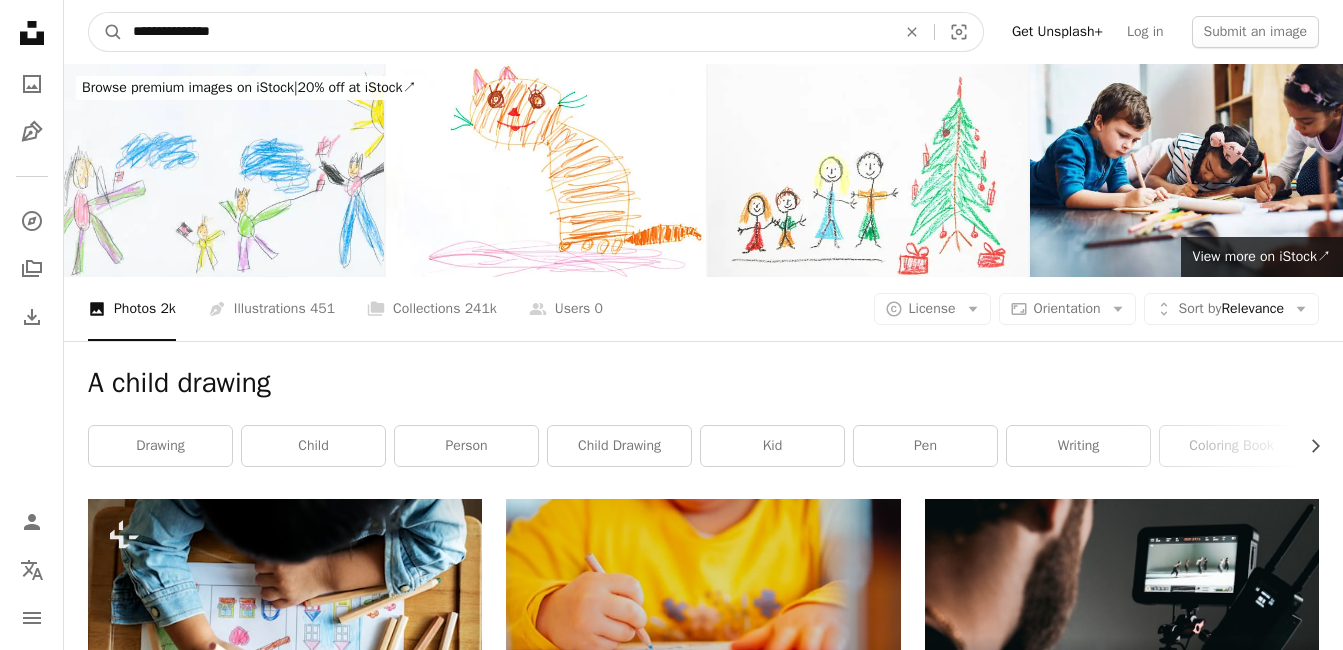 type on "**********" 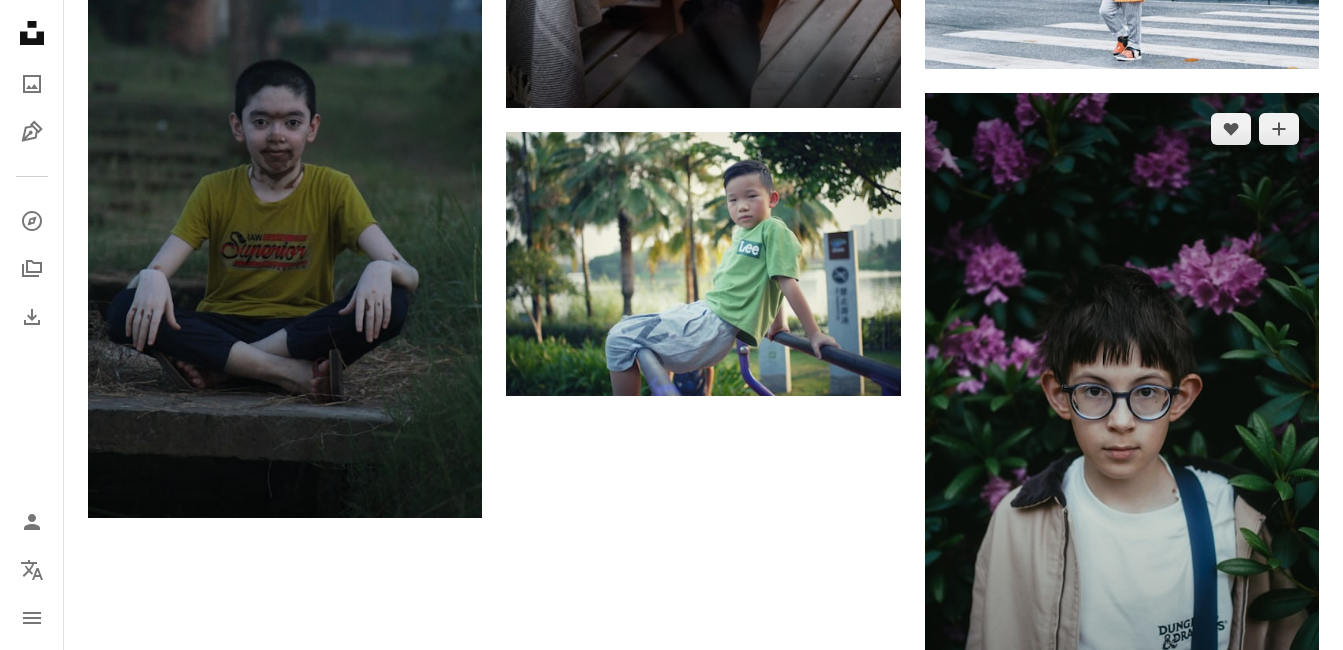 scroll, scrollTop: 3100, scrollLeft: 0, axis: vertical 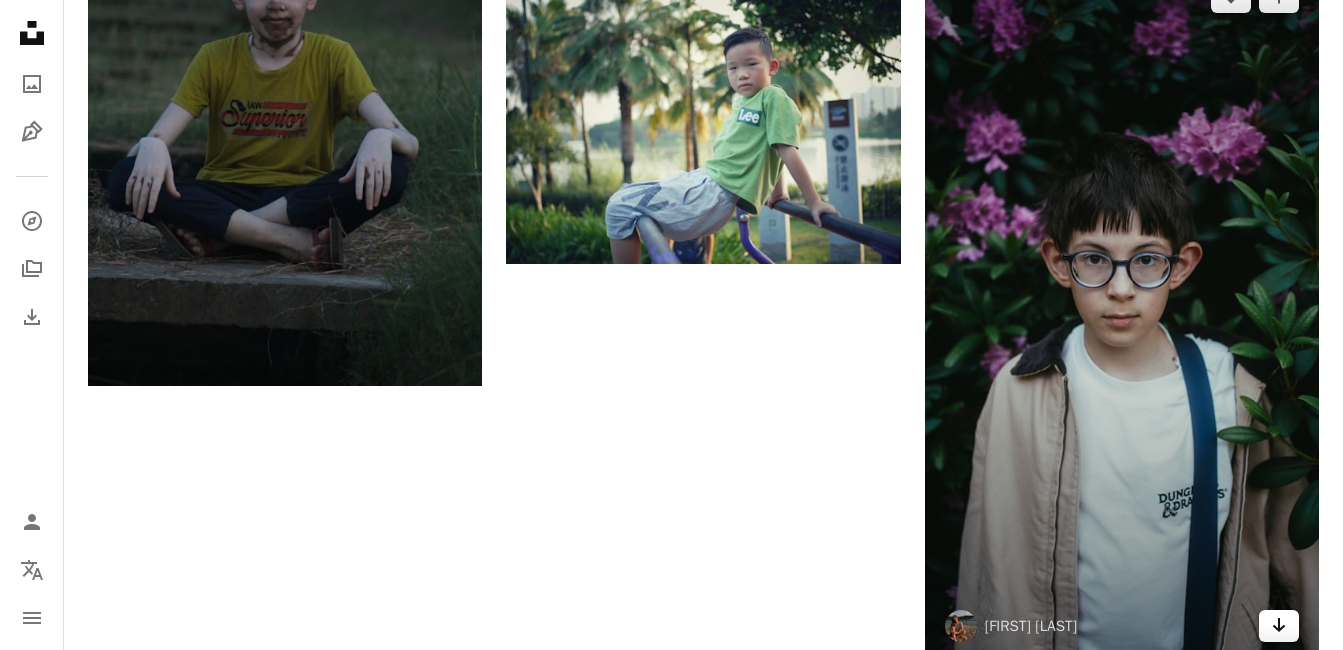 click on "Arrow pointing down" 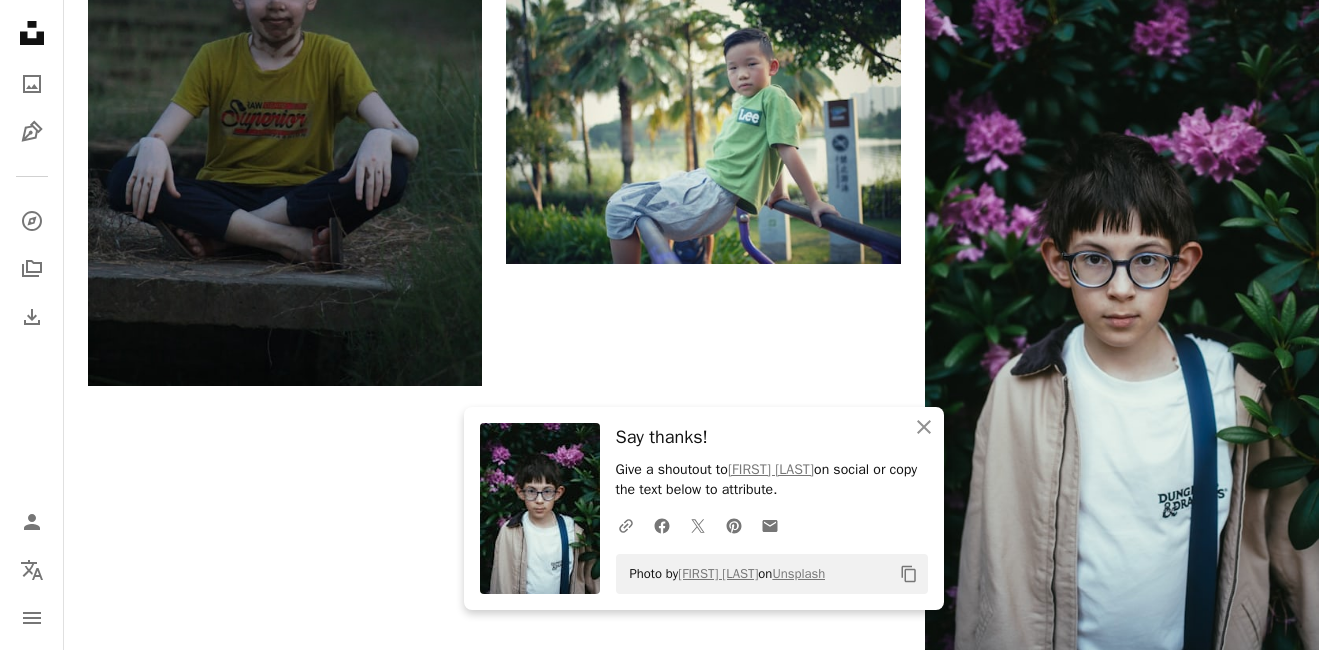 click on "Plus sign for Unsplash+ A heart A plus sign Planet Volumes For  Unsplash+ A lock Download Plus sign for Unsplash+ A heart A plus sign Getty Images For  Unsplash+ A lock Download A heart A plus sign Demid Druz Available for hire A checkmark inside of a circle Arrow pointing down A heart A plus sign Jonathan Castañeda Available for hire A checkmark inside of a circle Arrow pointing down Plus sign for Unsplash+ A heart A plus sign Getty Images For  Unsplash+ A lock Download A heart A plus sign Vinh Thang Available for hire A checkmark inside of a circle Arrow pointing down A heart A plus sign hasan shariar Arrow pointing down A heart A plus sign CARTER SAUNDERS Arrow pointing down A heart A plus sign setengah limasore Available for hire A checkmark inside of a circle Arrow pointing down A heart A plus sign Demid Druz Available for hire A checkmark inside of a circle Arrow pointing down A heart A plus sign Abhishek Royal Available for hire A checkmark inside of a circle Arrow pointing down A heart A plus sign" at bounding box center [703, -970] 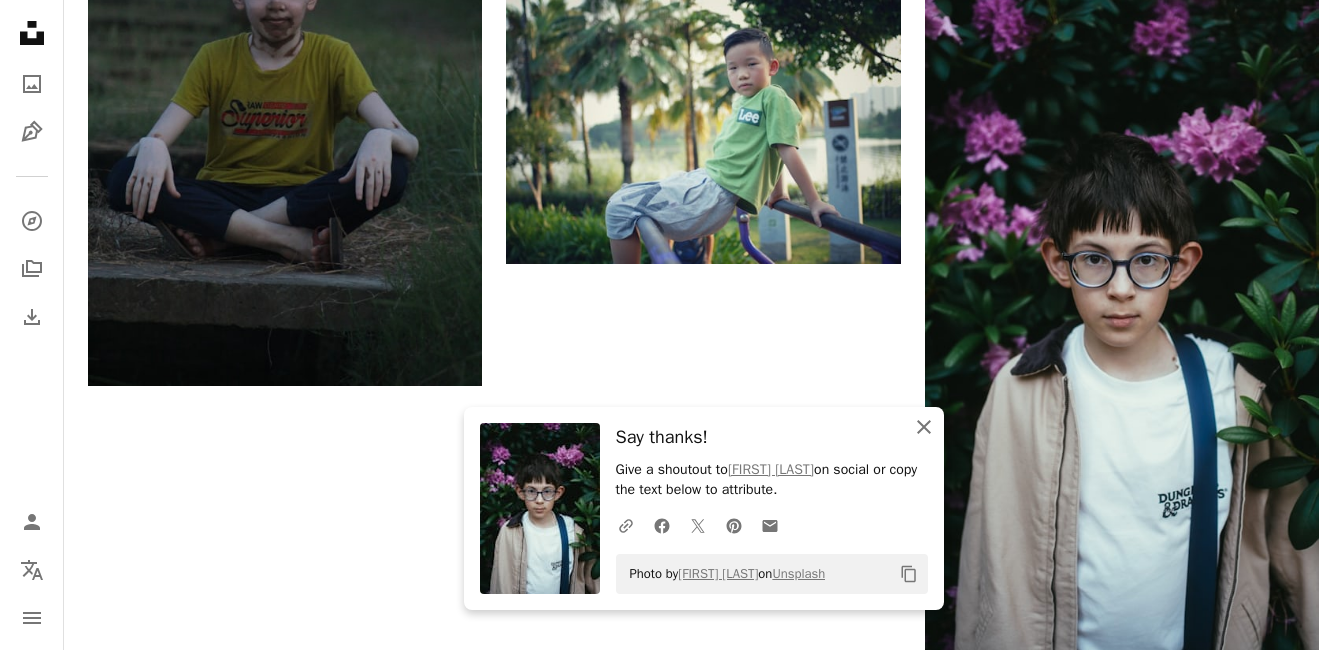 click on "An X shape" 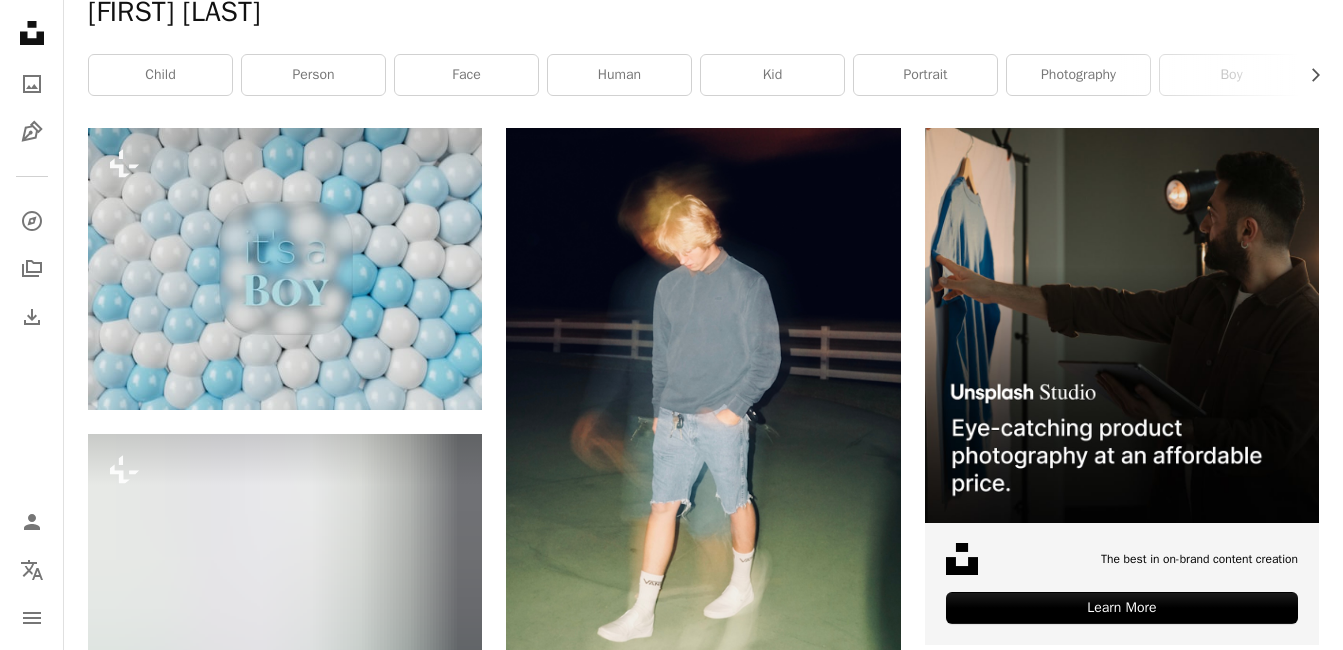 scroll, scrollTop: 0, scrollLeft: 0, axis: both 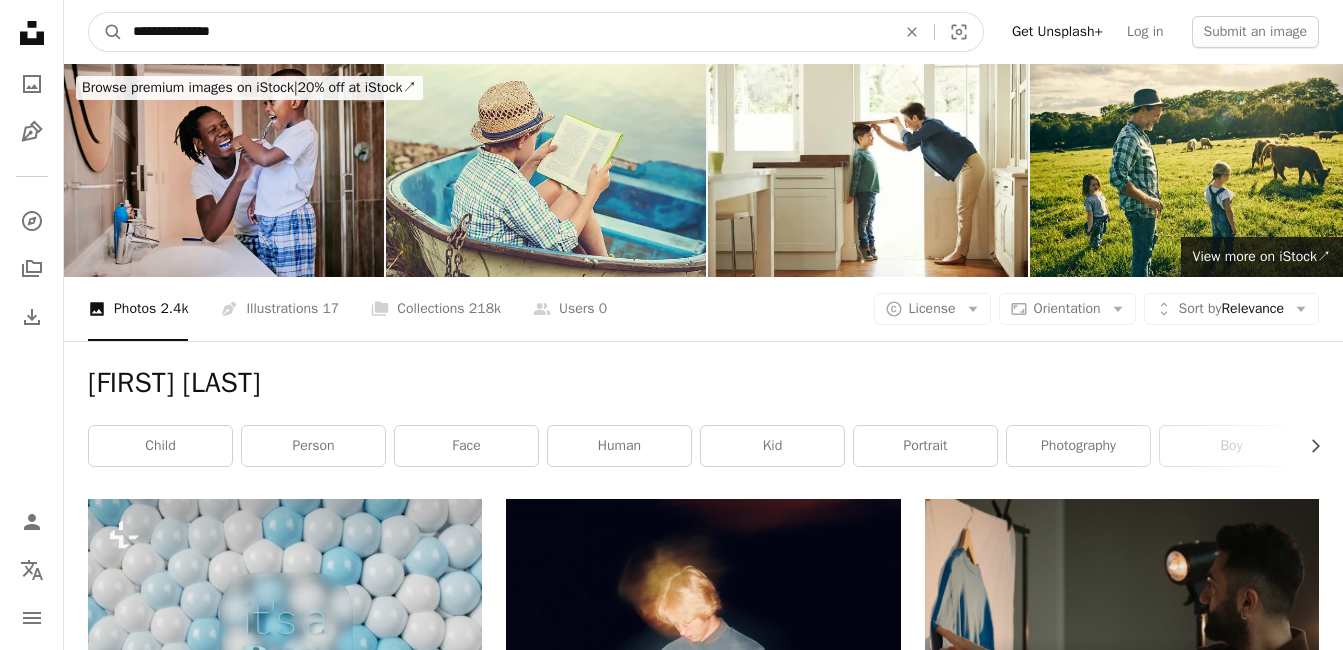 click on "**********" at bounding box center (506, 32) 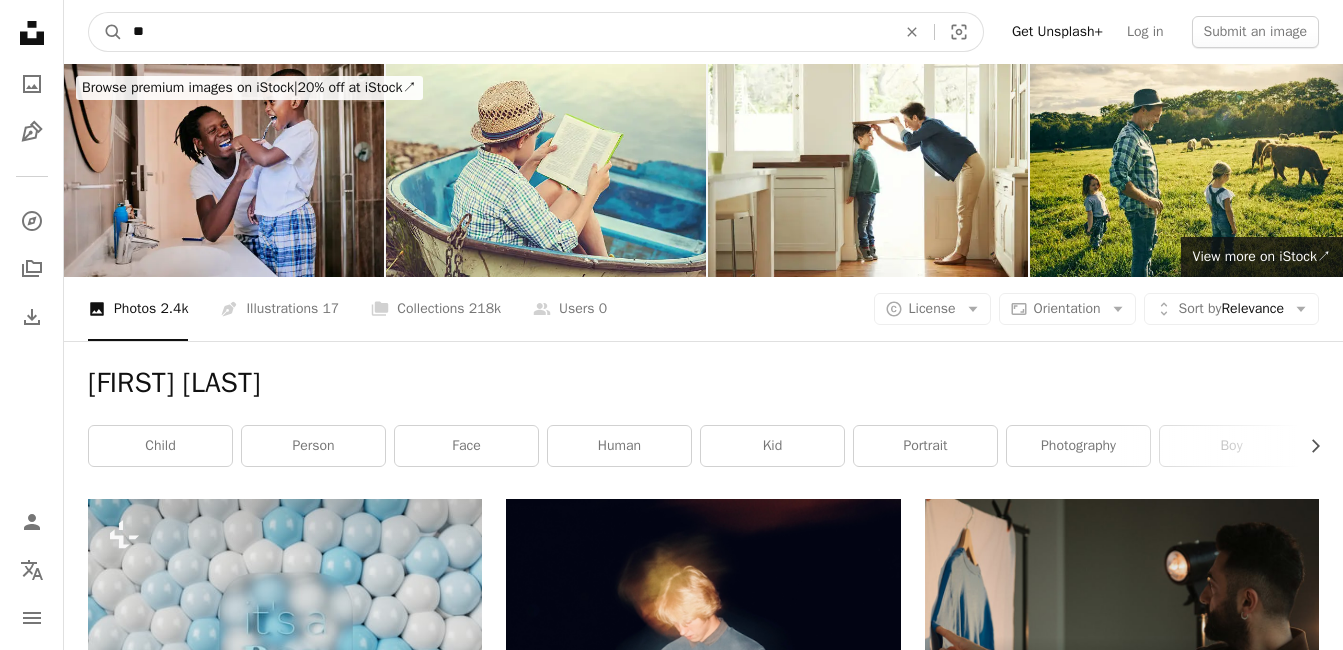 type on "*" 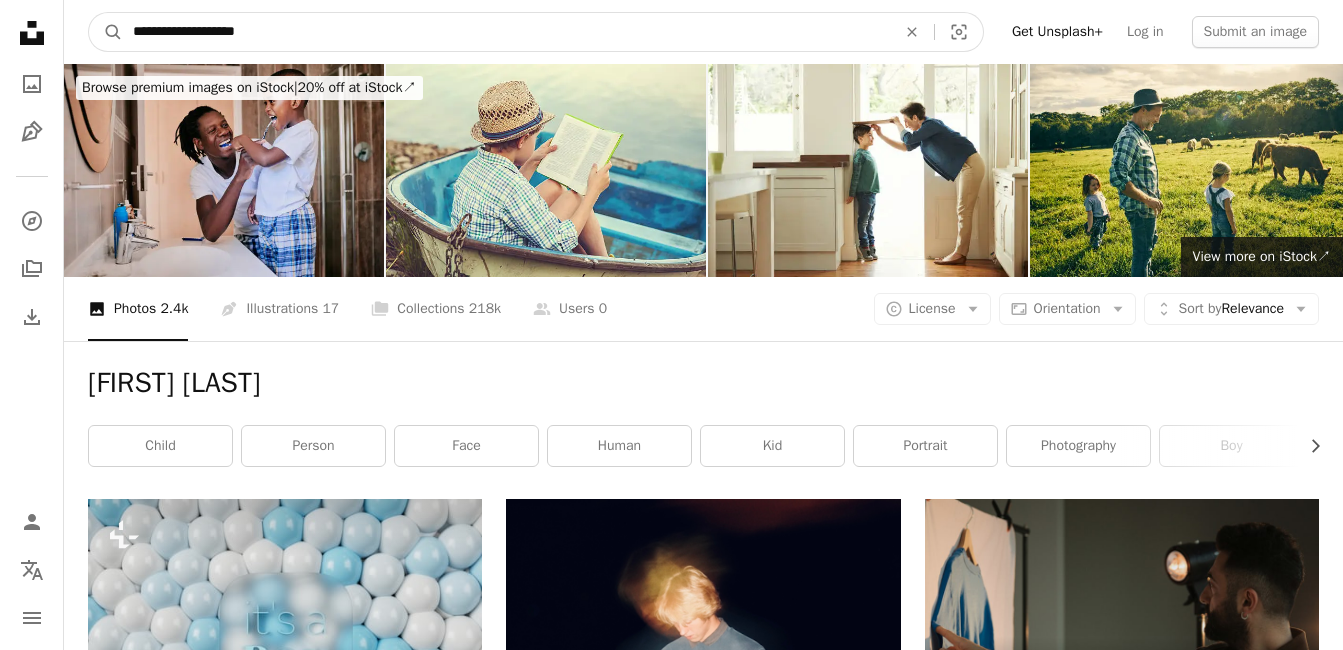 type on "**********" 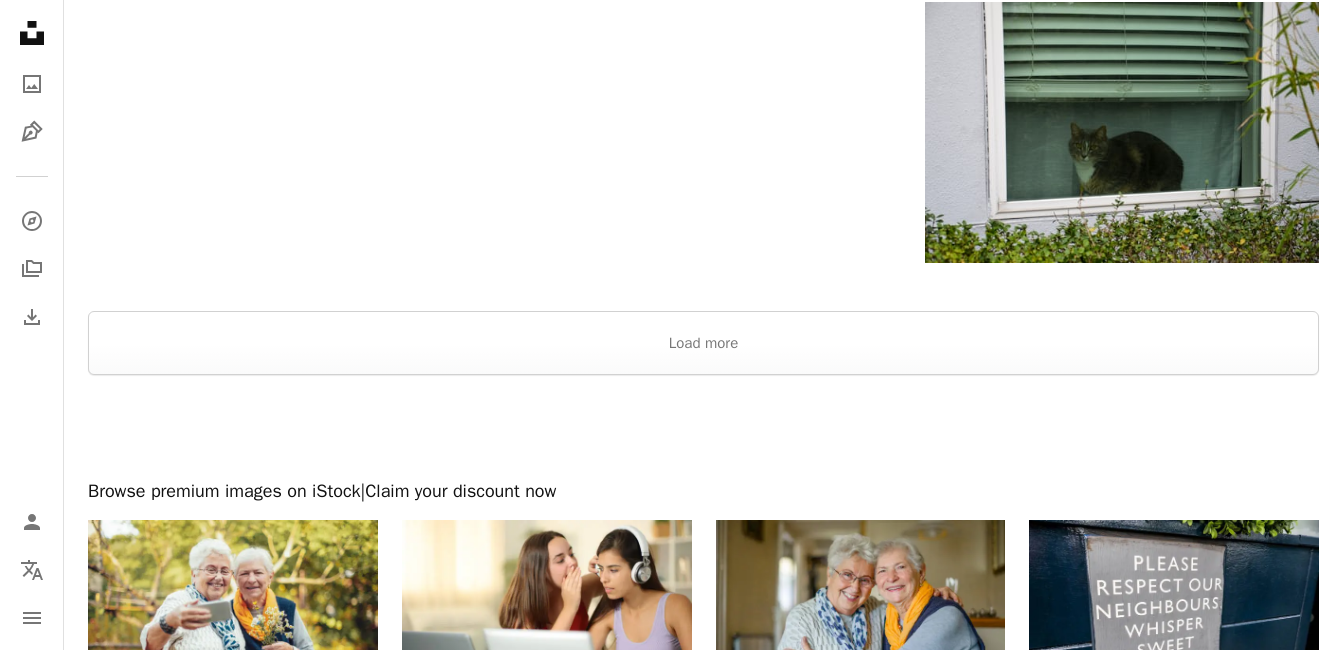 scroll, scrollTop: 3600, scrollLeft: 0, axis: vertical 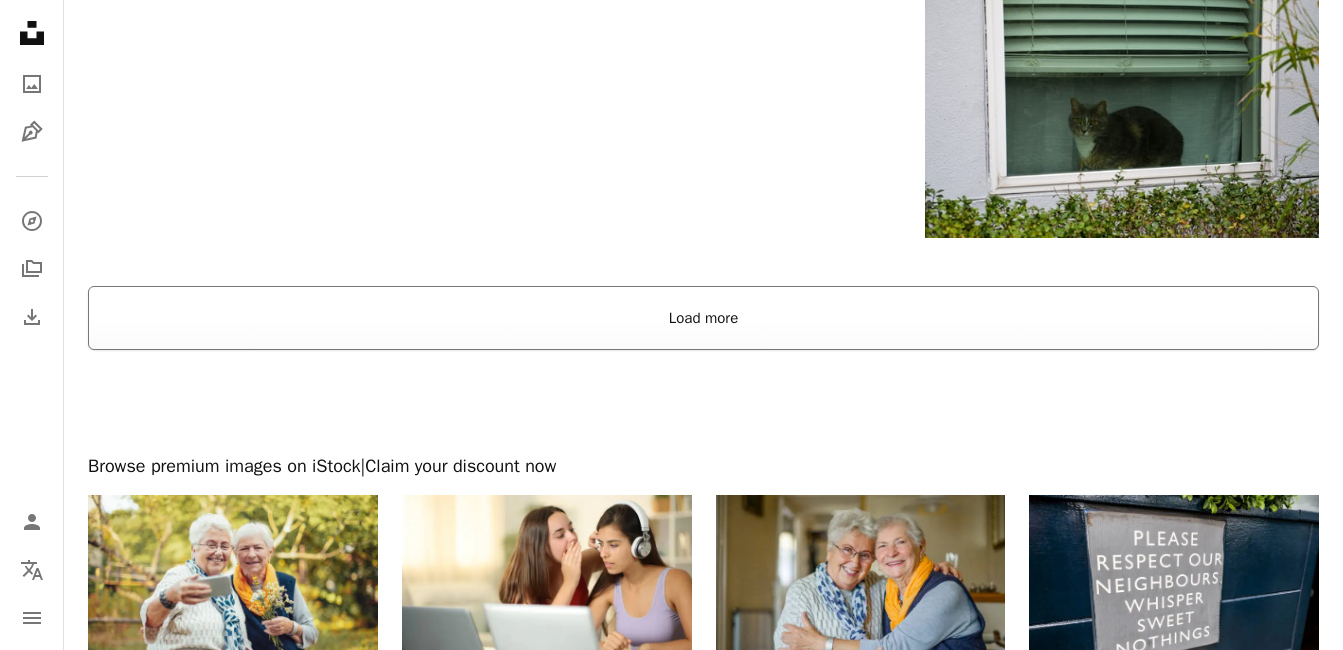 click on "Load more" at bounding box center [703, 318] 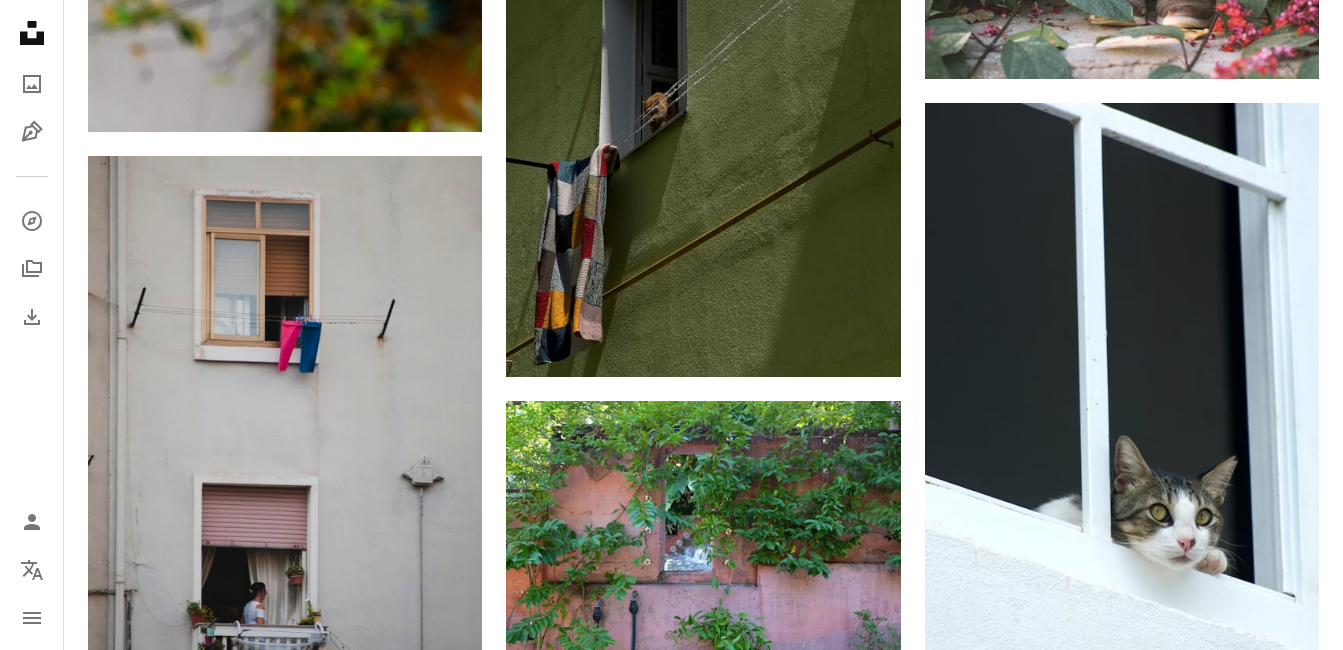 scroll, scrollTop: 20200, scrollLeft: 0, axis: vertical 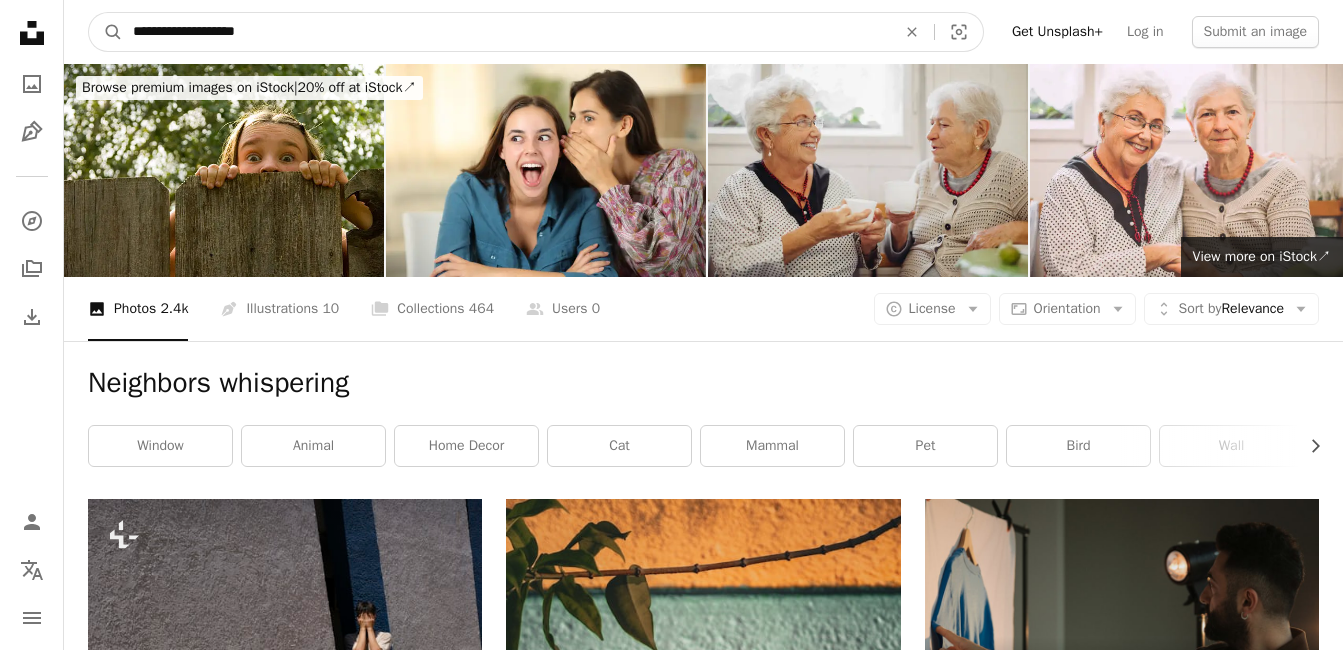 drag, startPoint x: 197, startPoint y: 30, endPoint x: 202, endPoint y: 45, distance: 15.811388 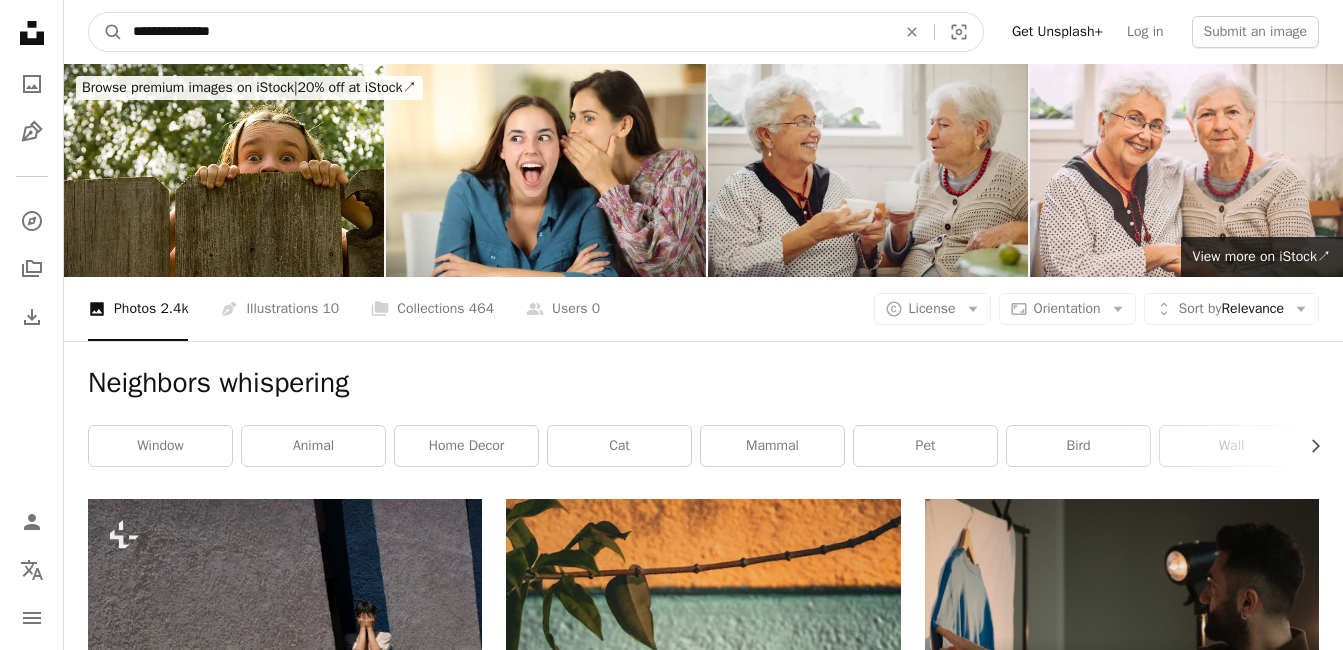 type on "**********" 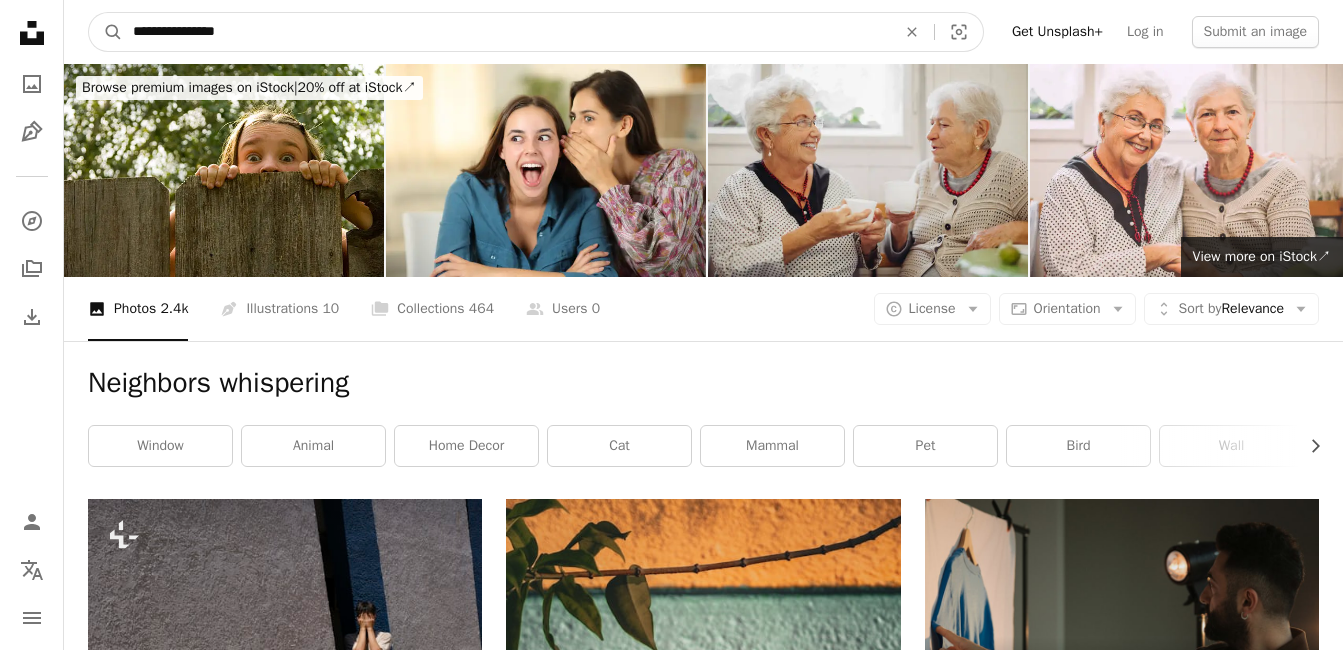 click on "A magnifying glass" at bounding box center [106, 32] 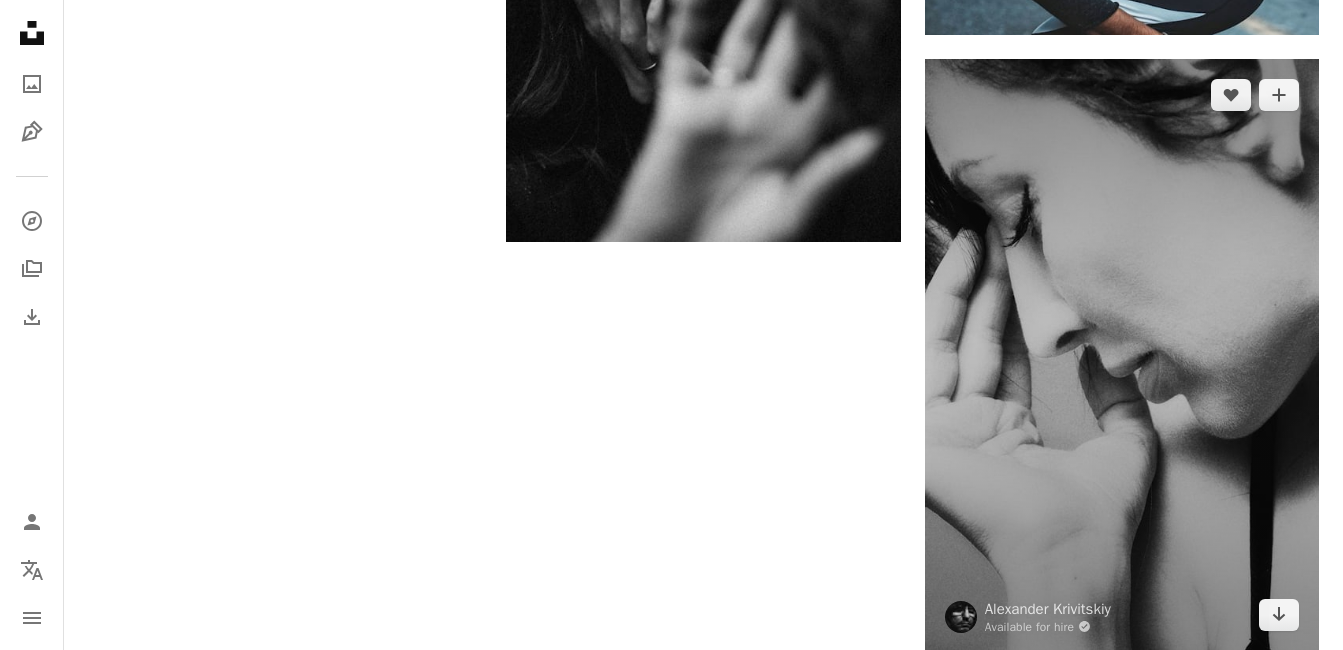 scroll, scrollTop: 3500, scrollLeft: 0, axis: vertical 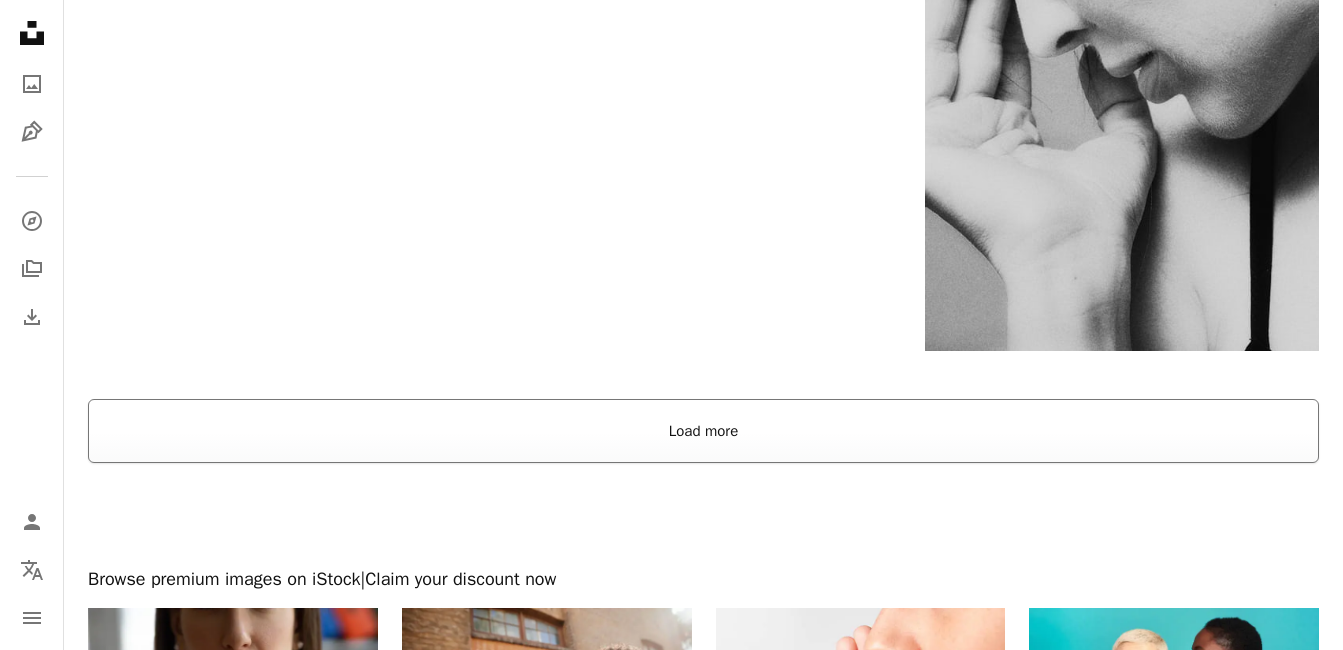 click on "Load more" at bounding box center (703, 431) 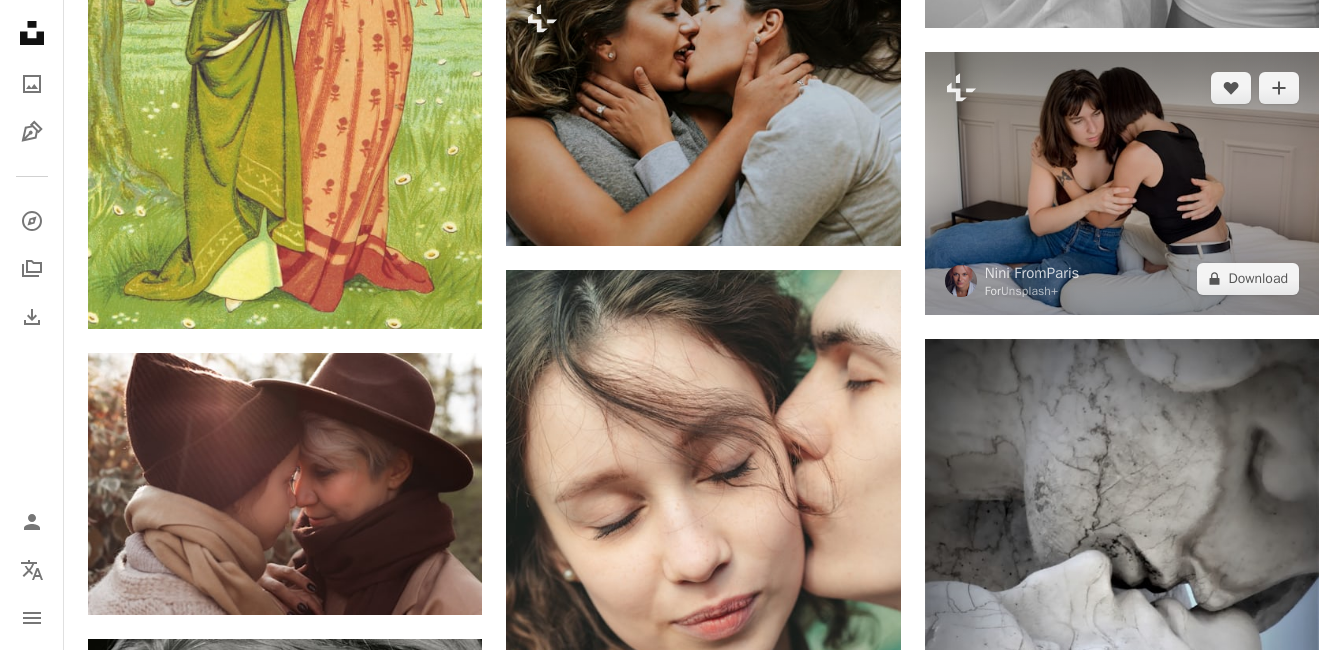 scroll, scrollTop: 4800, scrollLeft: 0, axis: vertical 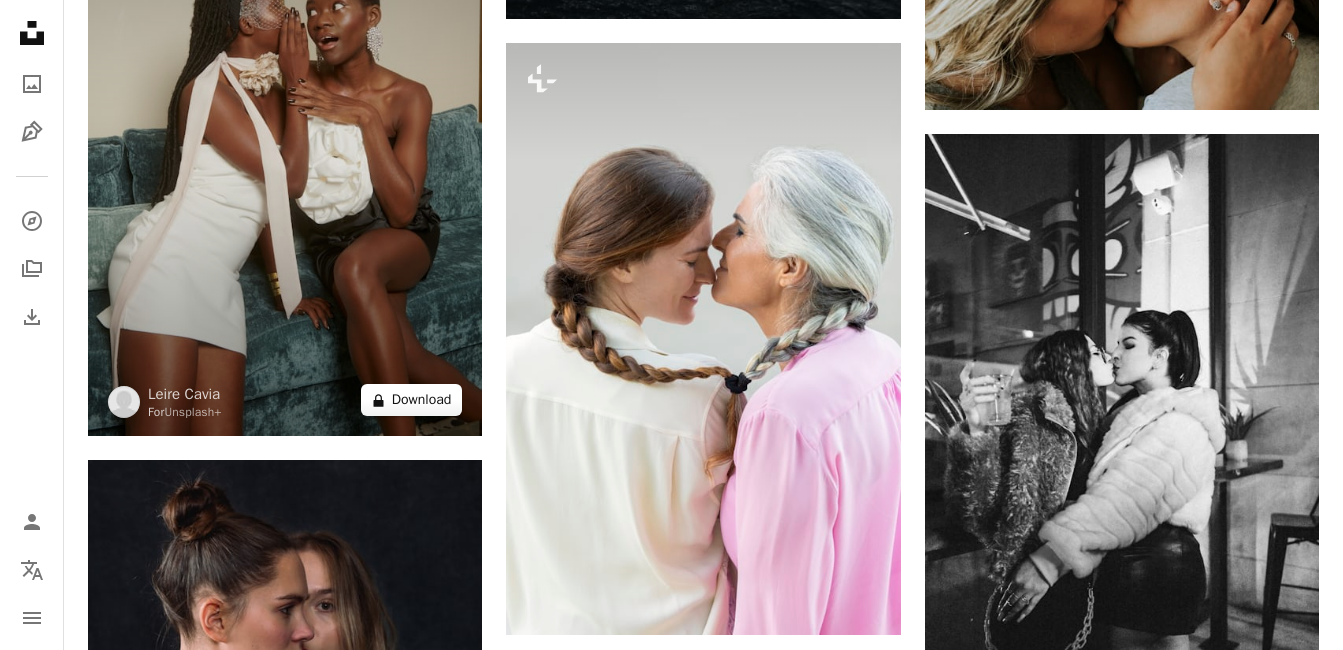 click on "A lock Download" at bounding box center (412, 400) 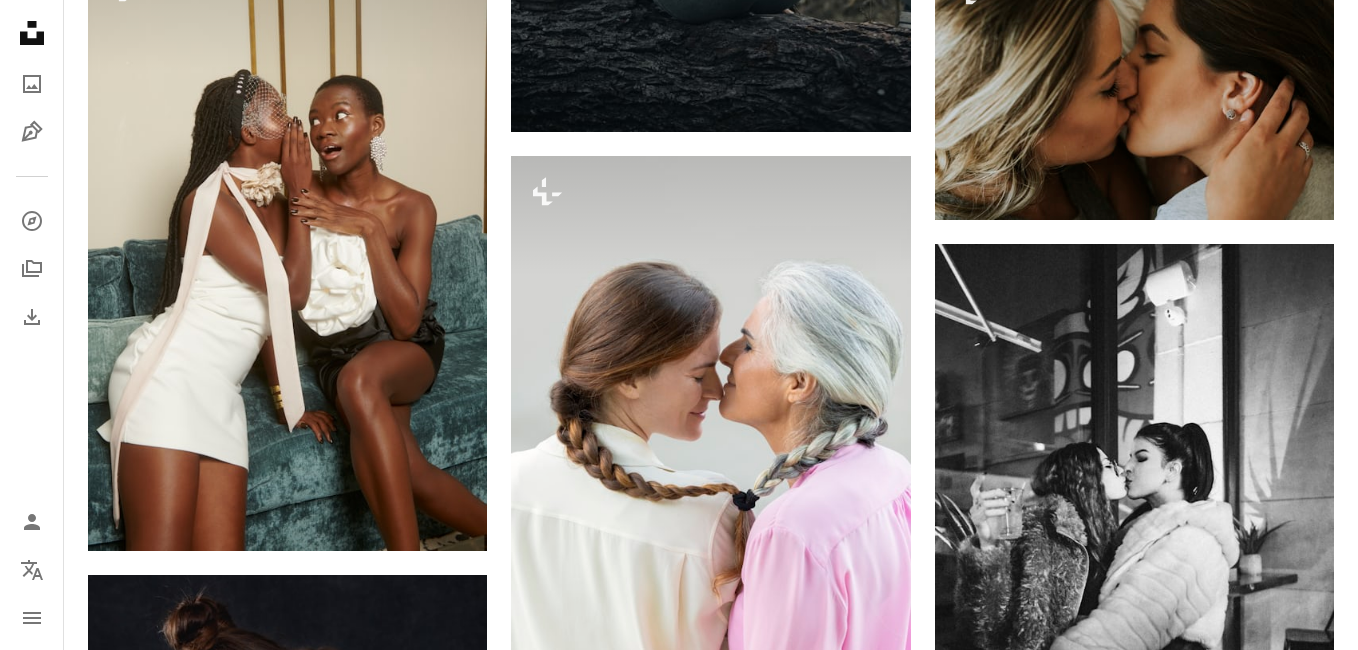 click on "An X shape Premium, ready to use images. Get unlimited access. A plus sign Members-only content added monthly A plus sign Unlimited royalty-free downloads A plus sign Illustrations  New A plus sign Enhanced legal protections yearly 66%  off monthly $12   $4 USD per month * Get  Unsplash+ * When paid annually, billed upfront  $48 Taxes where applicable. Renews automatically. Cancel anytime." at bounding box center (679, 3778) 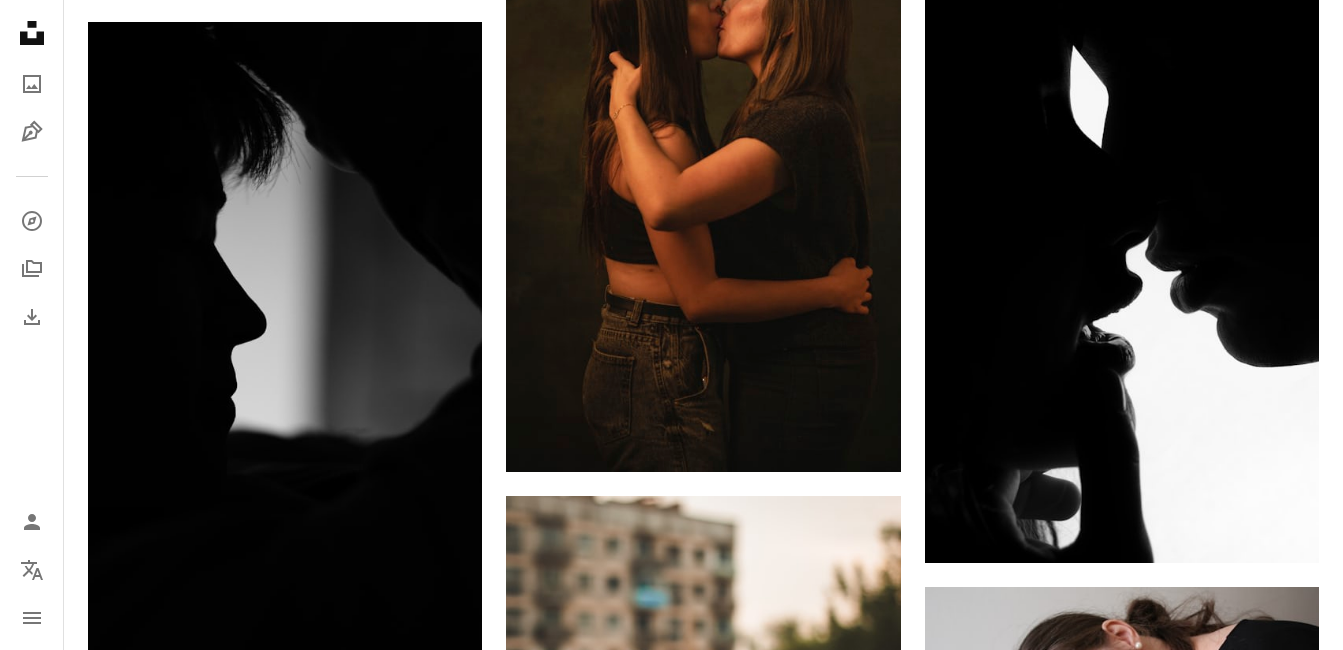 scroll, scrollTop: 10200, scrollLeft: 0, axis: vertical 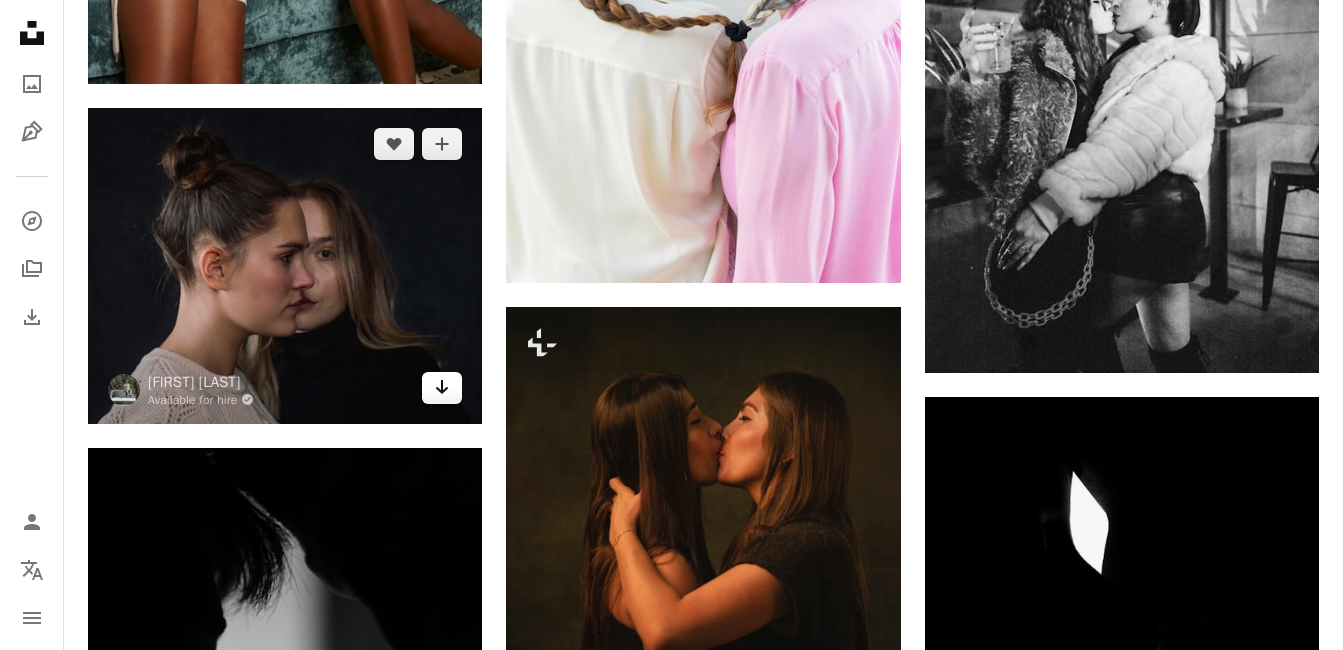 click on "Arrow pointing down" at bounding box center (442, 388) 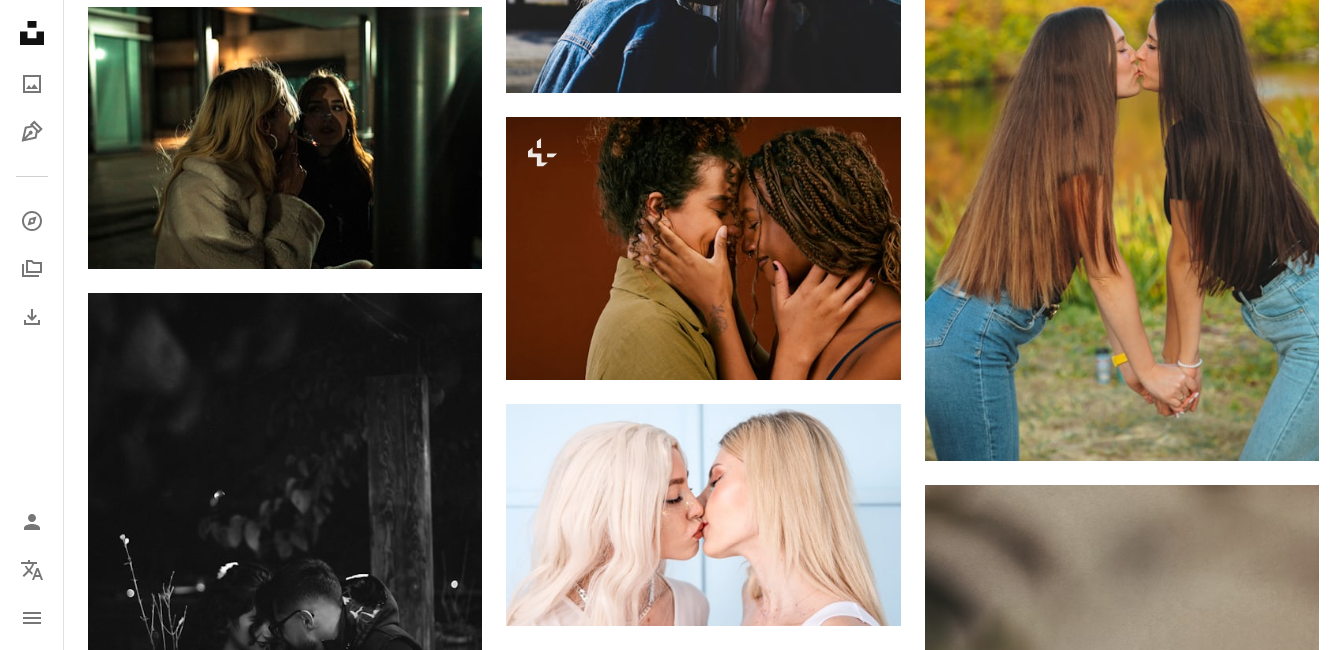scroll, scrollTop: 17831, scrollLeft: 0, axis: vertical 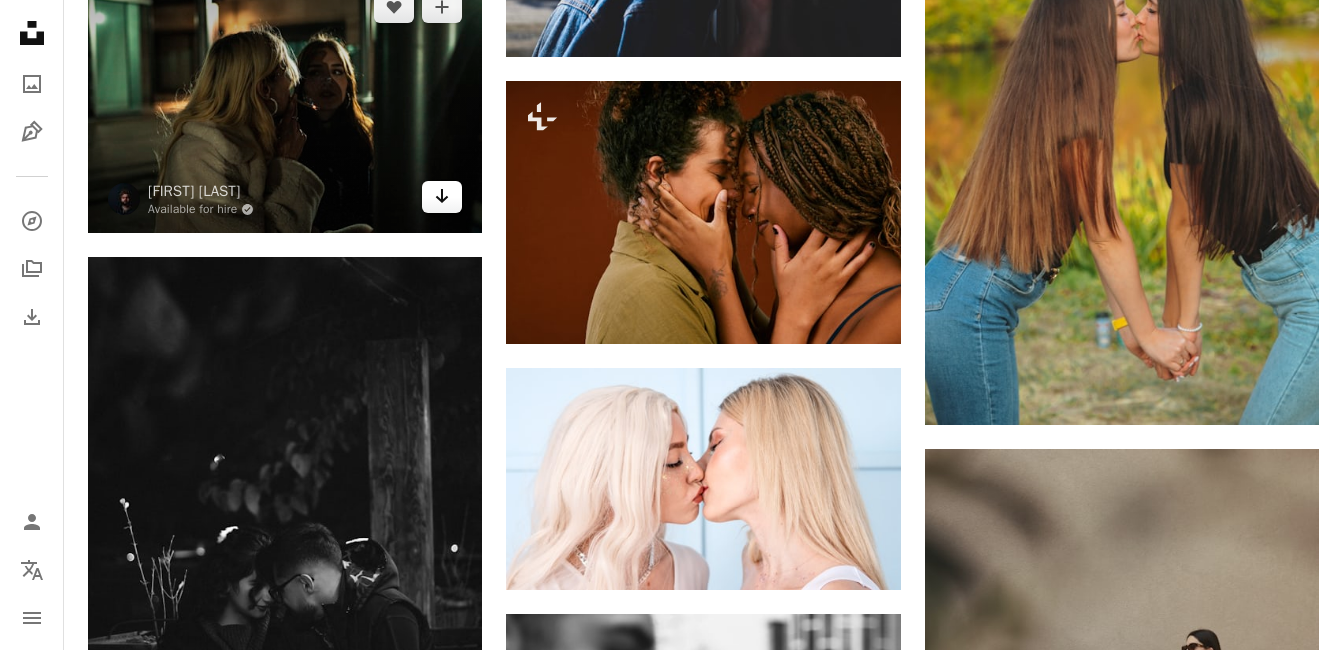 click on "Arrow pointing down" 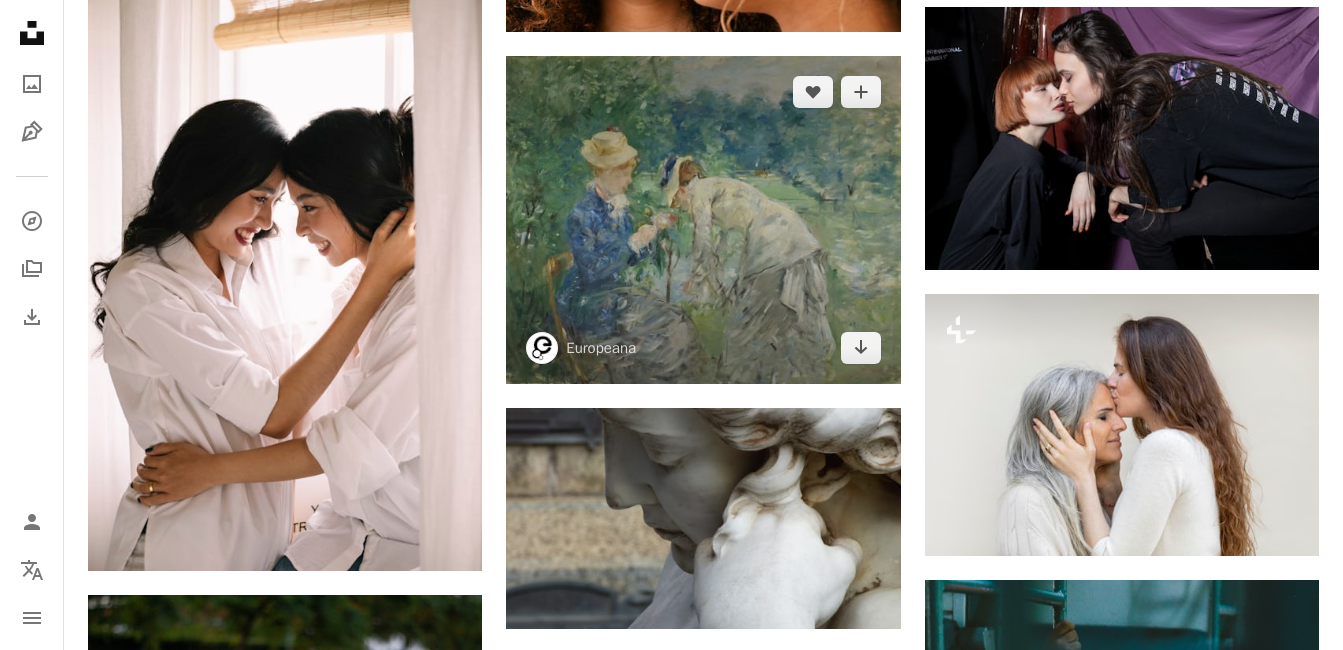 scroll, scrollTop: 14931, scrollLeft: 0, axis: vertical 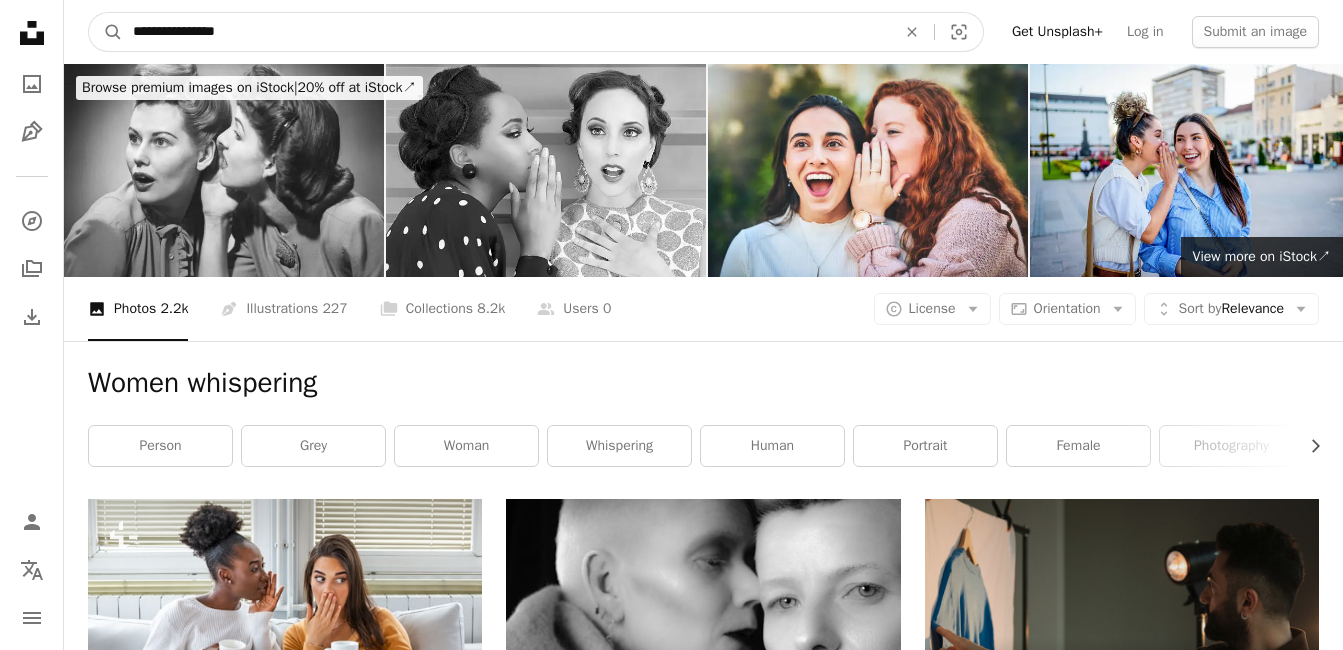 click on "**********" at bounding box center (506, 32) 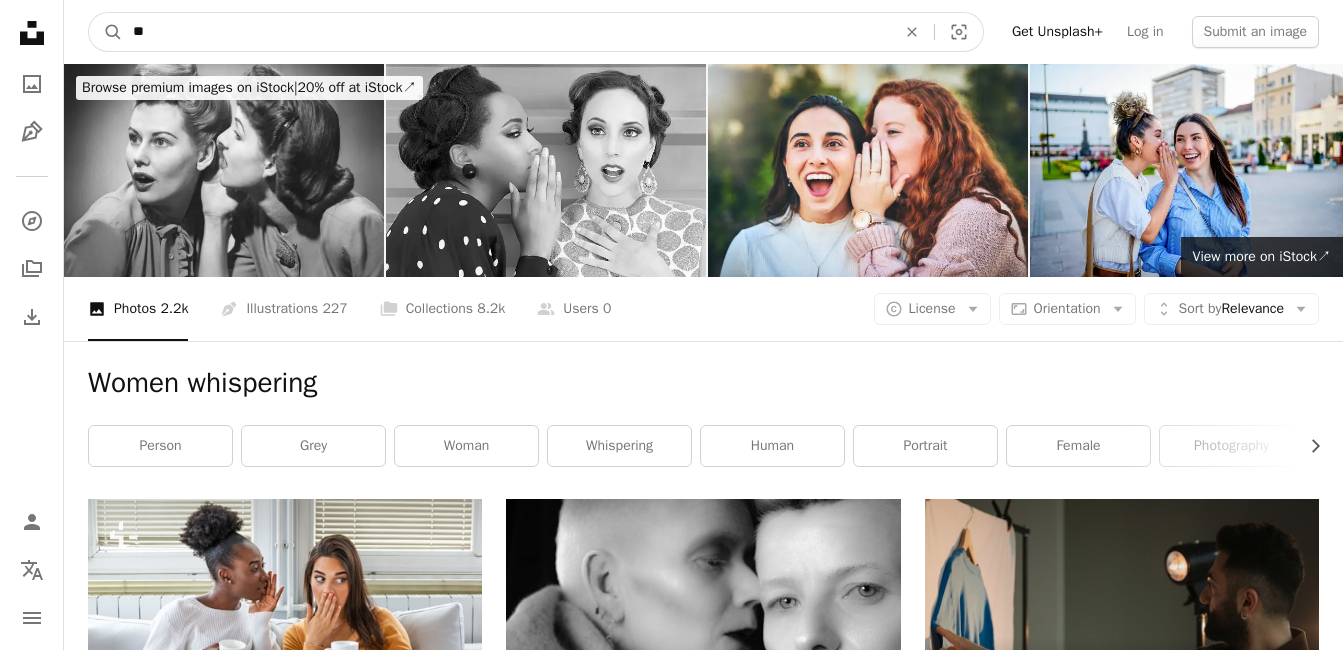 type on "*" 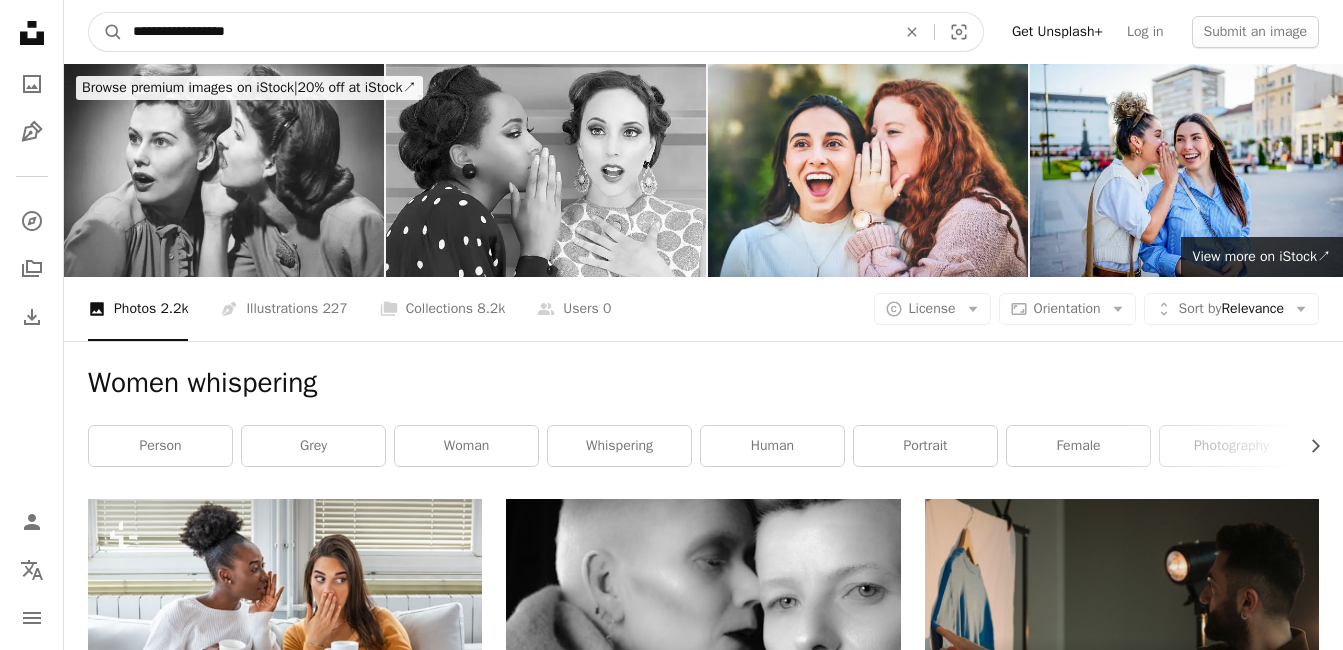 type on "**********" 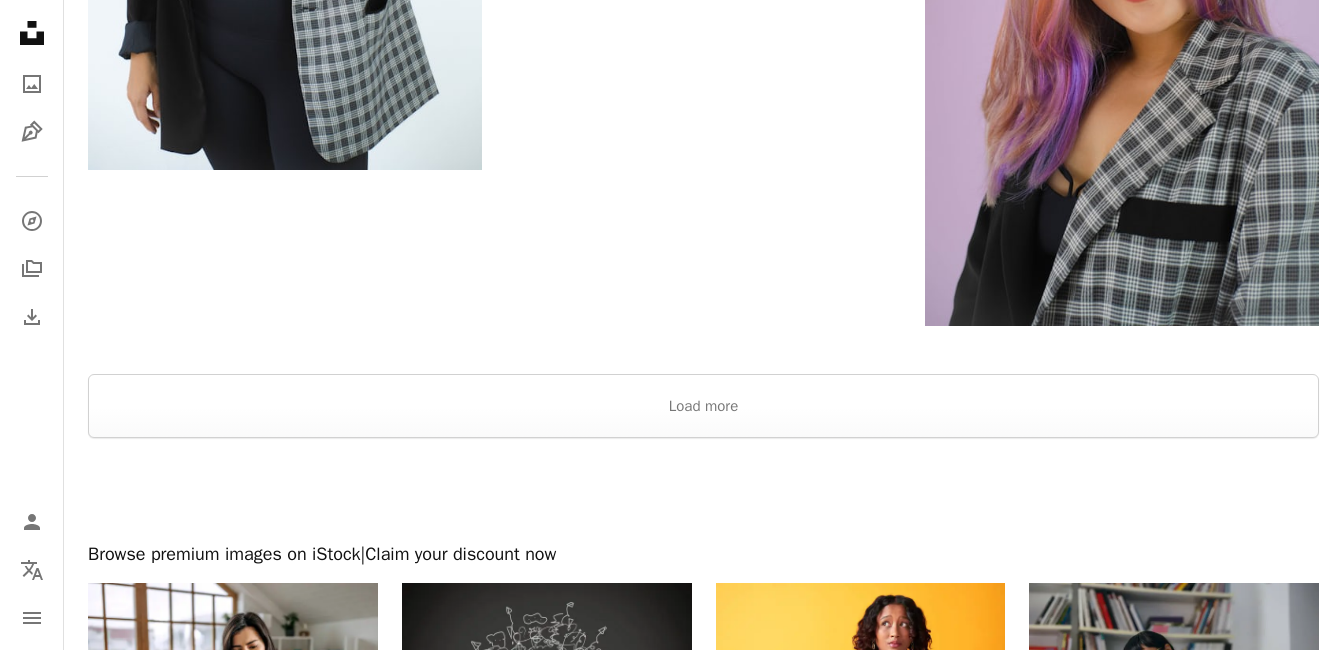 scroll, scrollTop: 4100, scrollLeft: 0, axis: vertical 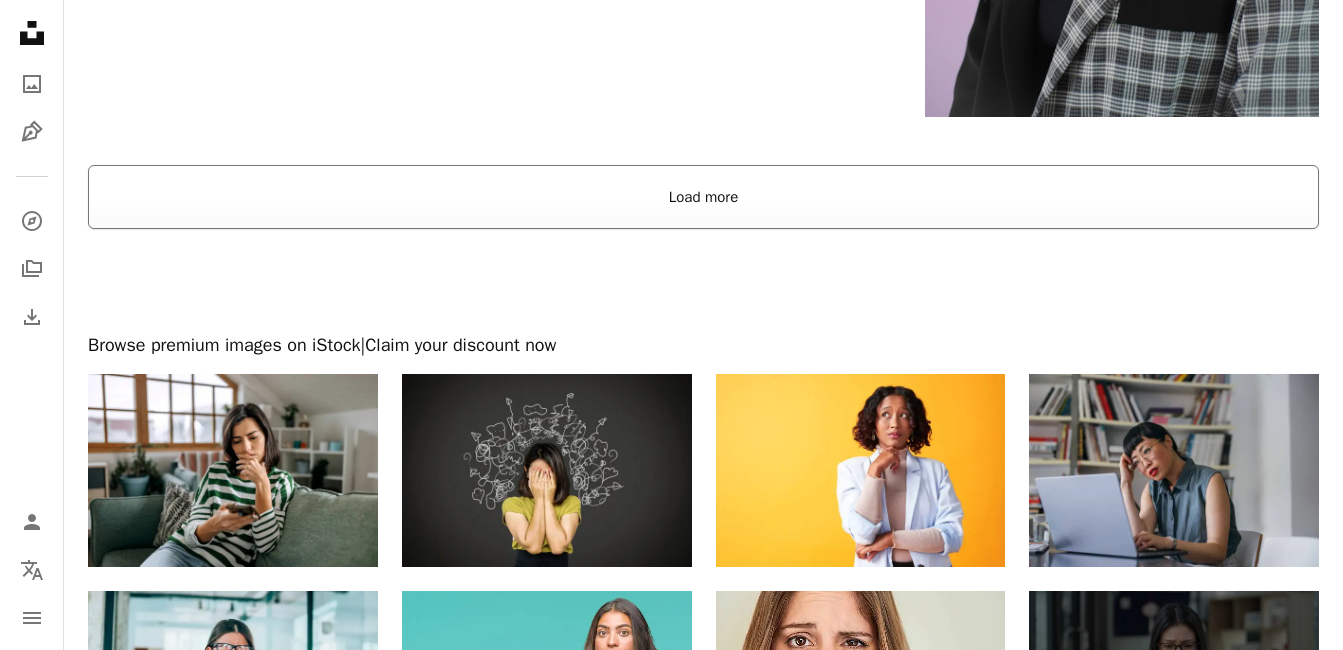 click on "Load more" at bounding box center (703, 197) 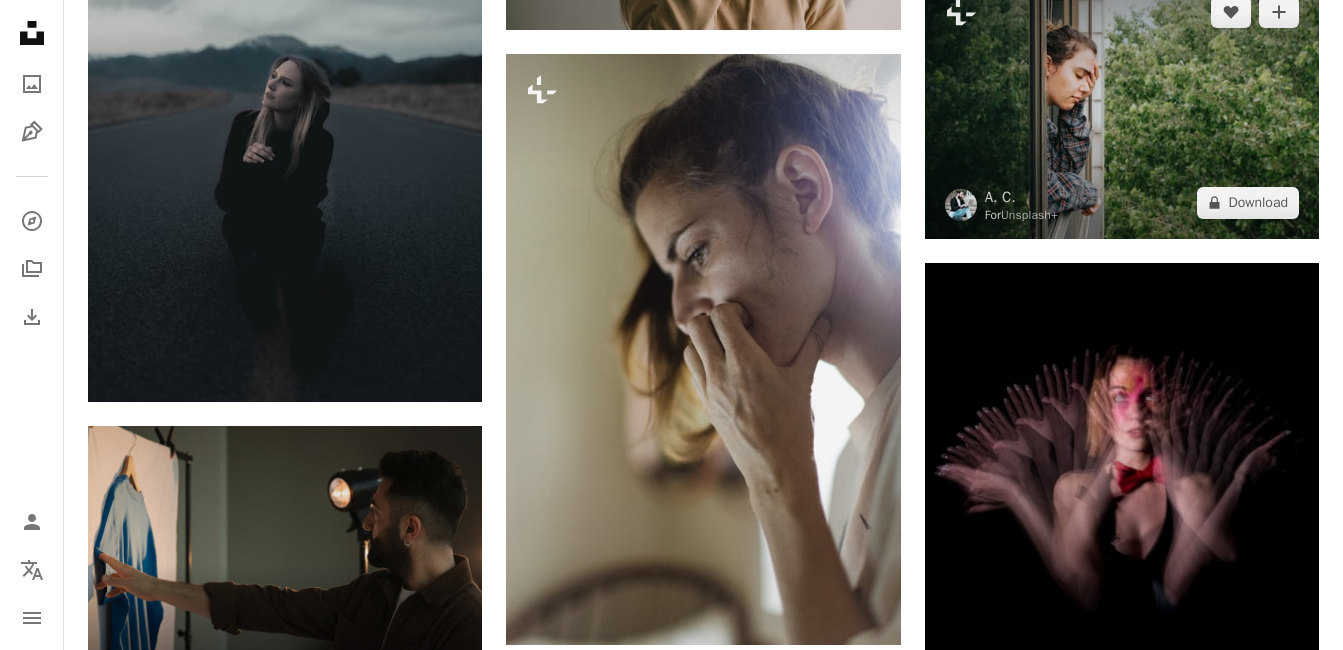 scroll, scrollTop: 5200, scrollLeft: 0, axis: vertical 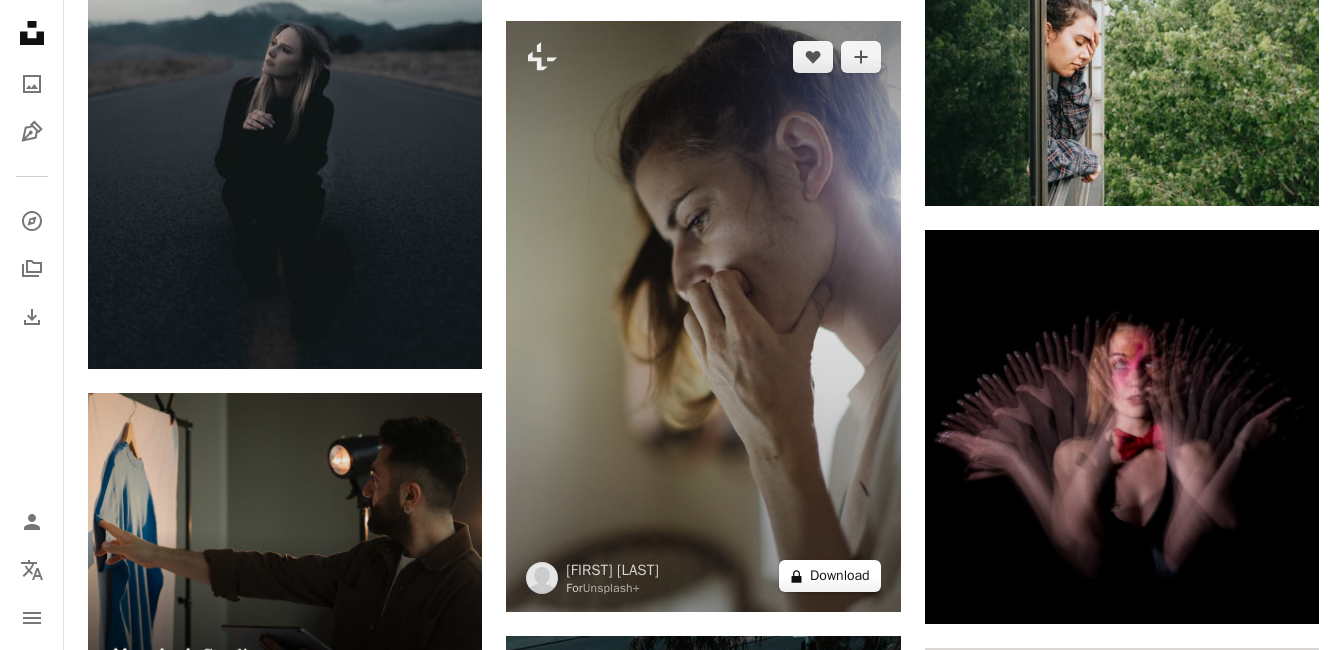 click on "A lock Download" at bounding box center (830, 576) 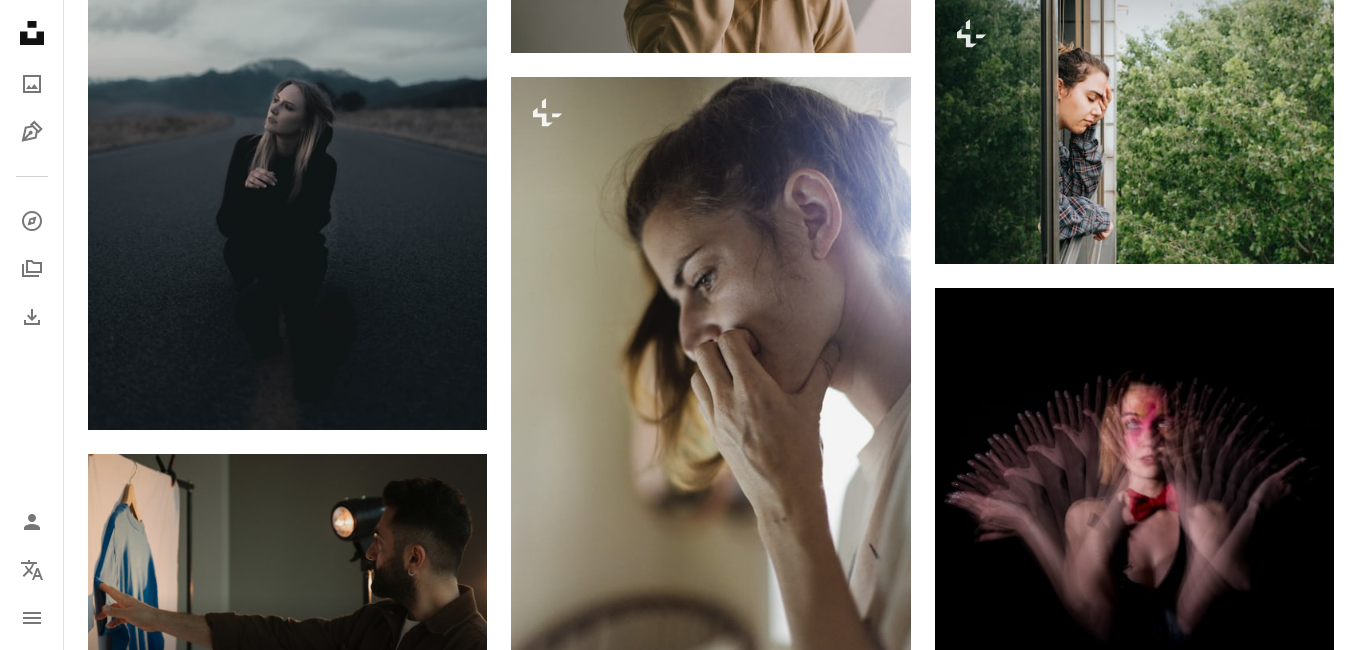 click on "An X shape Premium, ready to use images. Get unlimited access. A plus sign Members-only content added monthly A plus sign Unlimited royalty-free downloads A plus sign Illustrations  New A plus sign Enhanced legal protections yearly 66%  off monthly $12   $4 USD per month * Get  Unsplash+ * When paid annually, billed upfront  $48 Taxes where applicable. Renews automatically. Cancel anytime." at bounding box center [679, 6027] 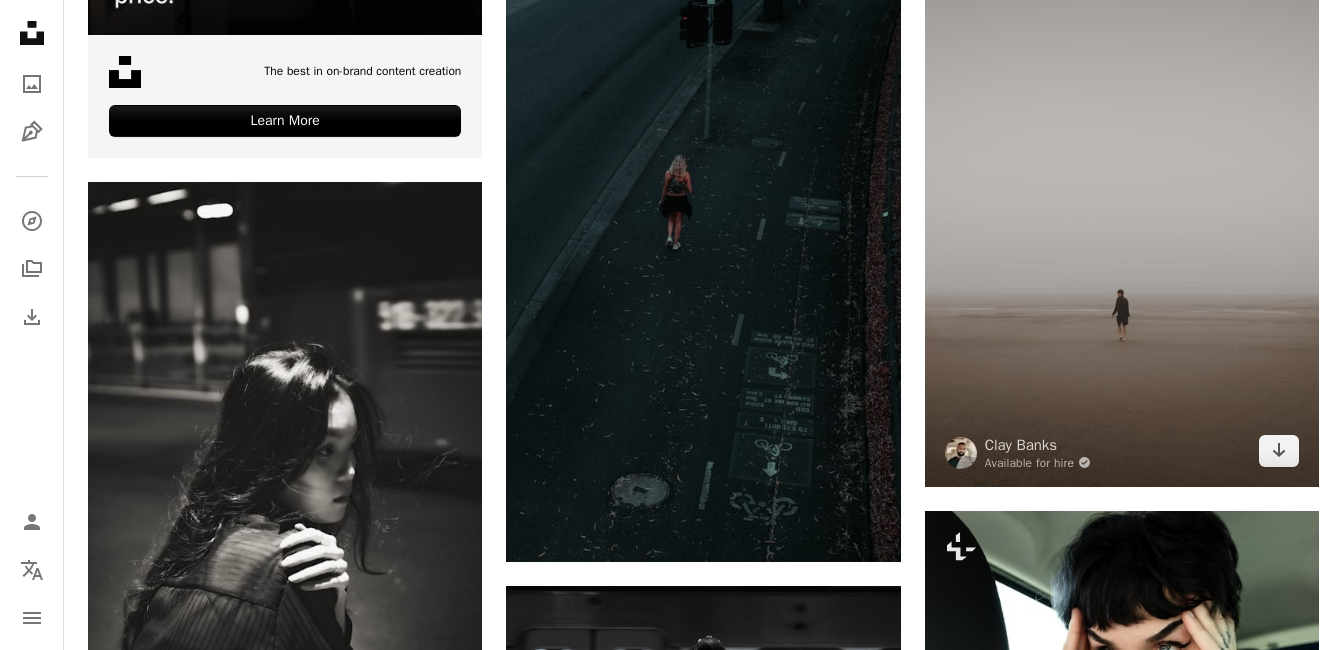 scroll, scrollTop: 6000, scrollLeft: 0, axis: vertical 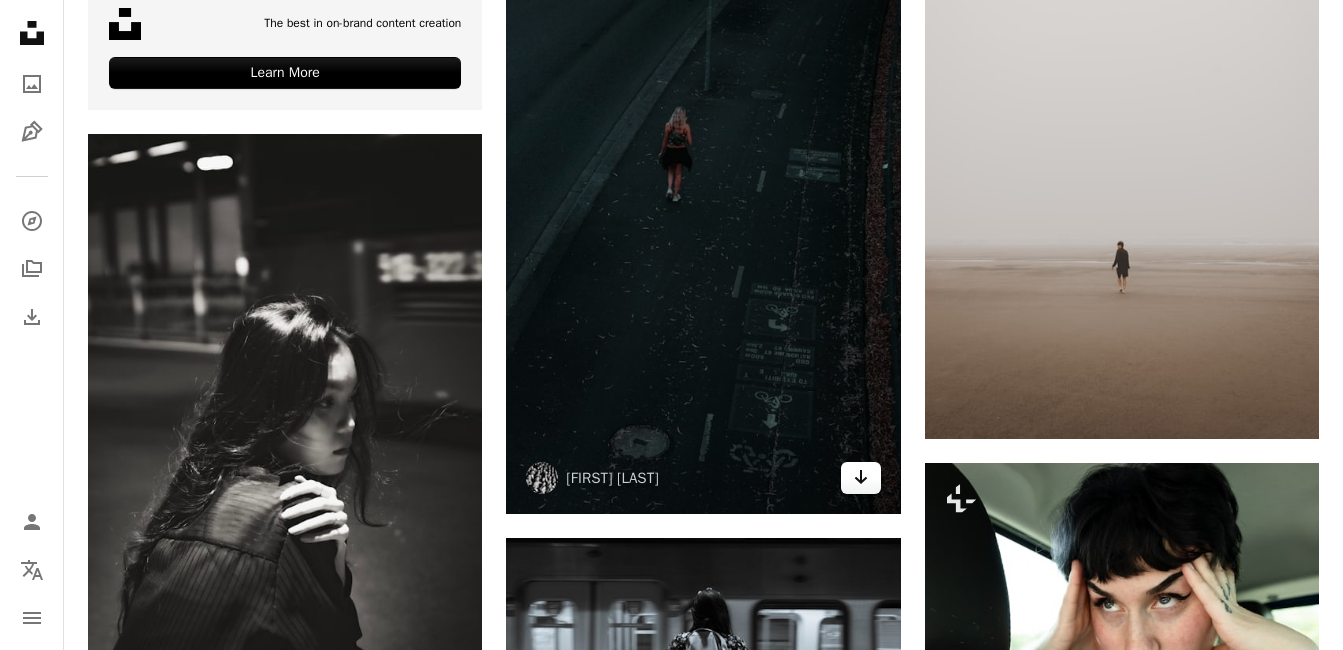 click on "Arrow pointing down" 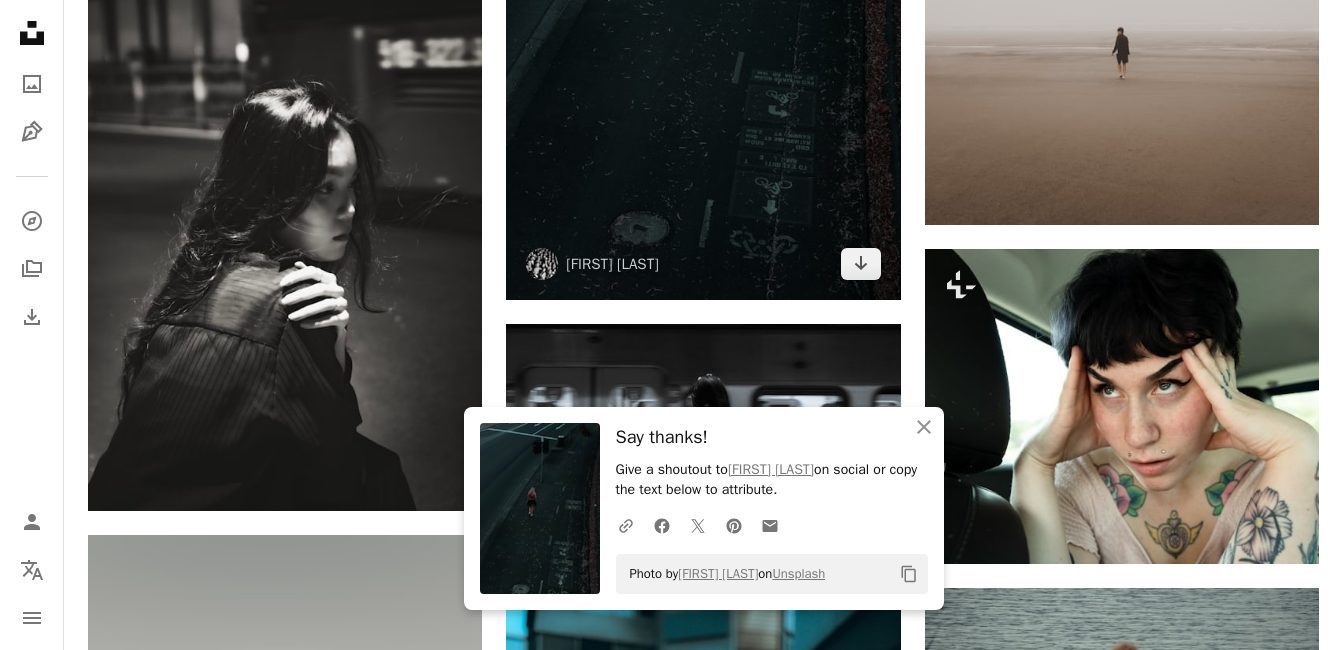 scroll, scrollTop: 6300, scrollLeft: 0, axis: vertical 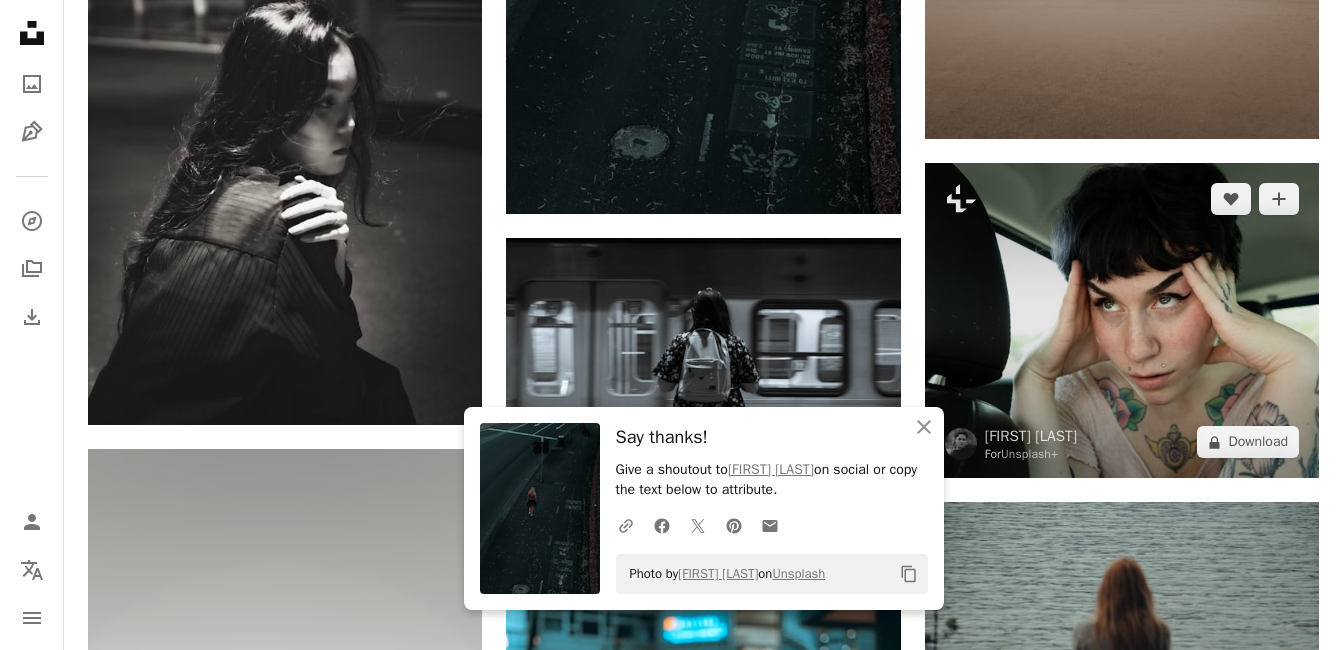 click at bounding box center [1122, 320] 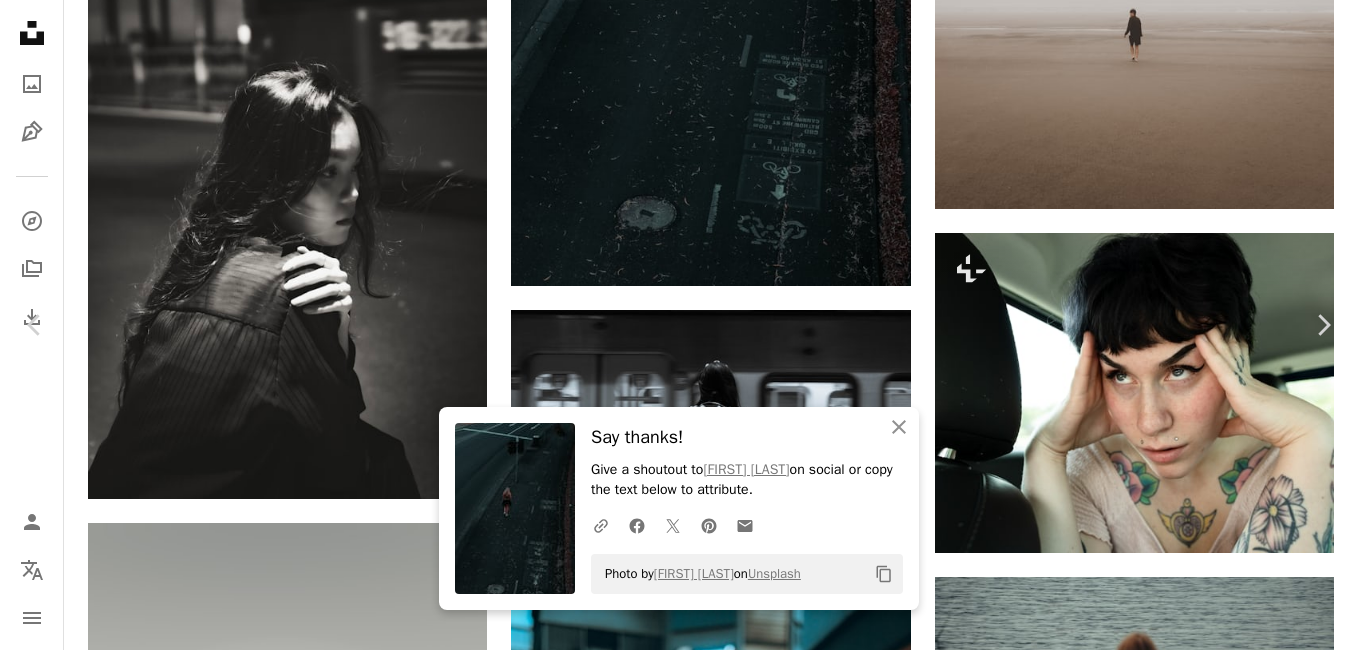 click on "A lock Download" at bounding box center [1197, 4648] 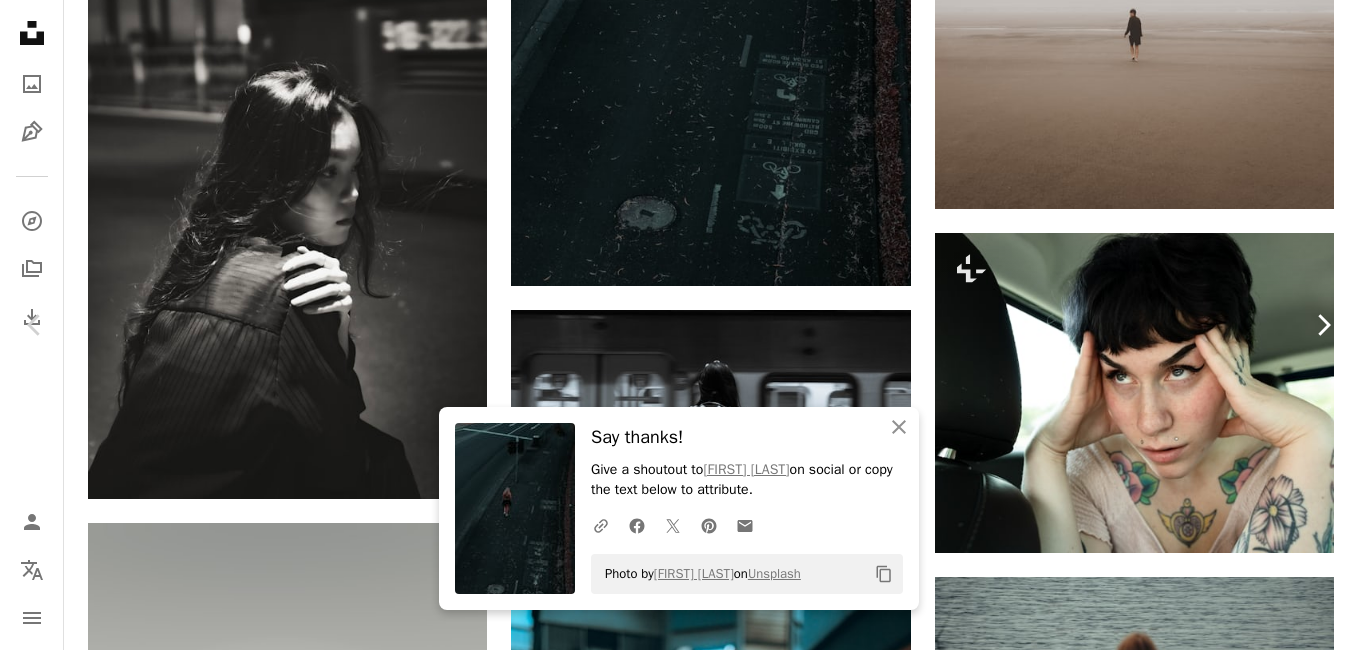 click on "Chevron right" at bounding box center (1323, 325) 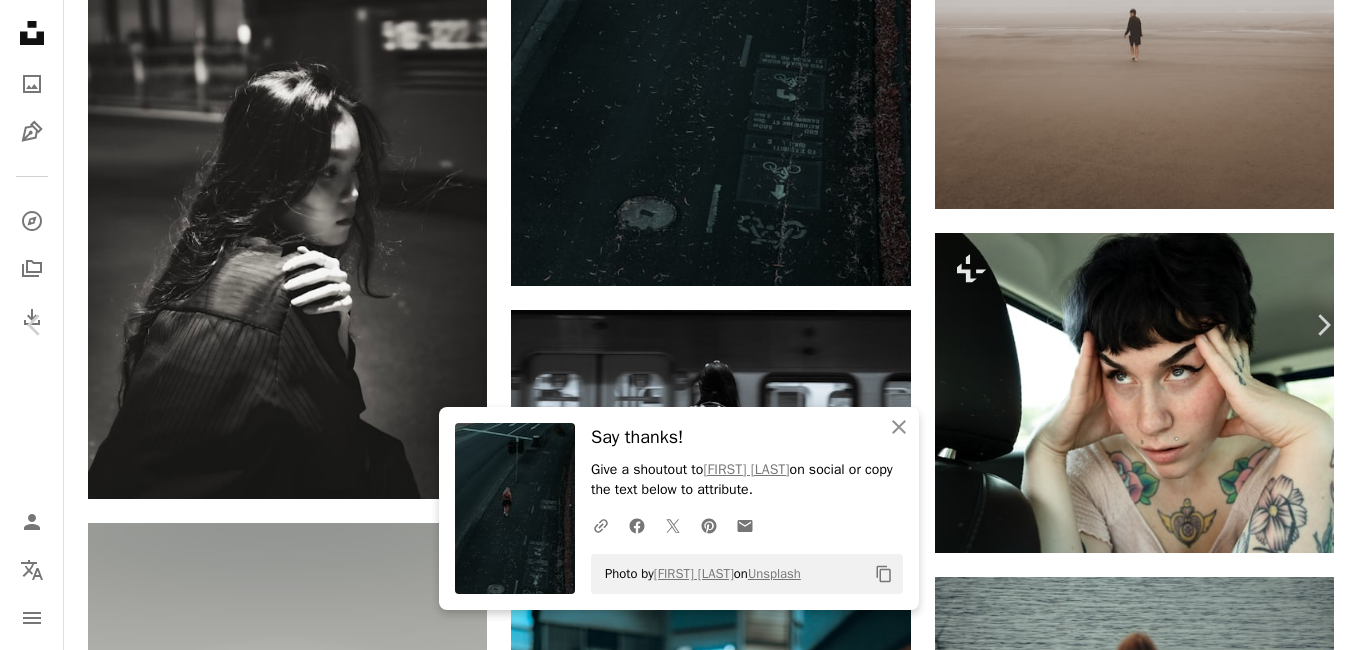 click on "An X shape" at bounding box center (20, 20) 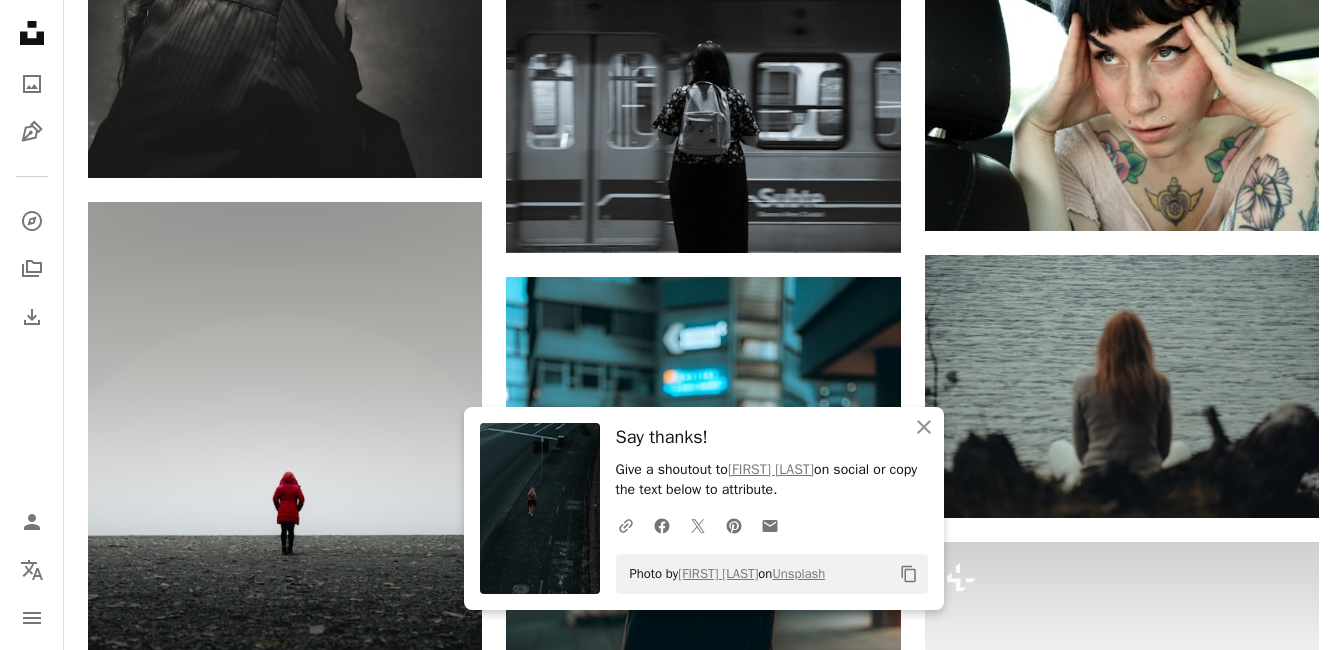 scroll, scrollTop: 6600, scrollLeft: 0, axis: vertical 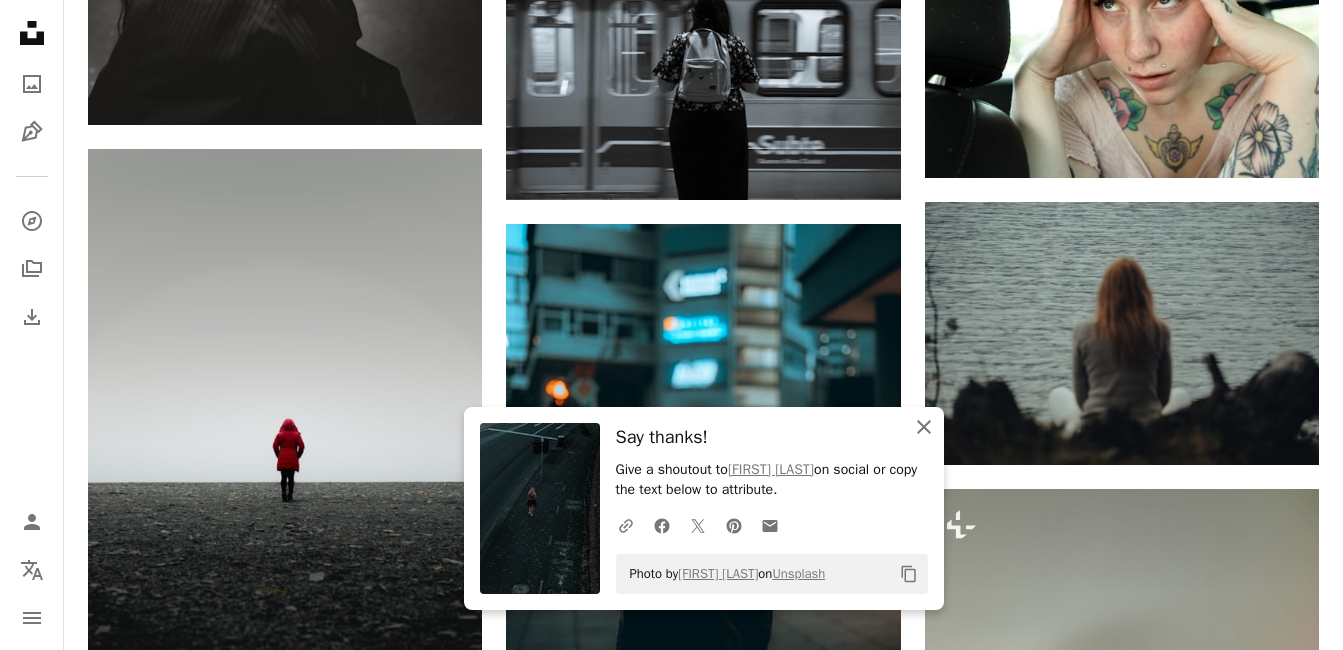 click on "An X shape" 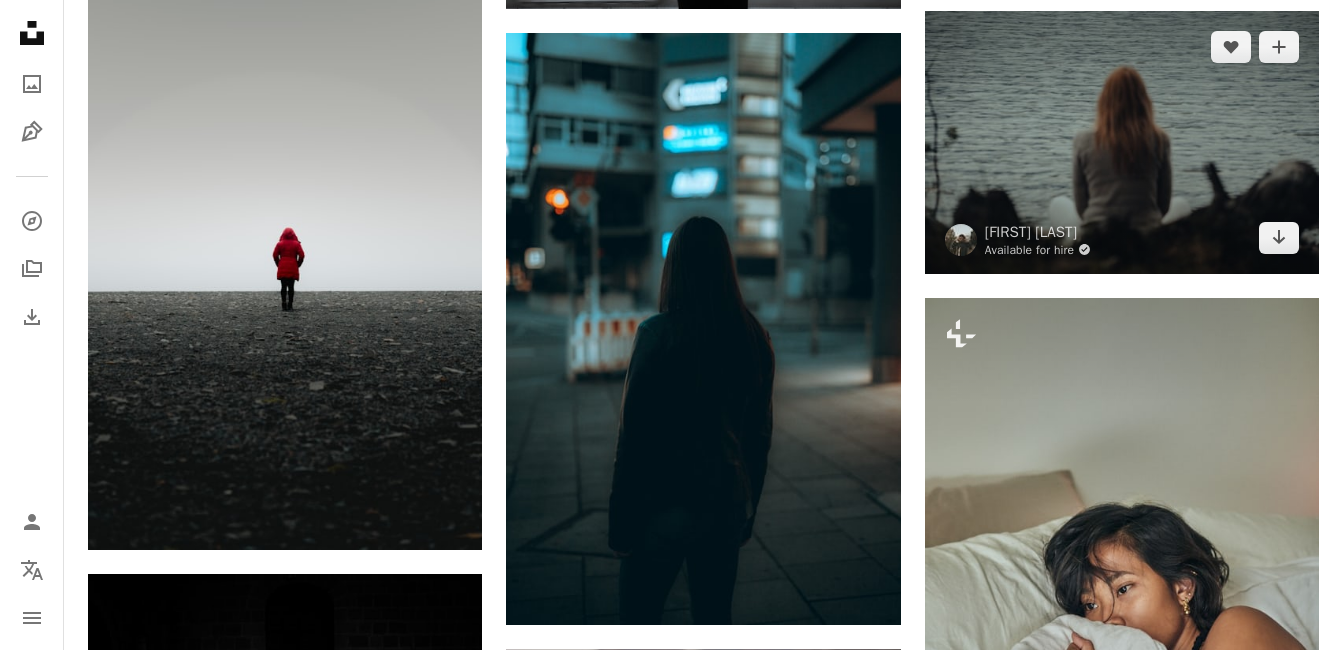 scroll, scrollTop: 6800, scrollLeft: 0, axis: vertical 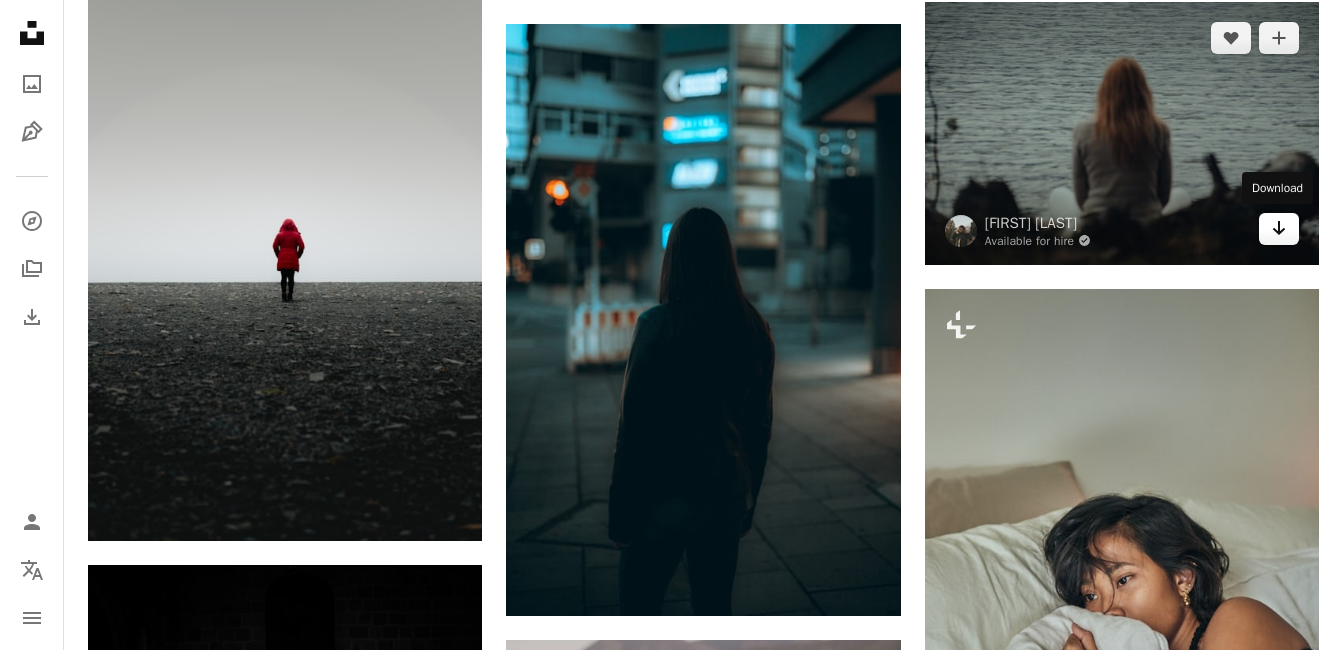 click on "Arrow pointing down" at bounding box center [1279, 229] 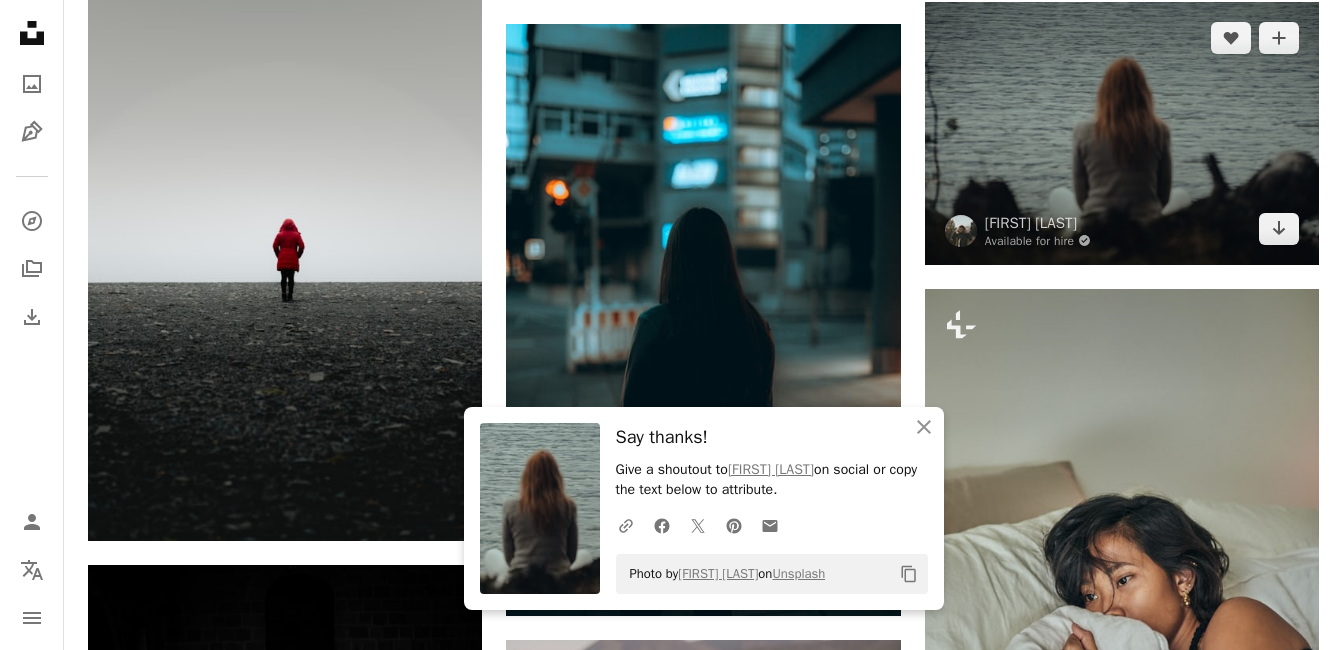 click at bounding box center (1122, 133) 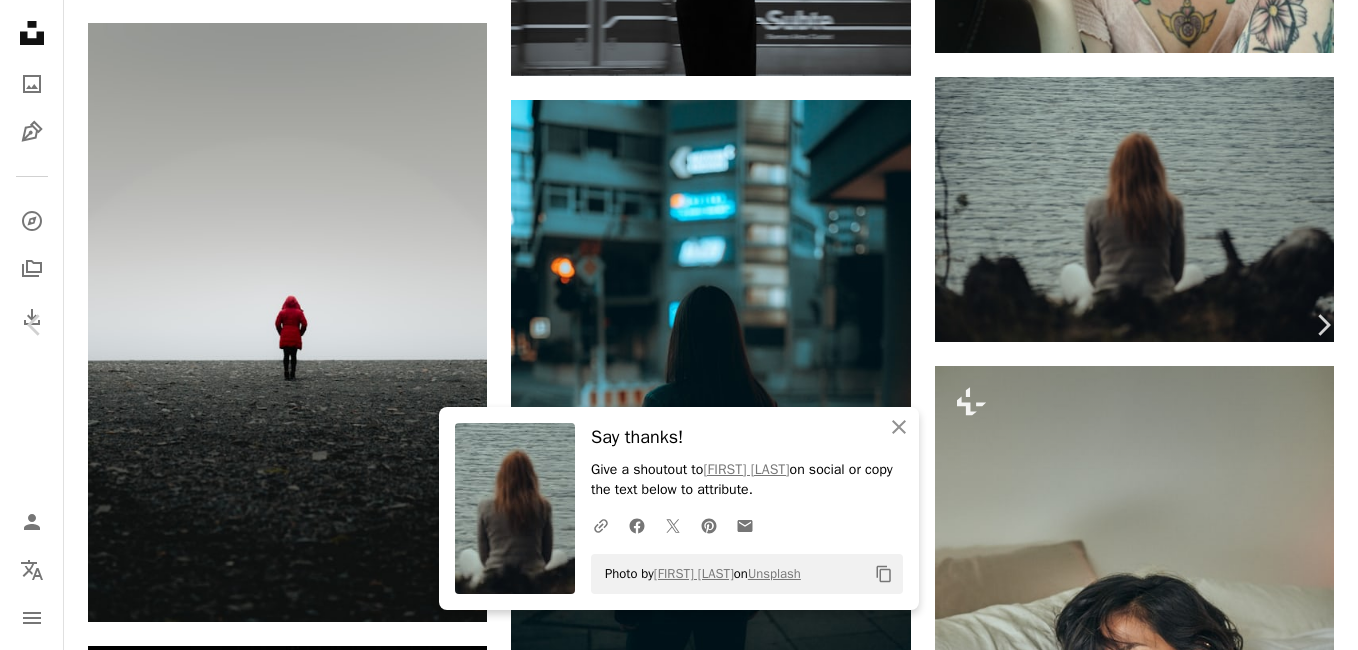 click on "An X shape" at bounding box center (20, 20) 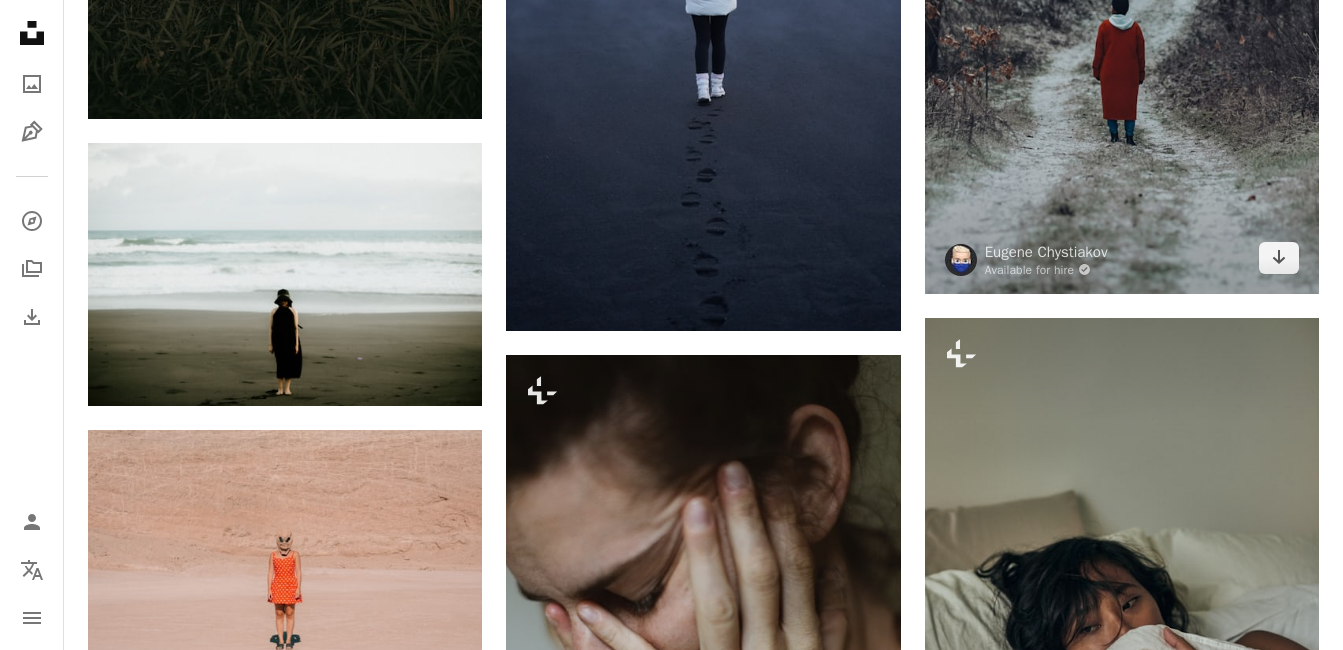 scroll, scrollTop: 10400, scrollLeft: 0, axis: vertical 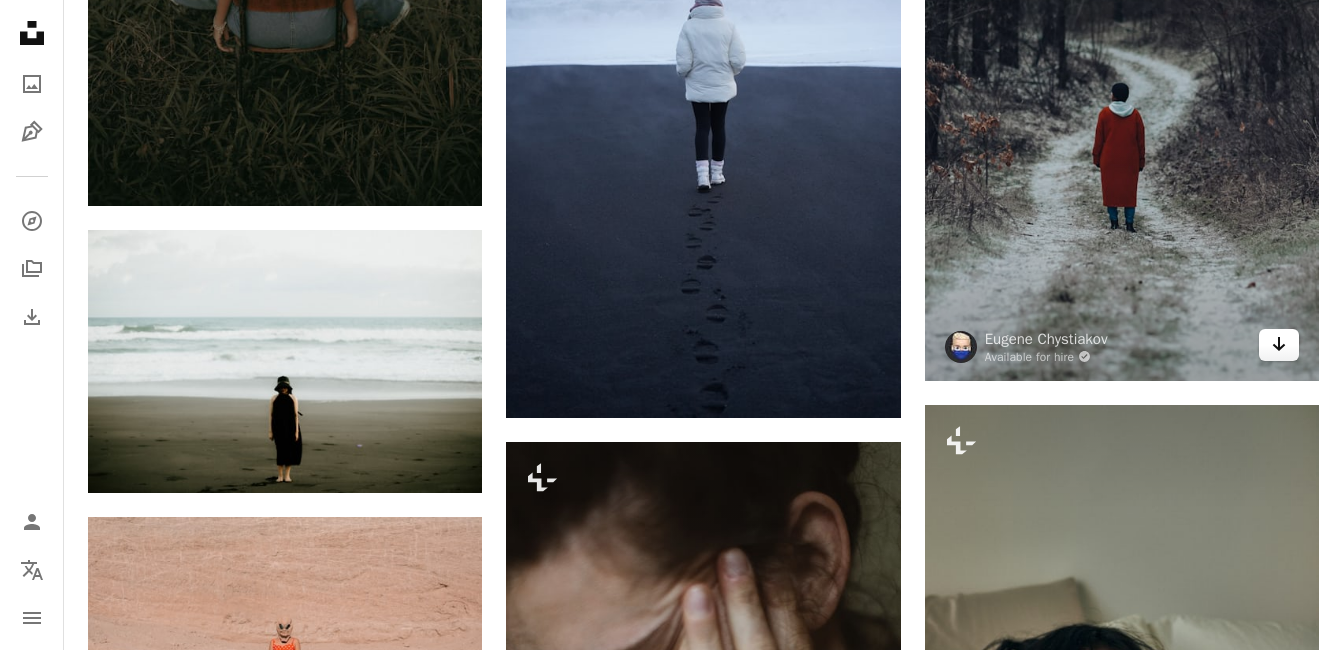 click 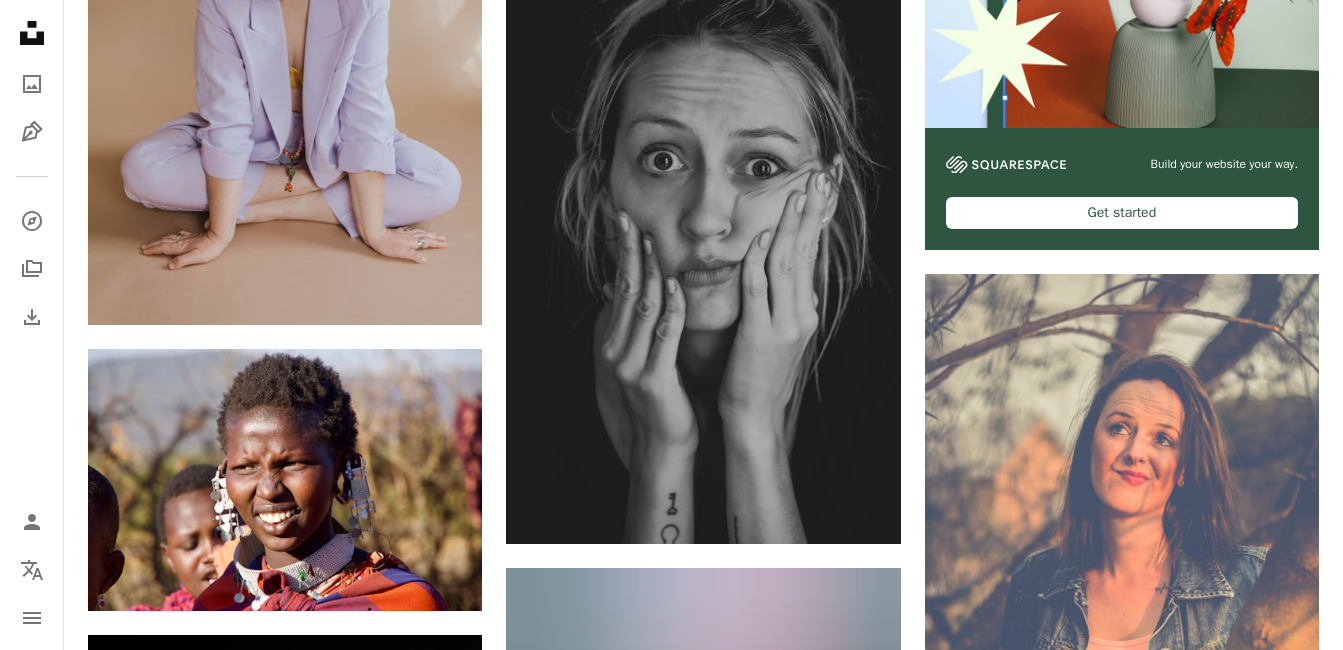 scroll, scrollTop: 0, scrollLeft: 0, axis: both 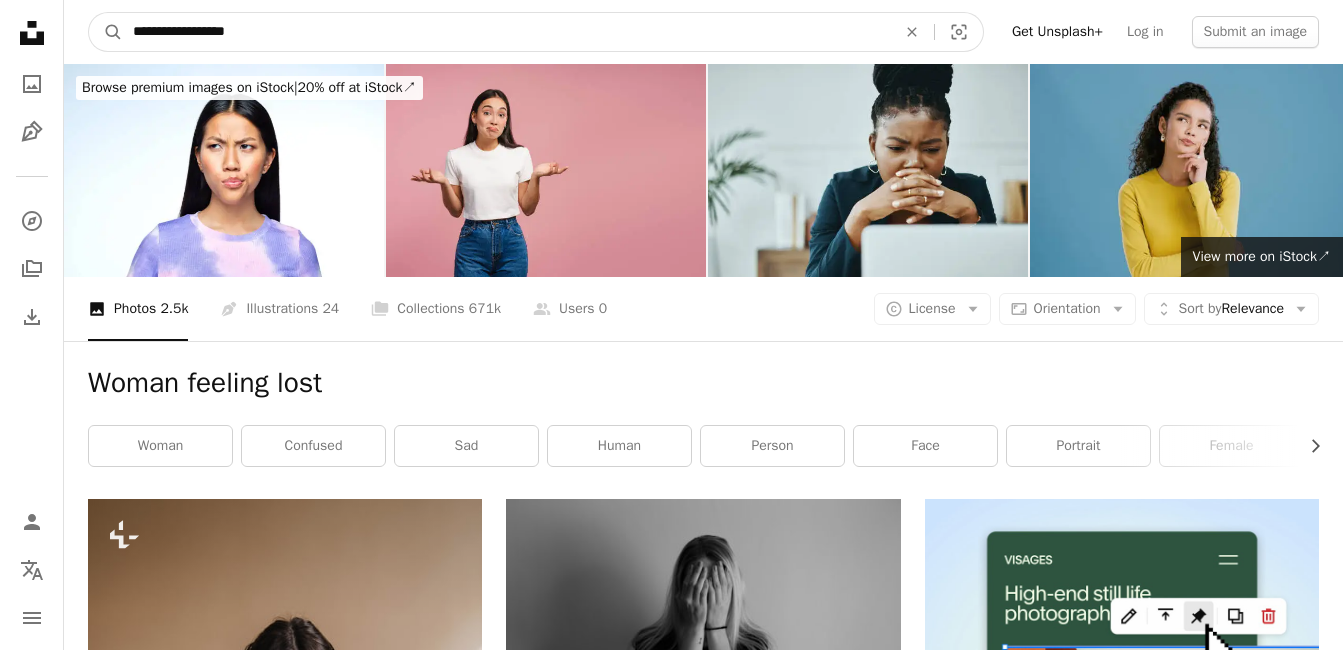 click on "**********" at bounding box center [506, 32] 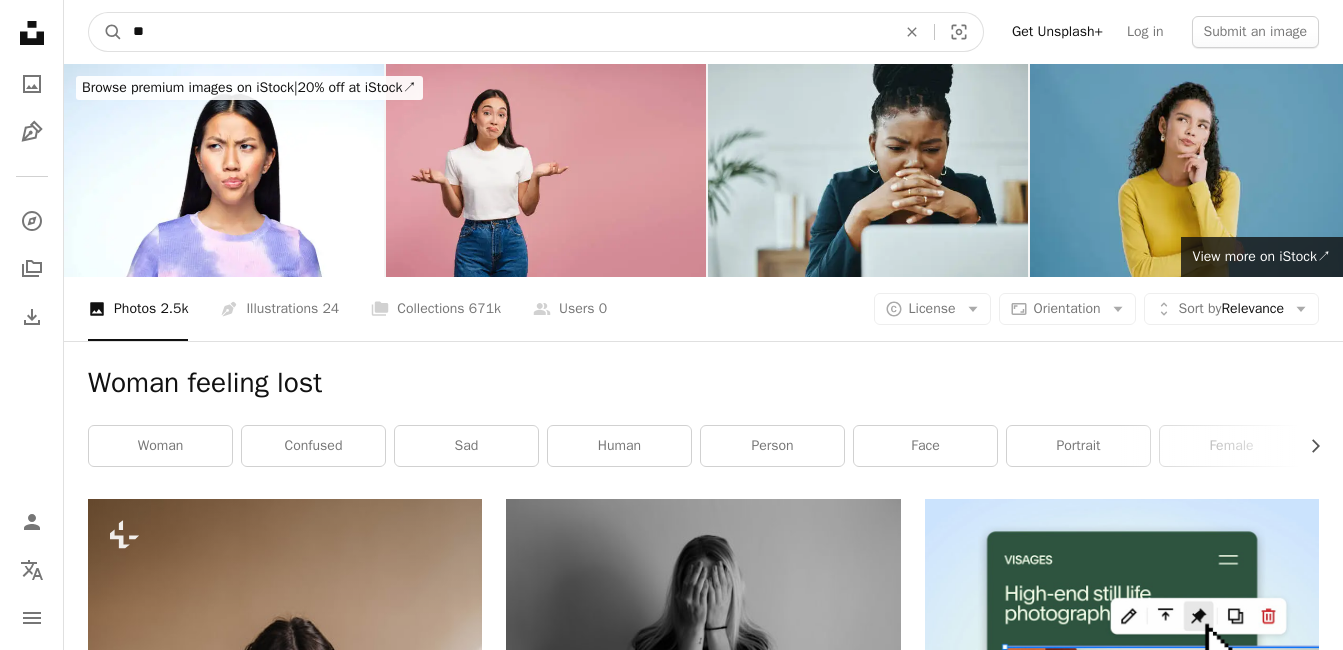 type on "*" 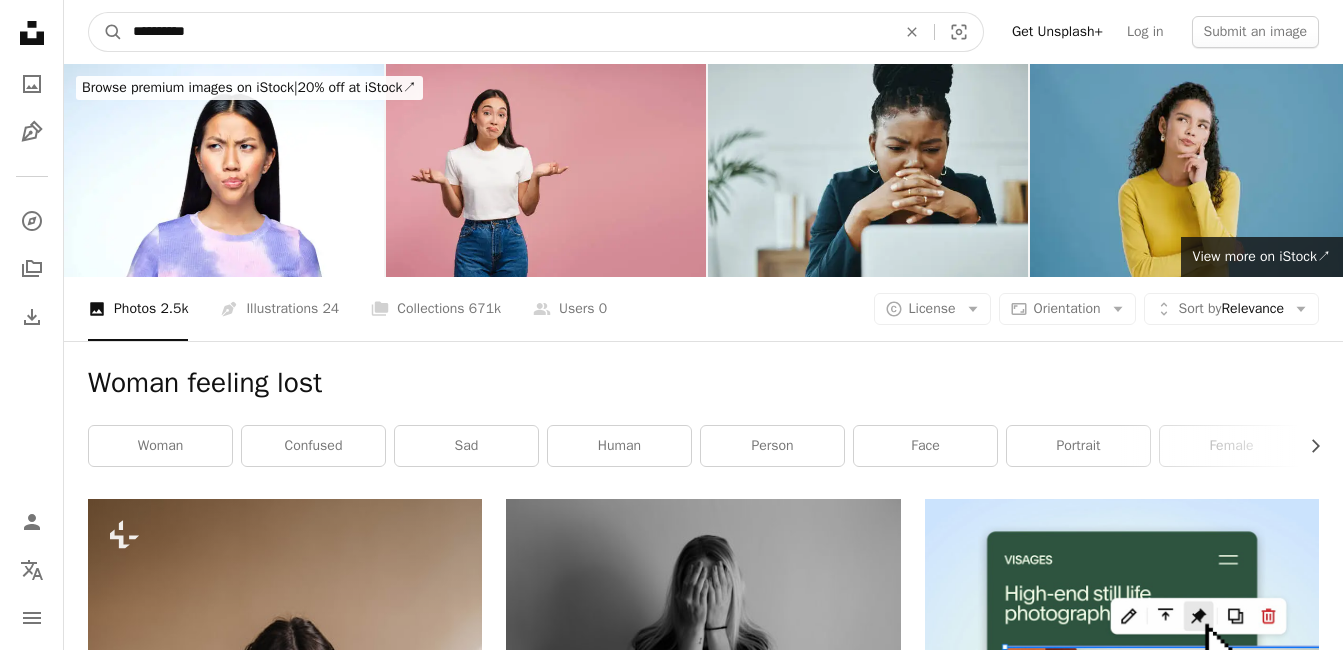 type on "**********" 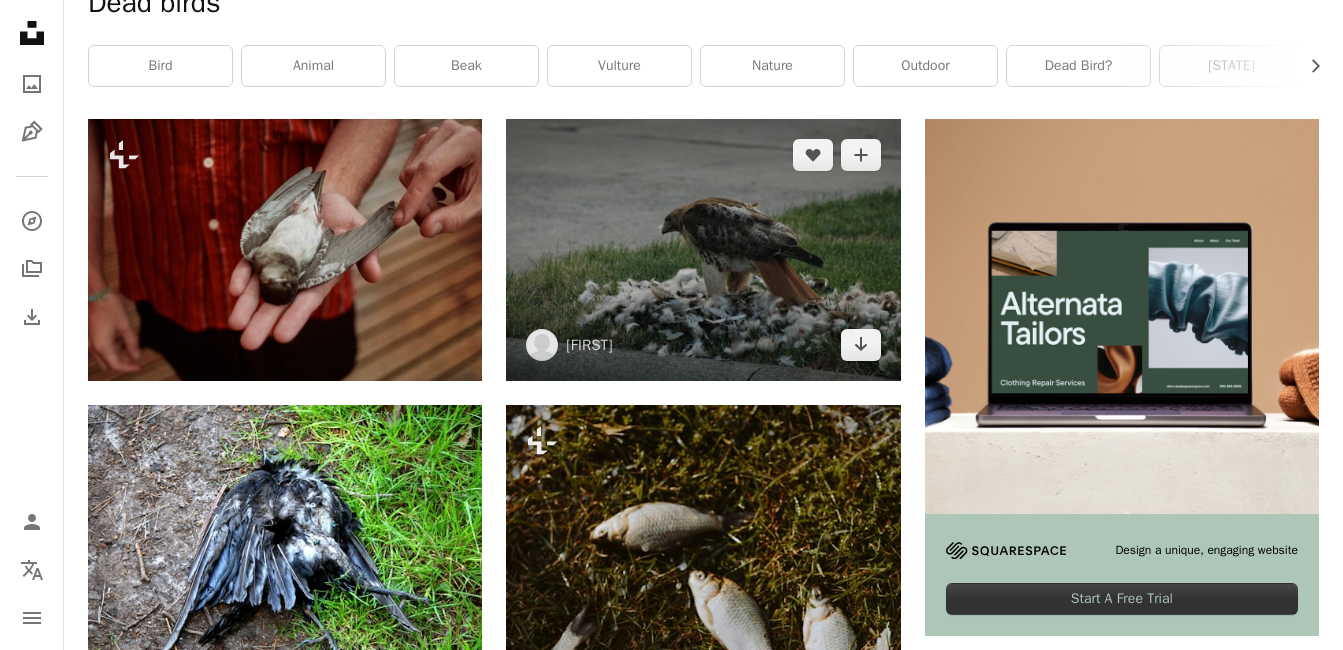 scroll, scrollTop: 500, scrollLeft: 0, axis: vertical 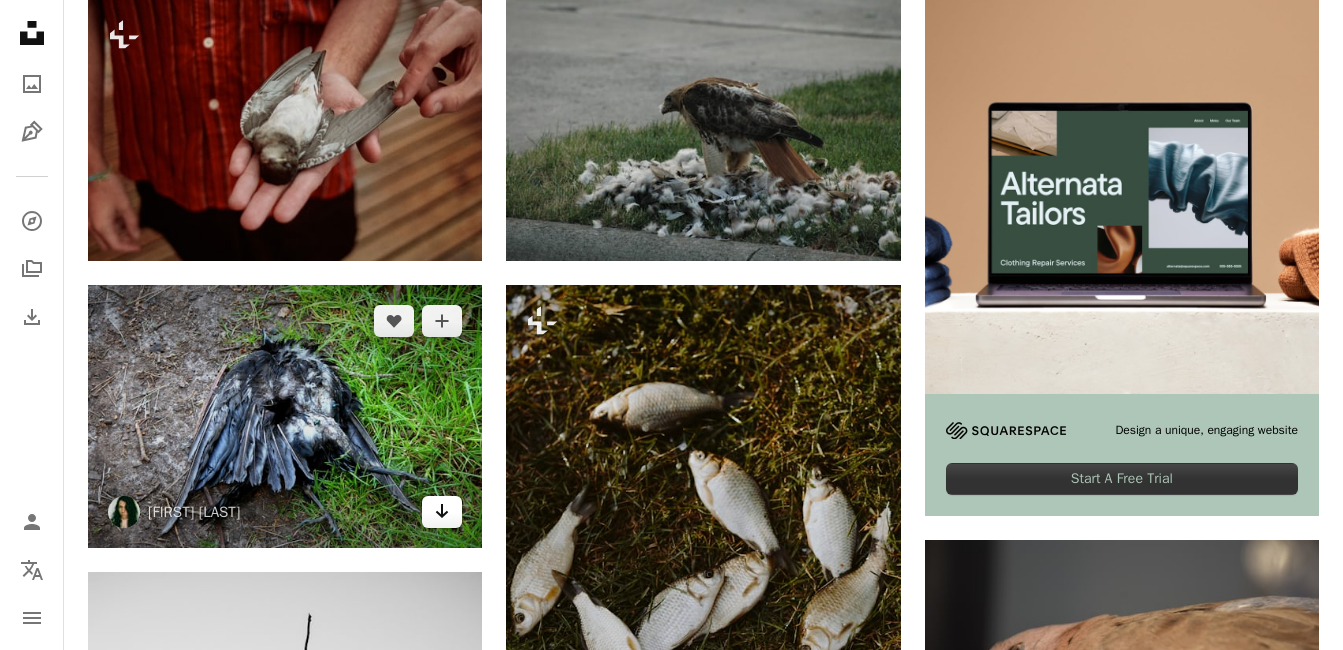 click on "Arrow pointing down" 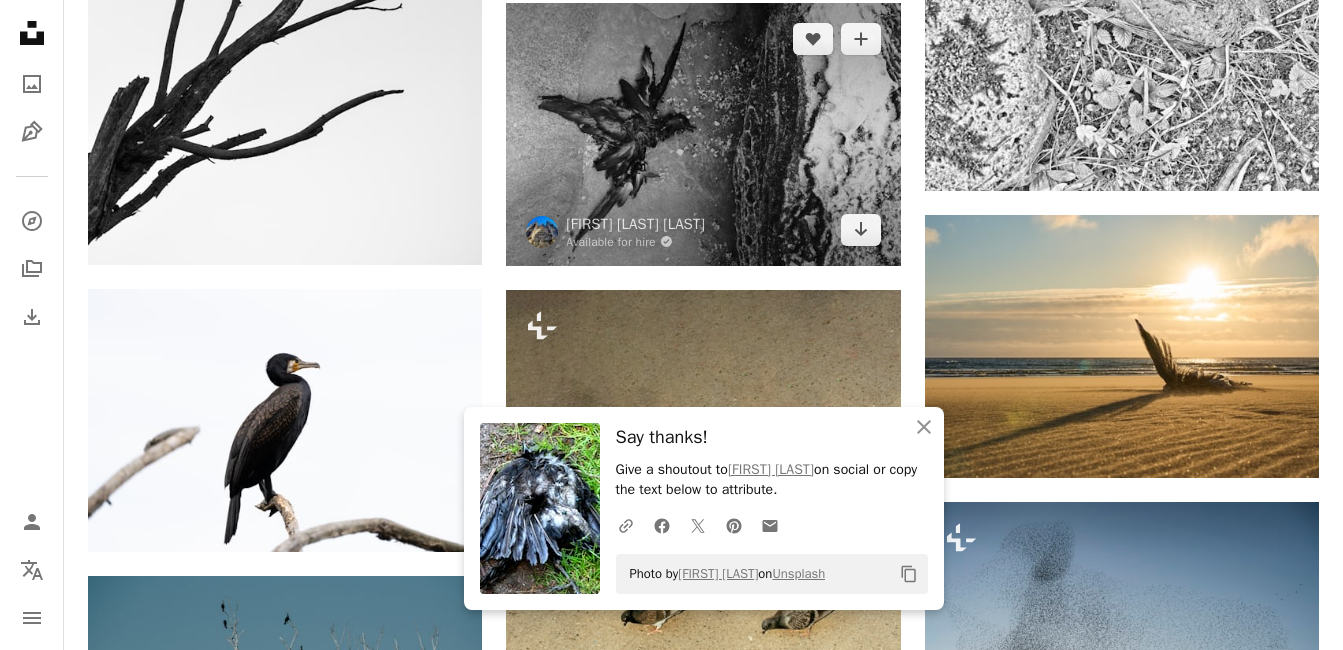 scroll, scrollTop: 1400, scrollLeft: 0, axis: vertical 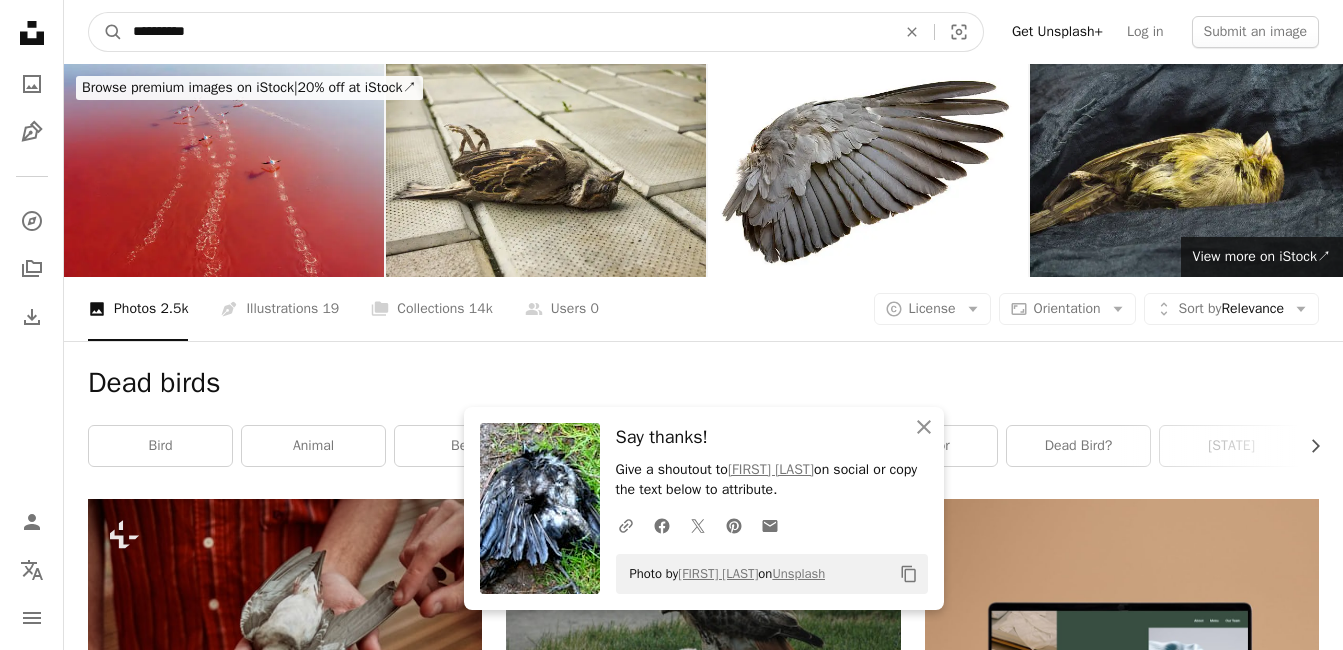 click on "**********" at bounding box center [506, 32] 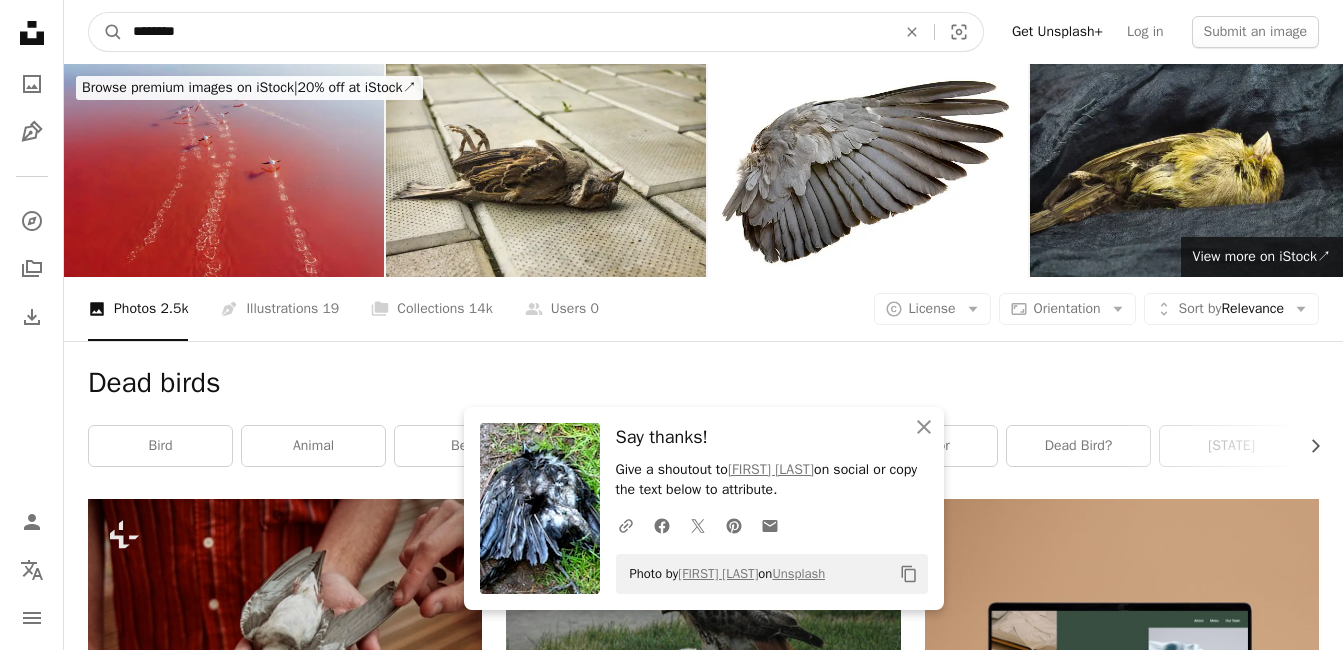type on "********" 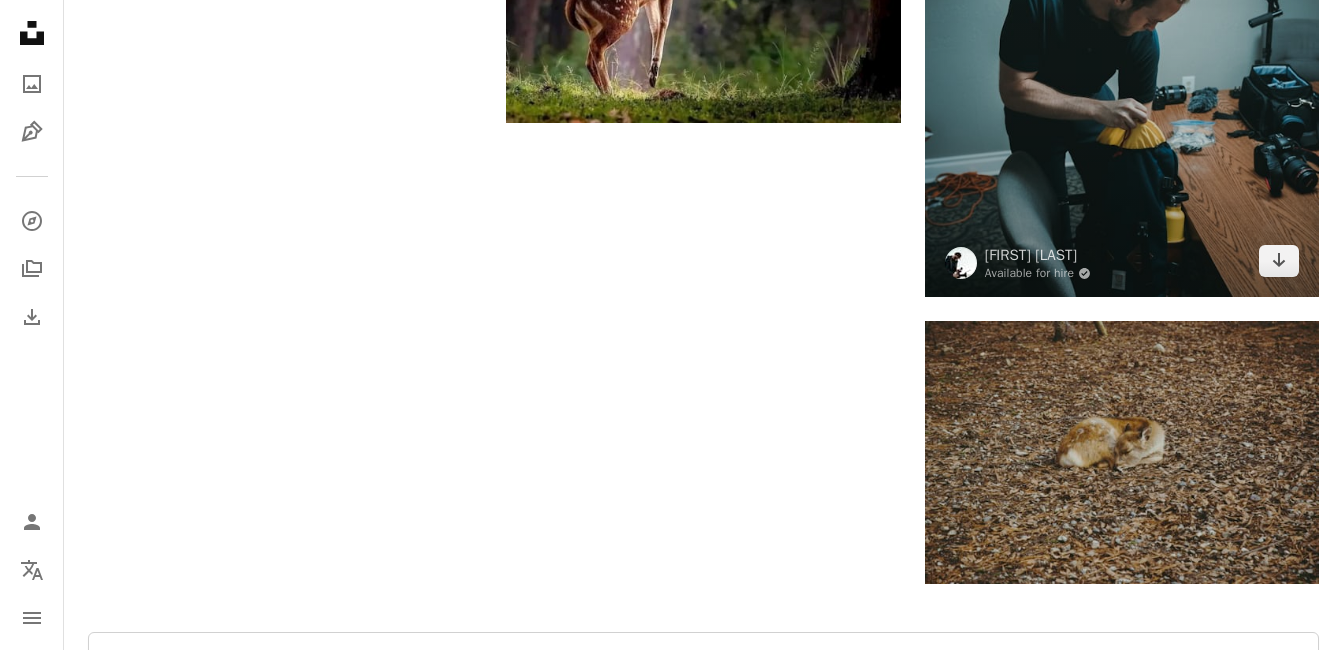scroll, scrollTop: 3400, scrollLeft: 0, axis: vertical 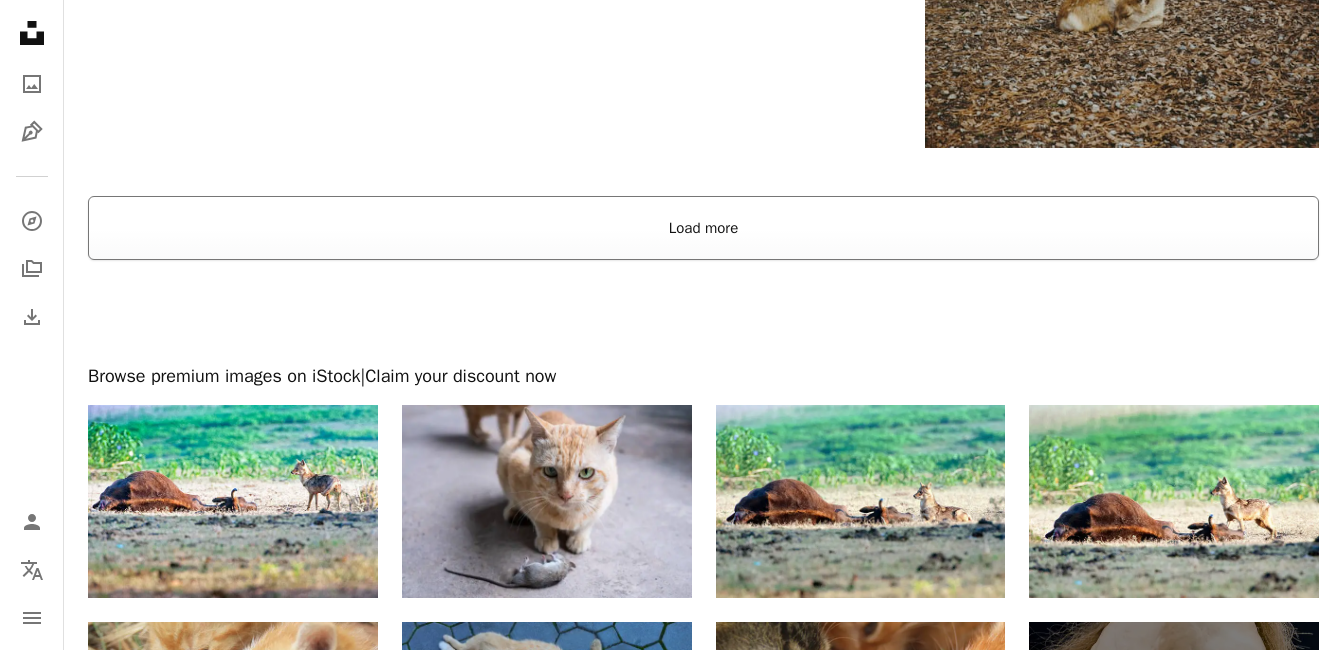 click on "Load more" at bounding box center (703, 228) 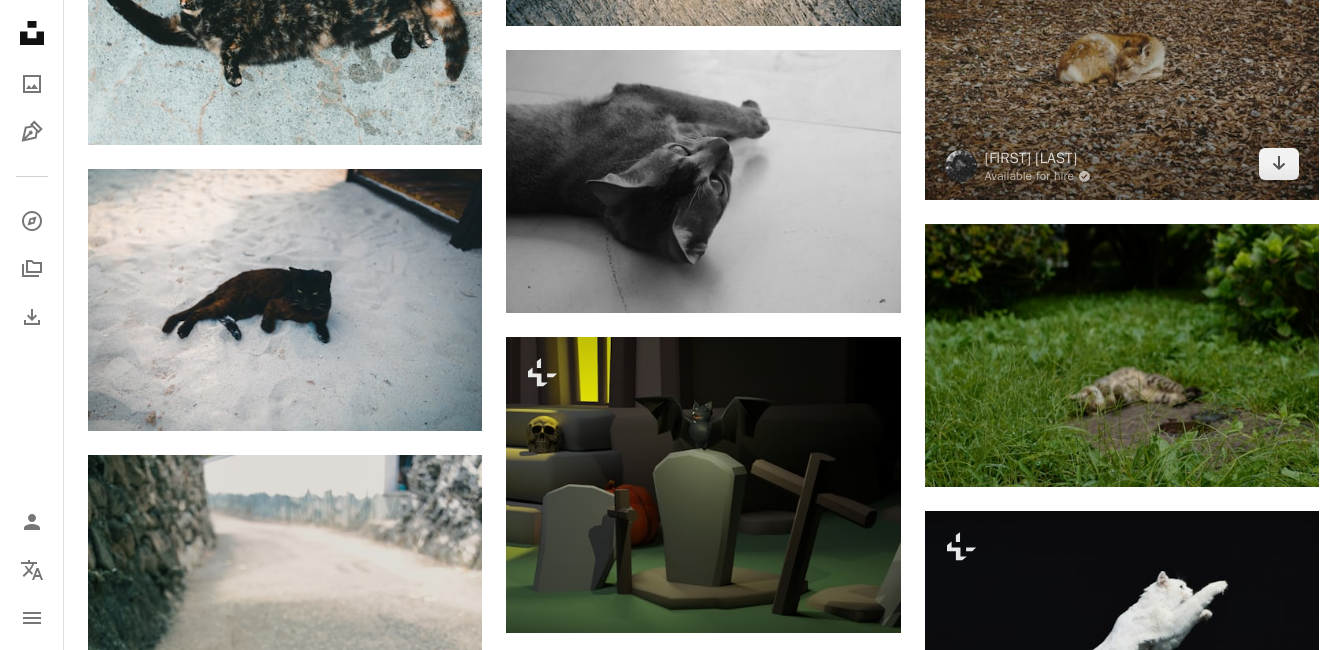 scroll, scrollTop: 3400, scrollLeft: 0, axis: vertical 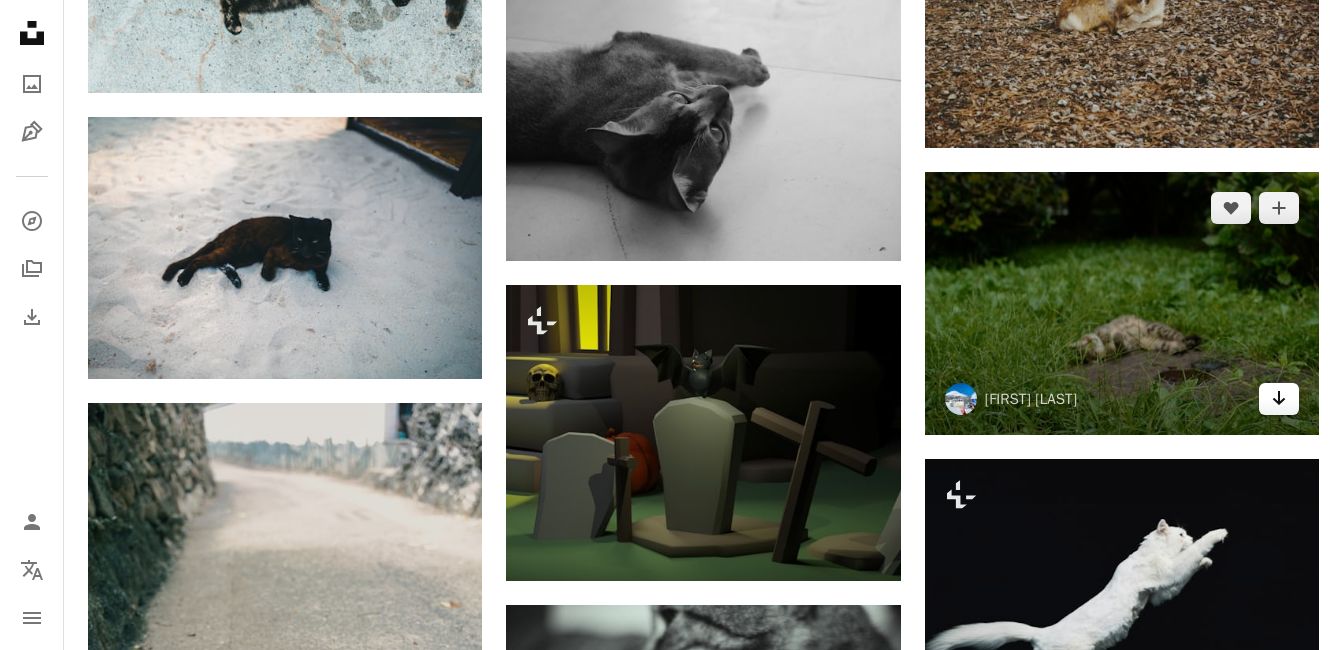 click on "Arrow pointing down" at bounding box center [1279, 399] 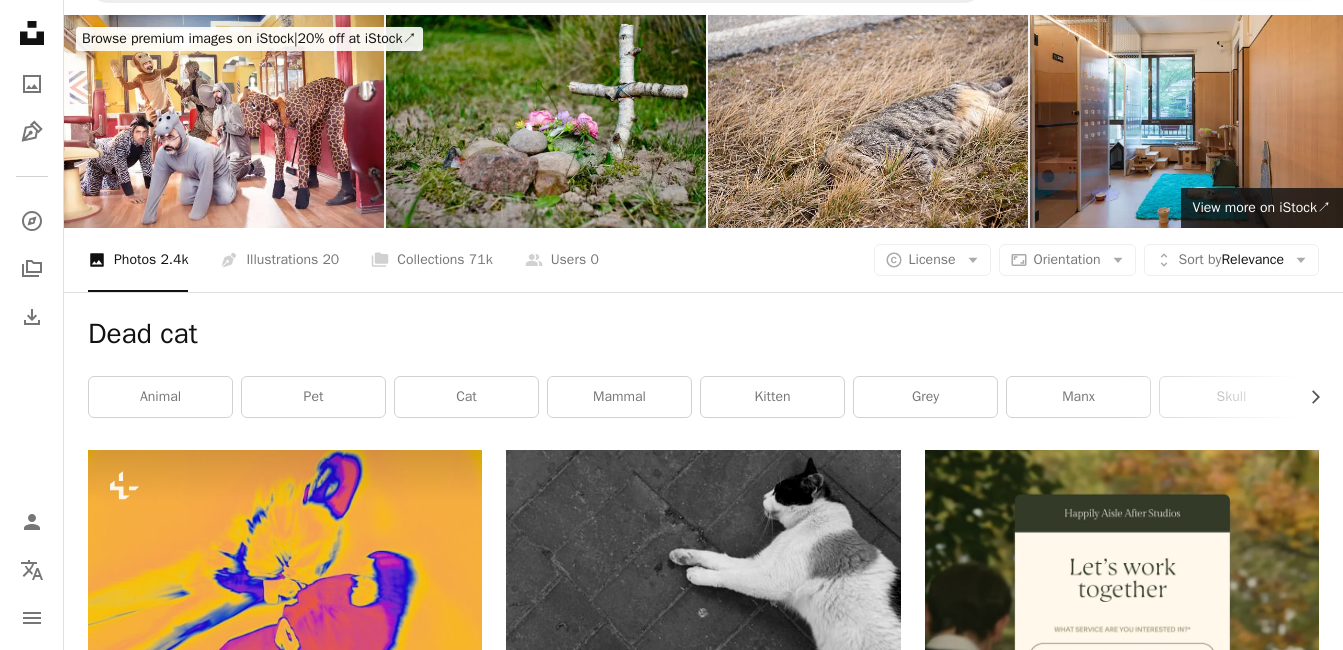 scroll, scrollTop: 0, scrollLeft: 0, axis: both 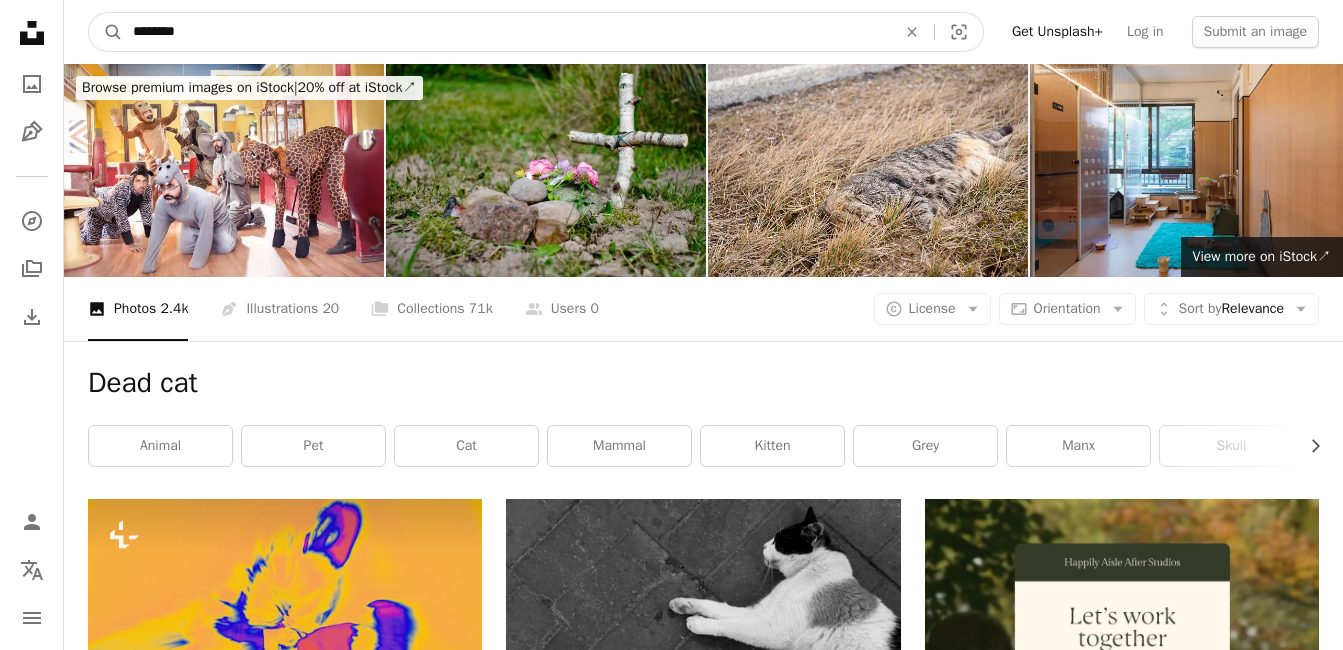 drag, startPoint x: 354, startPoint y: 23, endPoint x: 364, endPoint y: 40, distance: 19.723083 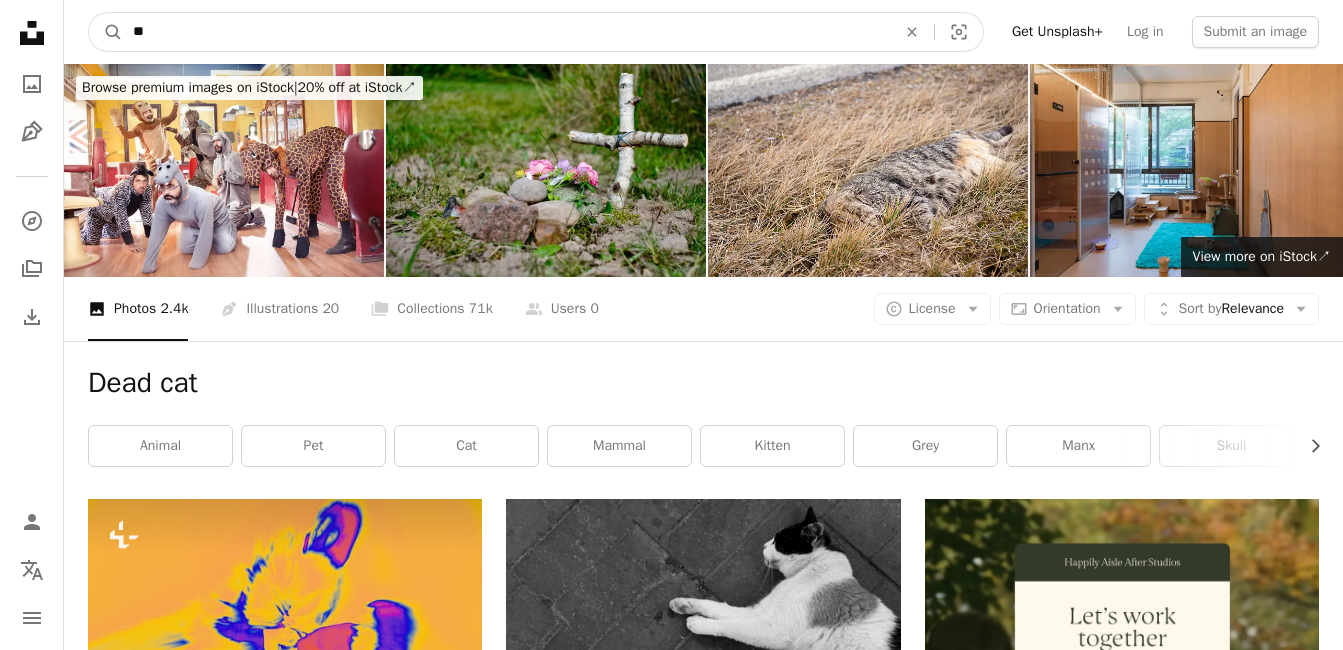 type on "*" 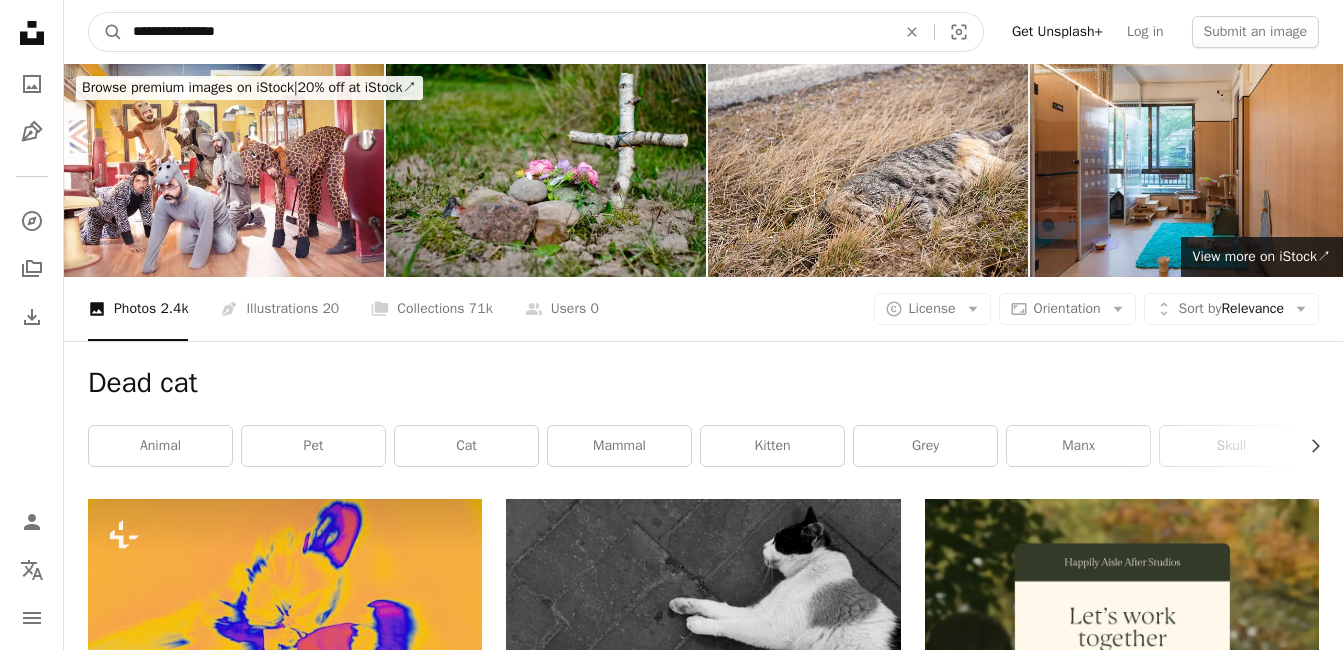 type on "**********" 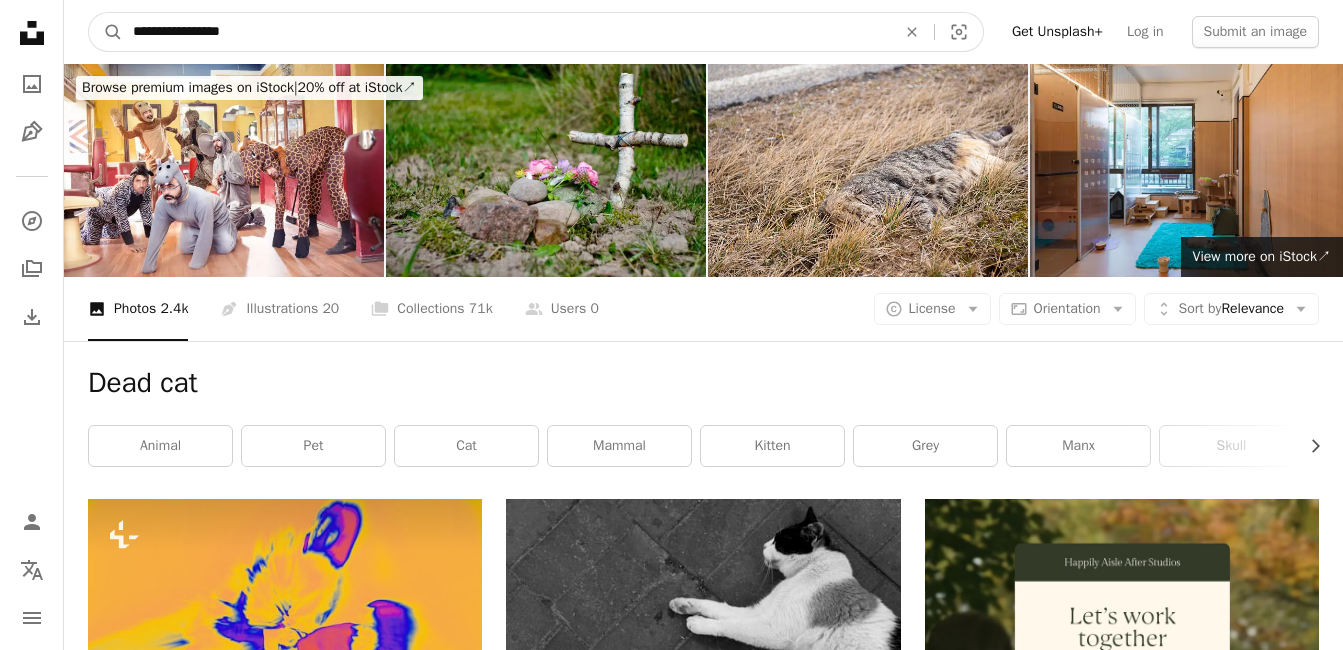 click on "A magnifying glass" at bounding box center [106, 32] 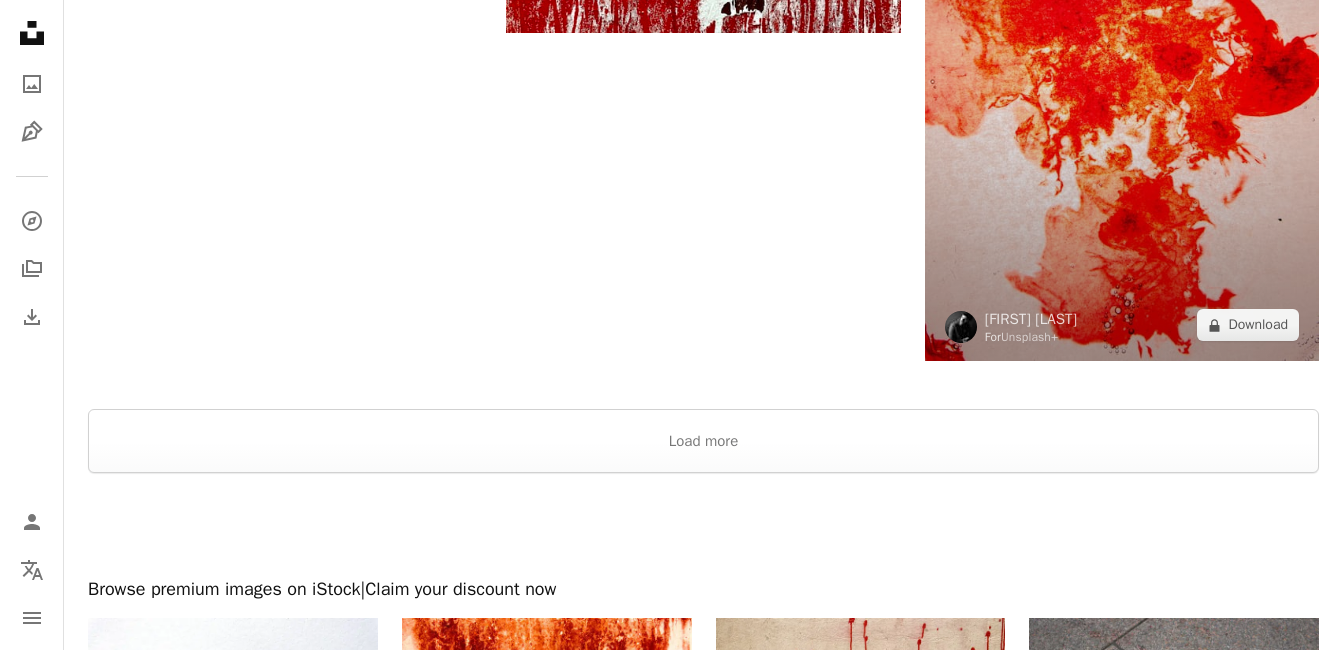 scroll, scrollTop: 3600, scrollLeft: 0, axis: vertical 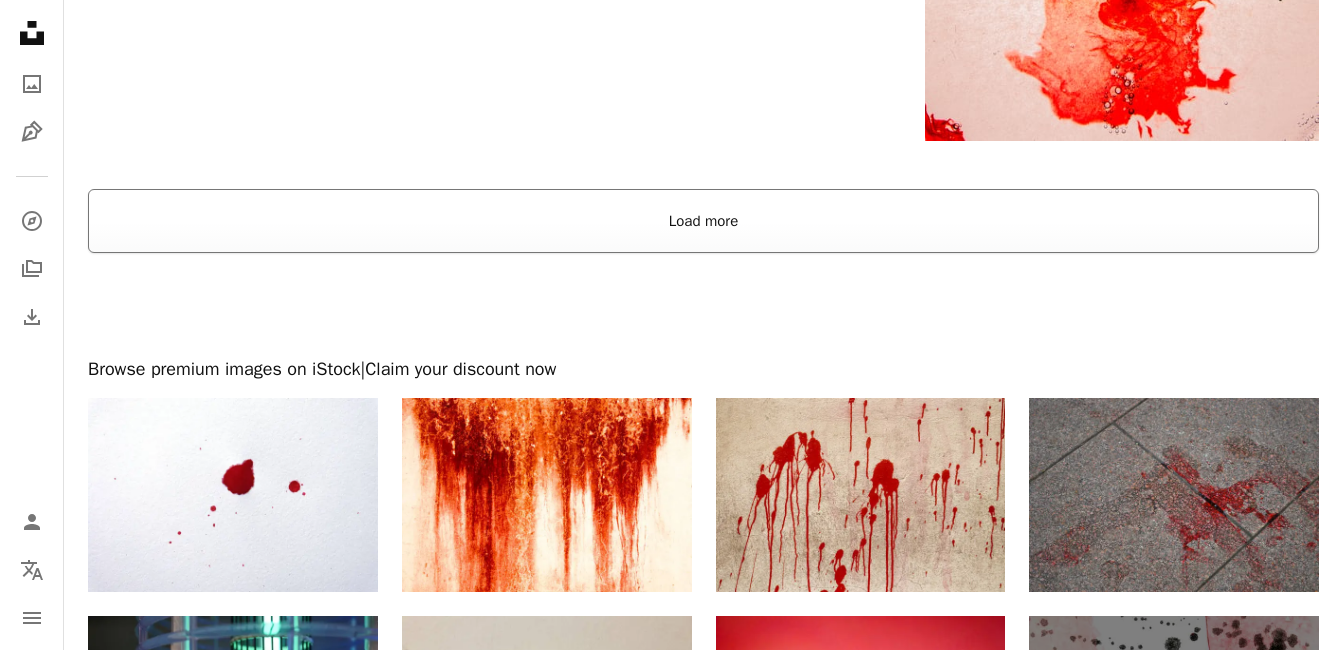 click on "Load more" at bounding box center [703, 221] 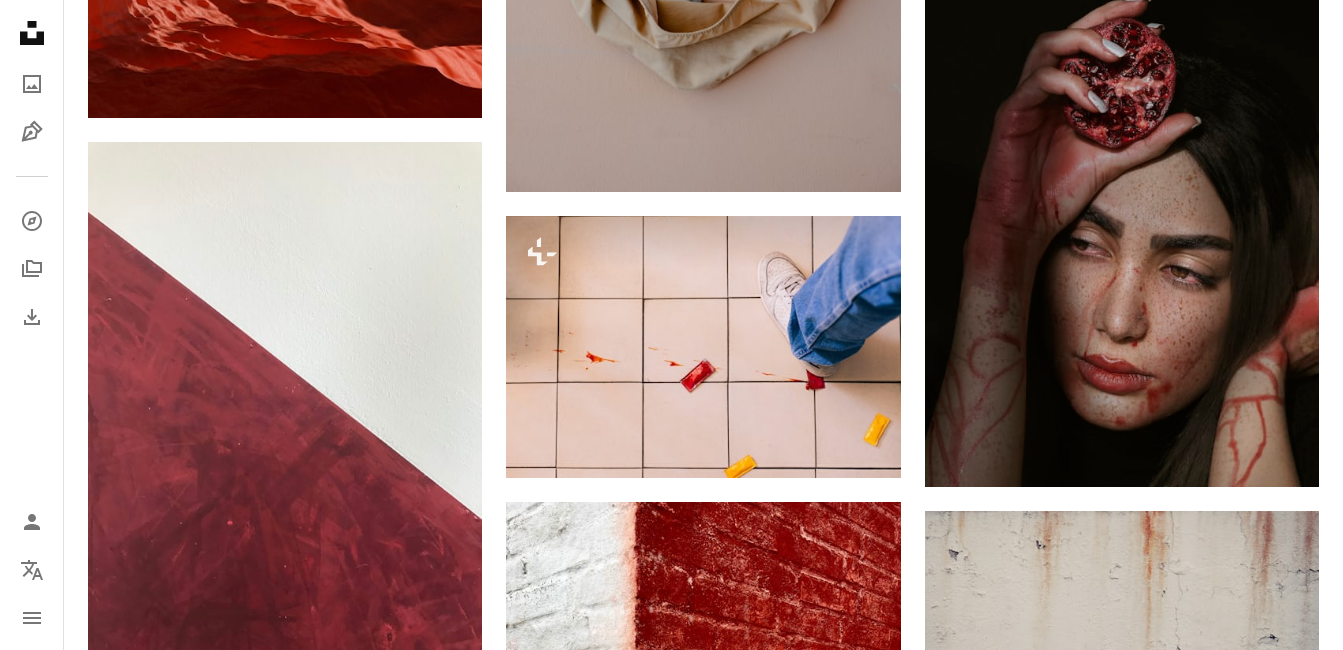 scroll, scrollTop: 20163, scrollLeft: 0, axis: vertical 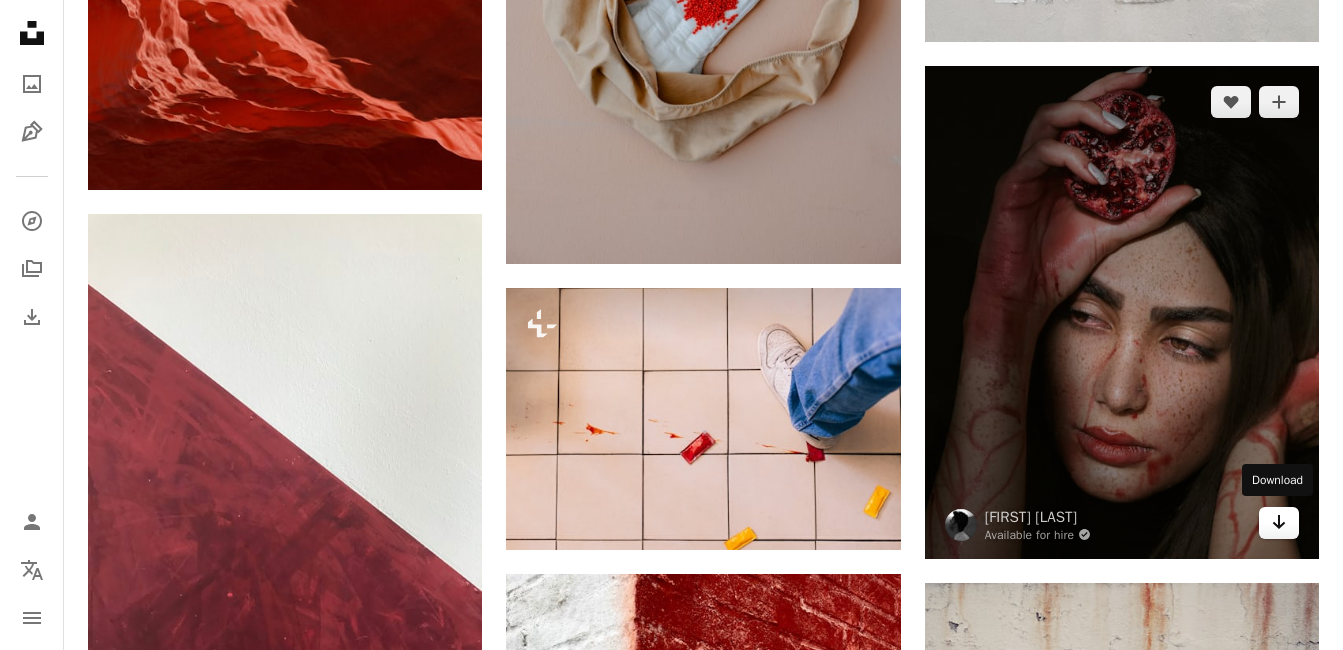 click on "Arrow pointing down" 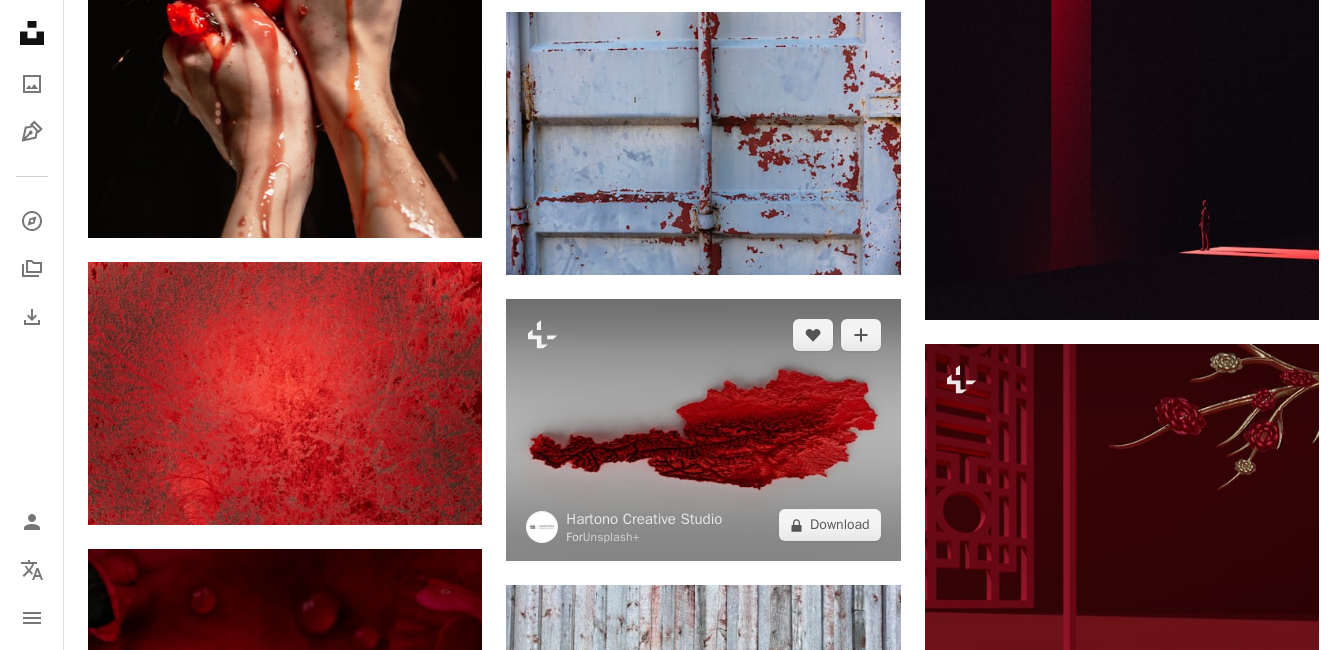 scroll, scrollTop: 26063, scrollLeft: 0, axis: vertical 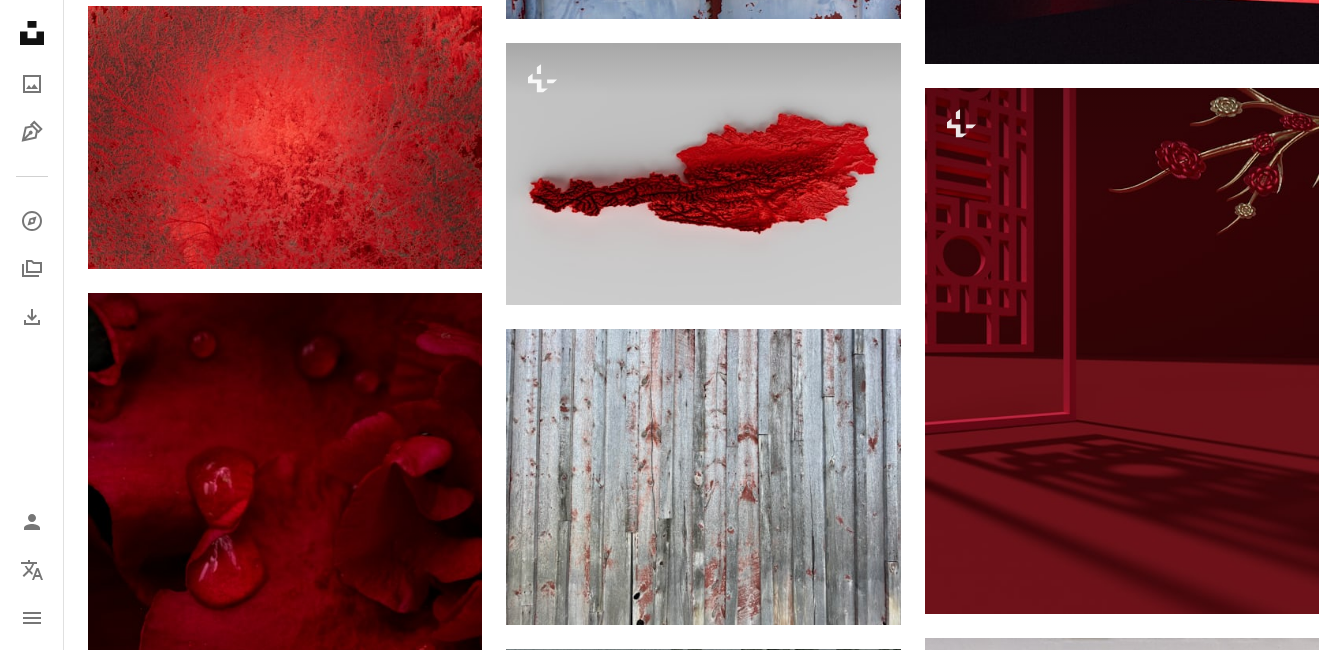 click on "Plus sign for Unsplash+ A heart A plus sign Andrej Lišakov For  Unsplash+ A lock Download A heart A plus sign Haberdoedas Available for hire A checkmark inside of a circle Arrow pointing down A heart A plus sign Joe Chau Available for hire A checkmark inside of a circle Arrow pointing down A heart A plus sign Wang Sheeran Arrow pointing down A heart A plus sign Wolfgang Hasselmann Arrow pointing down A heart A plus sign Ethan Arrow pointing down A heart A plus sign Jason Leung Available for hire A checkmark inside of a circle Arrow pointing down A heart A plus sign Ehimetalor Akhere Unuabona Available for hire A checkmark inside of a circle Arrow pointing down A heart A plus sign Annie Spratt Arrow pointing down Plus sign for Unsplash+ A heart A plus sign Colin + Meg For  Unsplash+ A lock Download –– ––– –––  –– ––– –  ––– –––  ––––  –   – –– –––  – – ––– –– –– –––– –– Manage and sell your services Start A Free Trial" at bounding box center (703, -10691) 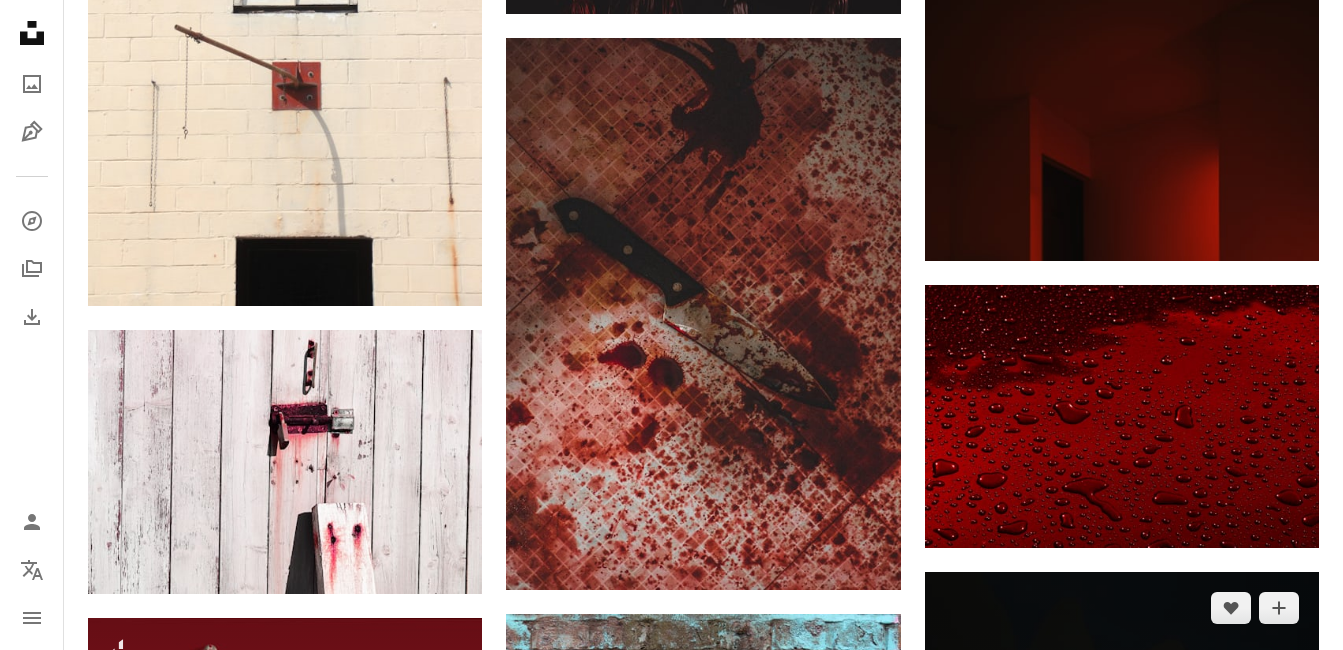 scroll, scrollTop: 36263, scrollLeft: 0, axis: vertical 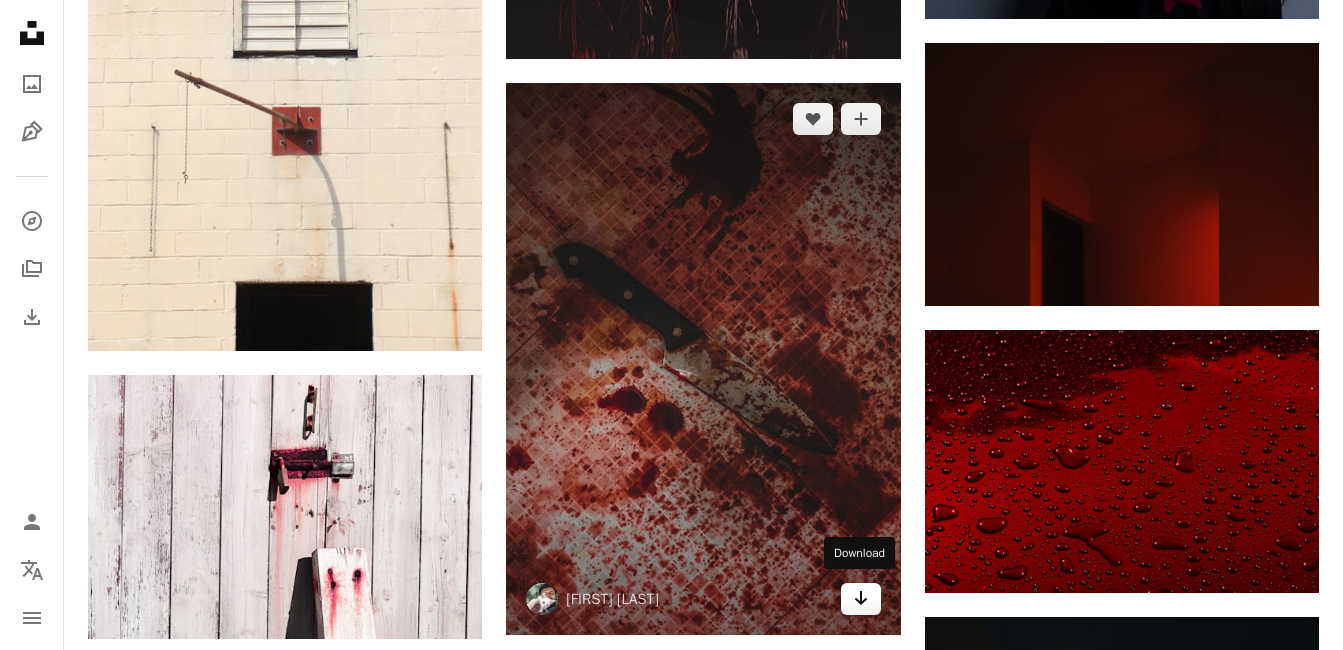 click on "Arrow pointing down" 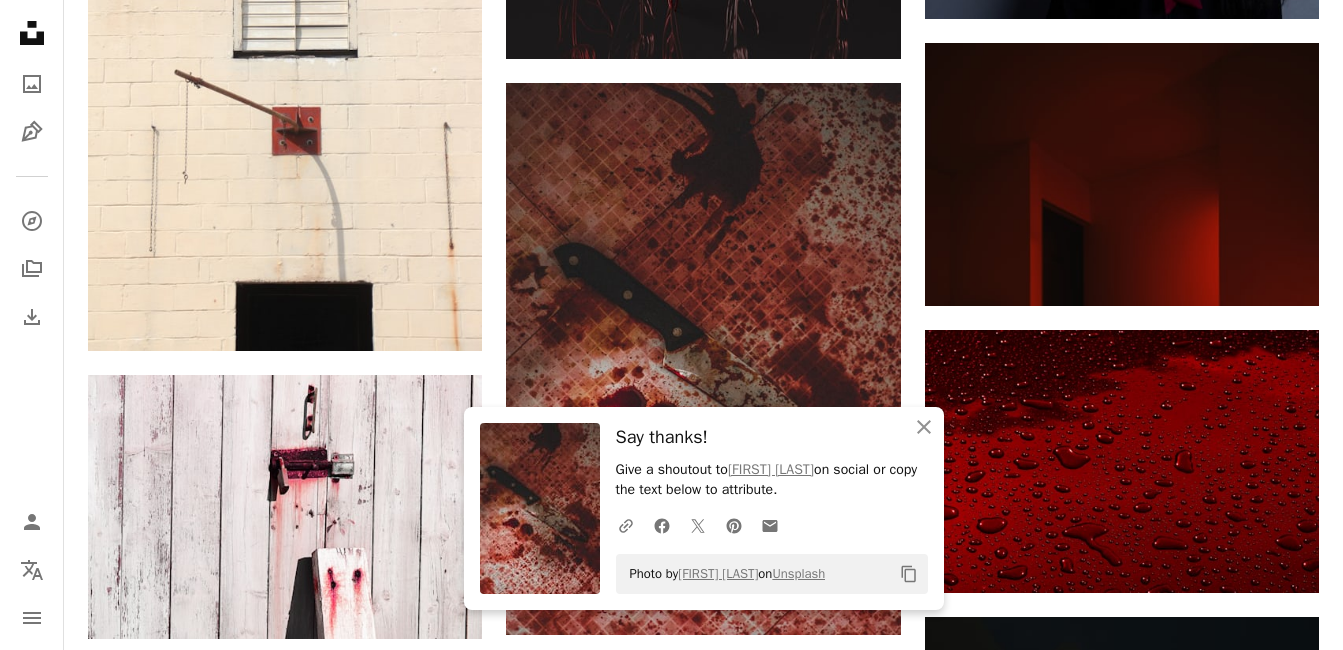 click on "Plus sign for Unsplash+ A heart A plus sign Andrej Lišakov For  Unsplash+ A lock Download A heart A plus sign Haberdoedas Available for hire A checkmark inside of a circle Arrow pointing down A heart A plus sign Joe Chau Available for hire A checkmark inside of a circle Arrow pointing down A heart A plus sign Wang Sheeran Arrow pointing down A heart A plus sign Wolfgang Hasselmann Arrow pointing down A heart A plus sign Ethan Arrow pointing down A heart A plus sign Jason Leung Available for hire A checkmark inside of a circle Arrow pointing down A heart A plus sign Ehimetalor Akhere Unuabona Available for hire A checkmark inside of a circle Arrow pointing down A heart A plus sign Annie Spratt Arrow pointing down Plus sign for Unsplash+ A heart A plus sign Colin + Meg For  Unsplash+ A lock Download –– ––– –––  –– ––– –  ––– –––  ––––  –   – –– –––  – – ––– –– –– –––– –– Manage and sell your services Start A Free Trial" at bounding box center (703, -15236) 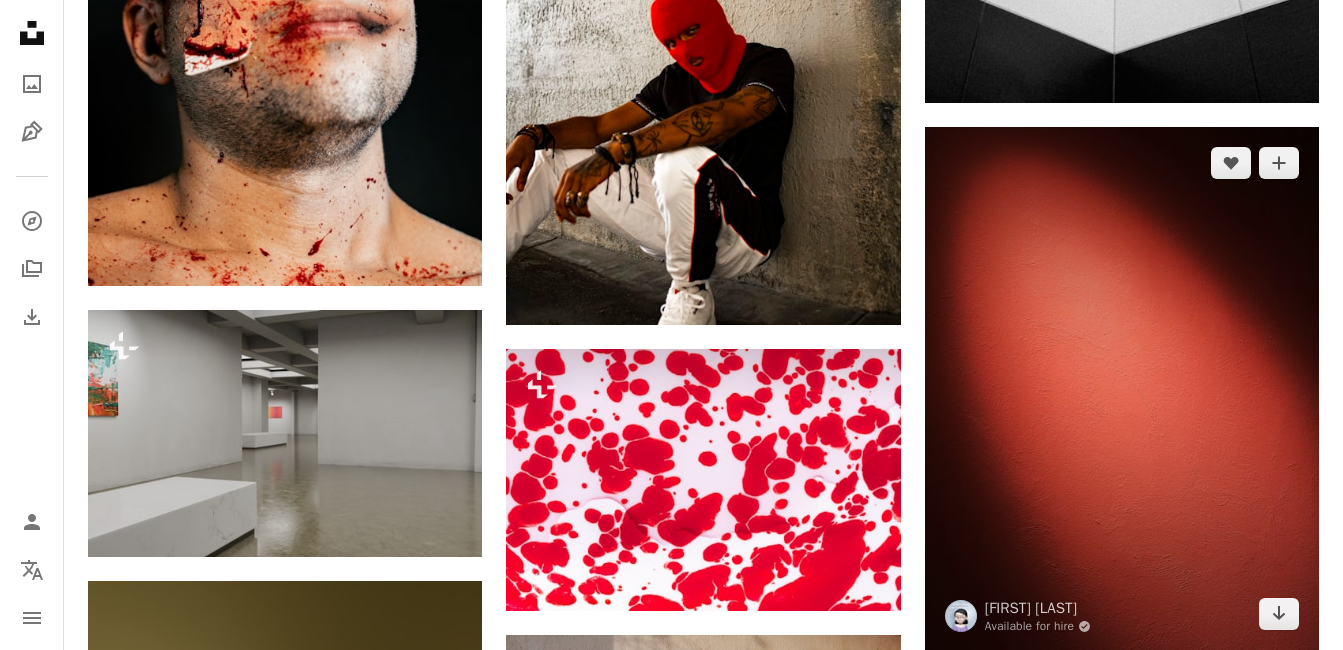 scroll, scrollTop: 53263, scrollLeft: 0, axis: vertical 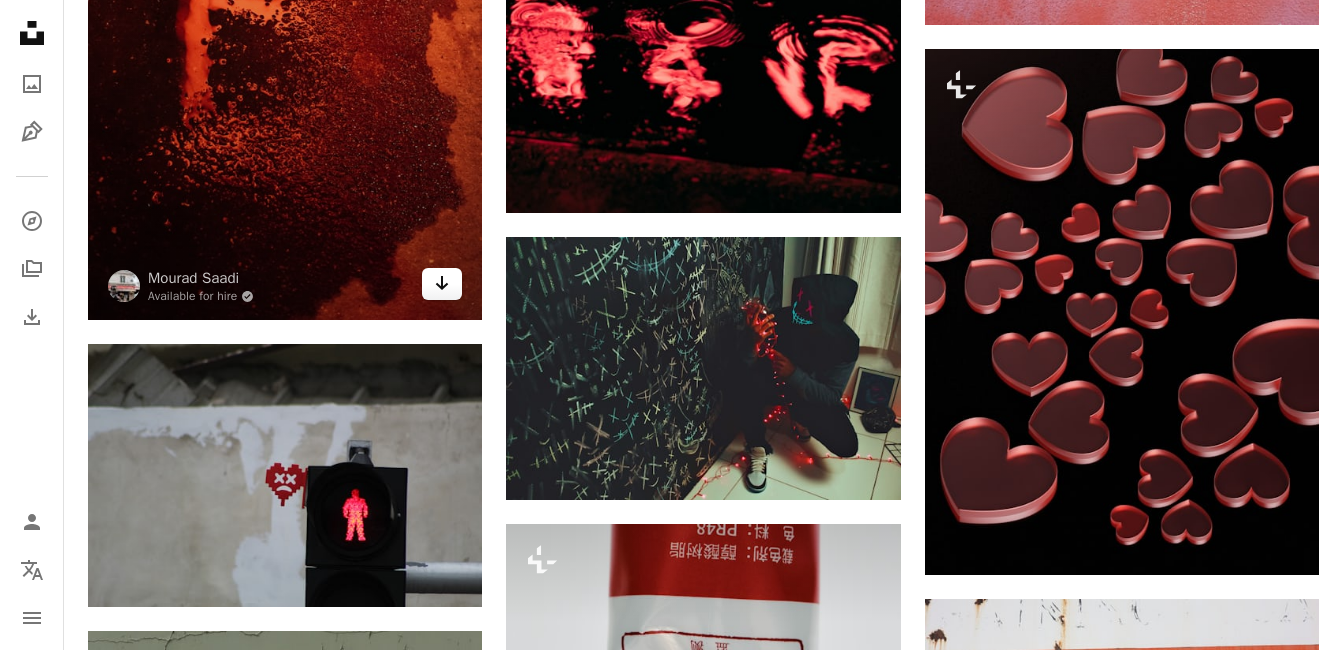click 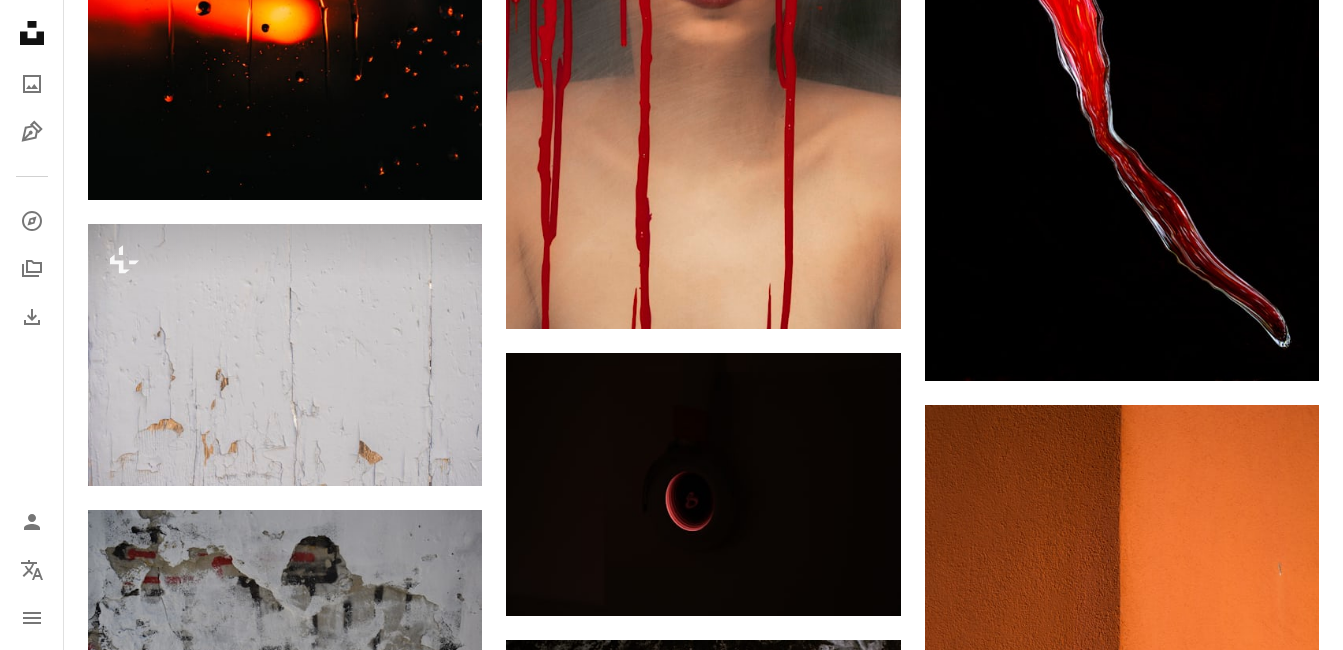 scroll, scrollTop: 70932, scrollLeft: 0, axis: vertical 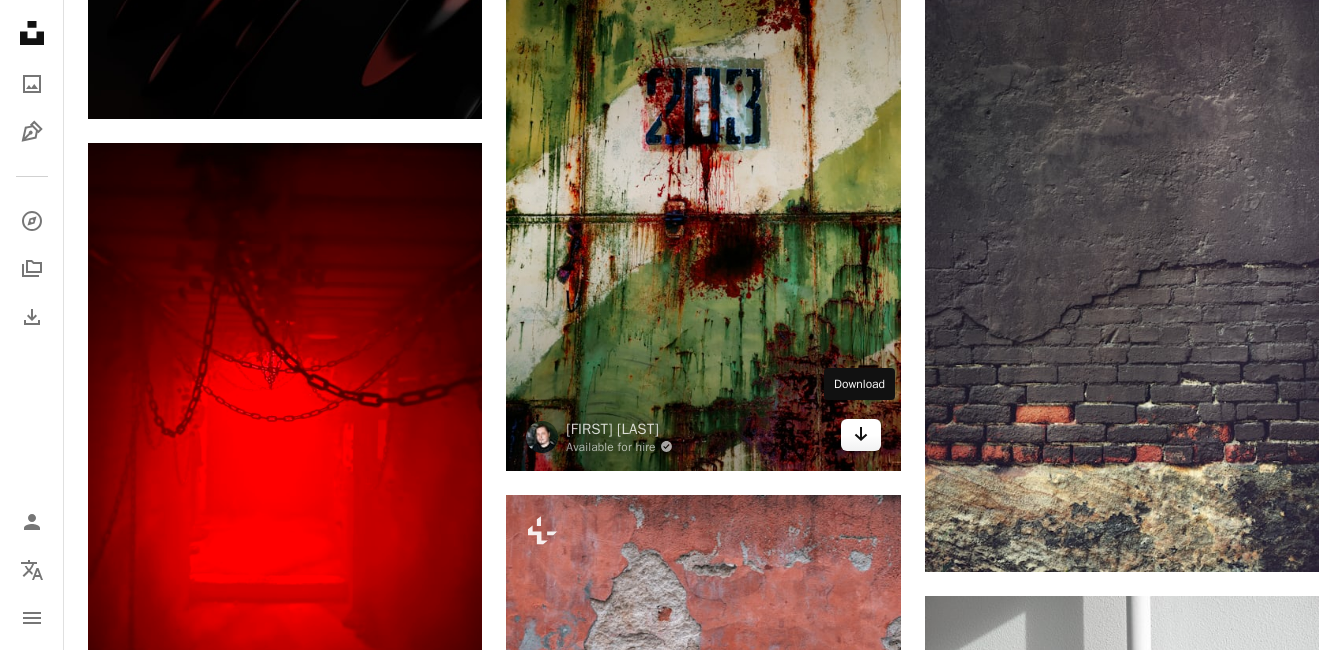 click on "Arrow pointing down" 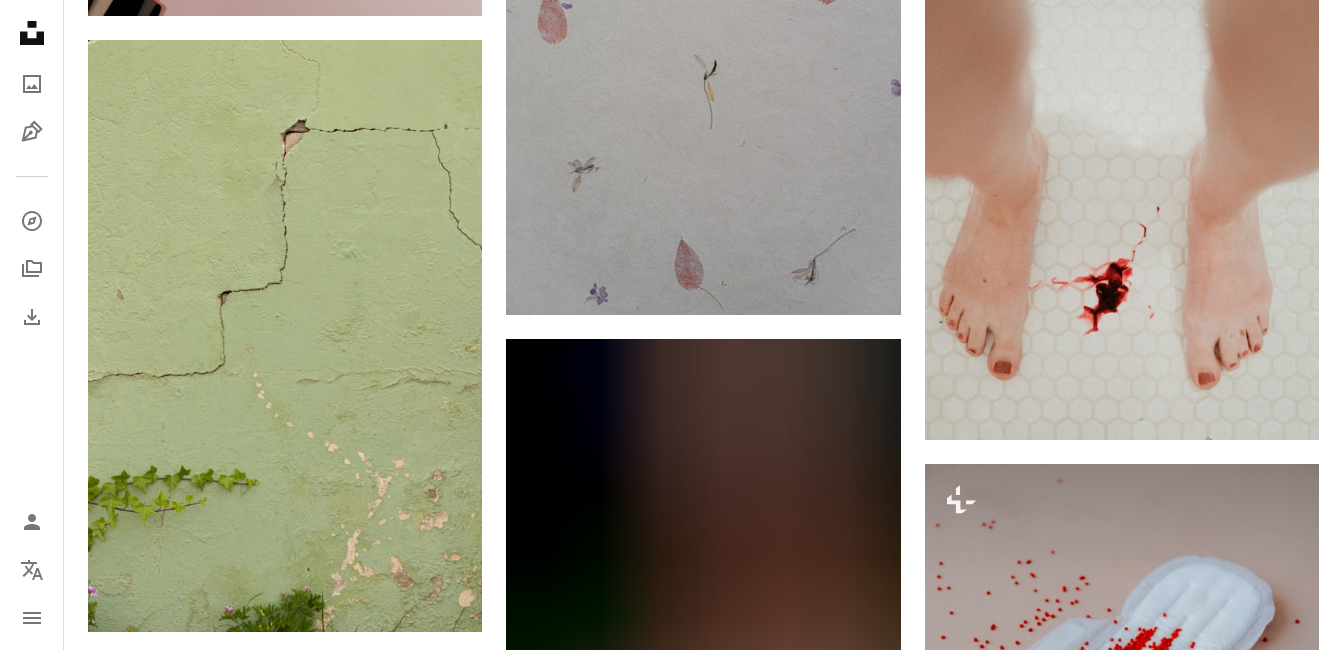 scroll, scrollTop: 0, scrollLeft: 0, axis: both 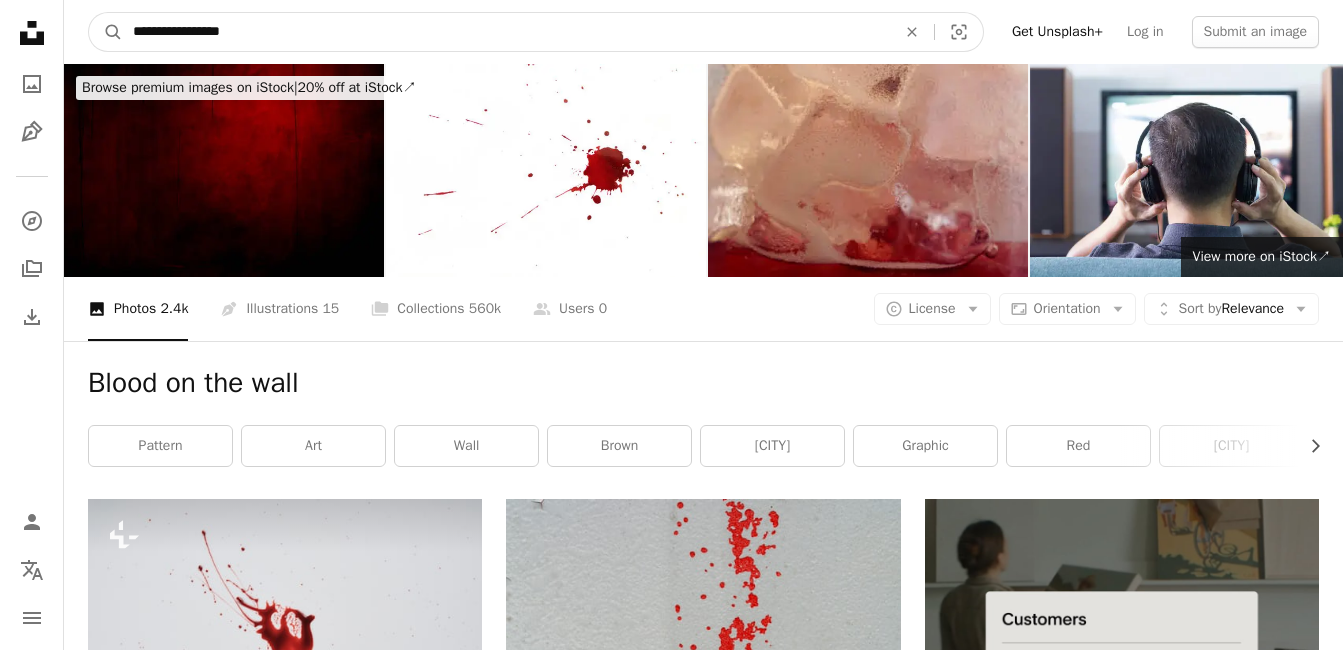 drag, startPoint x: 304, startPoint y: 26, endPoint x: 287, endPoint y: 36, distance: 19.723083 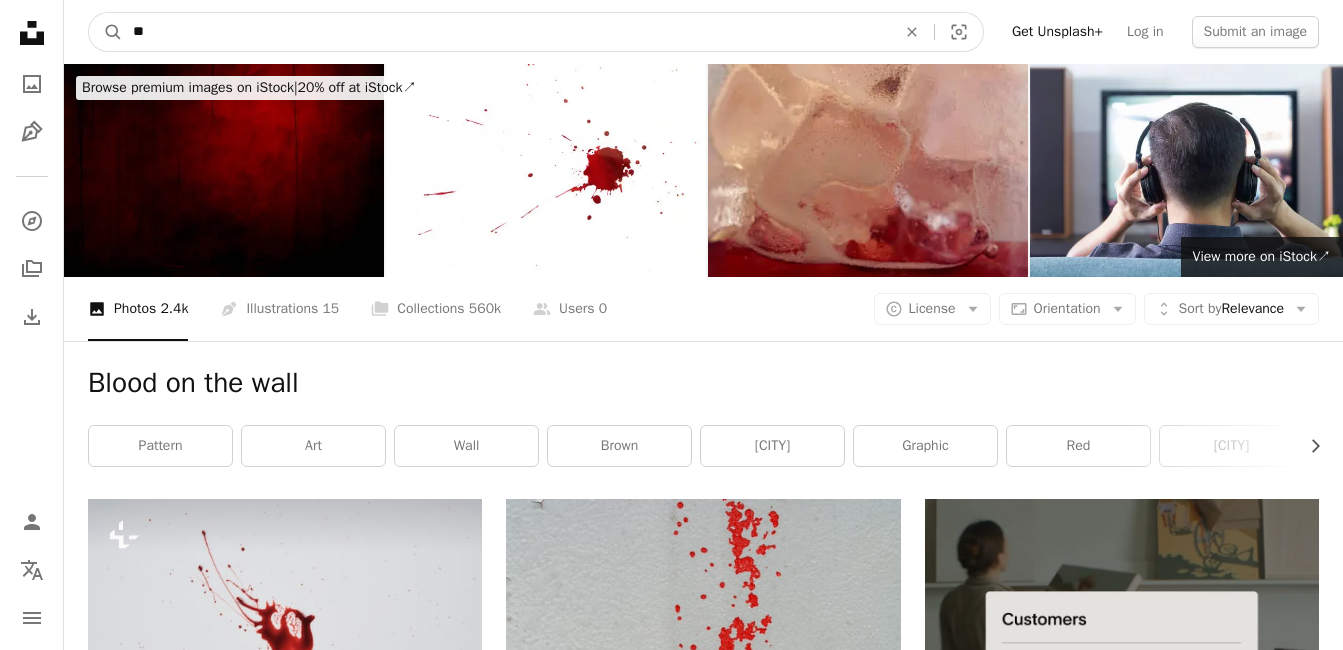 type on "*" 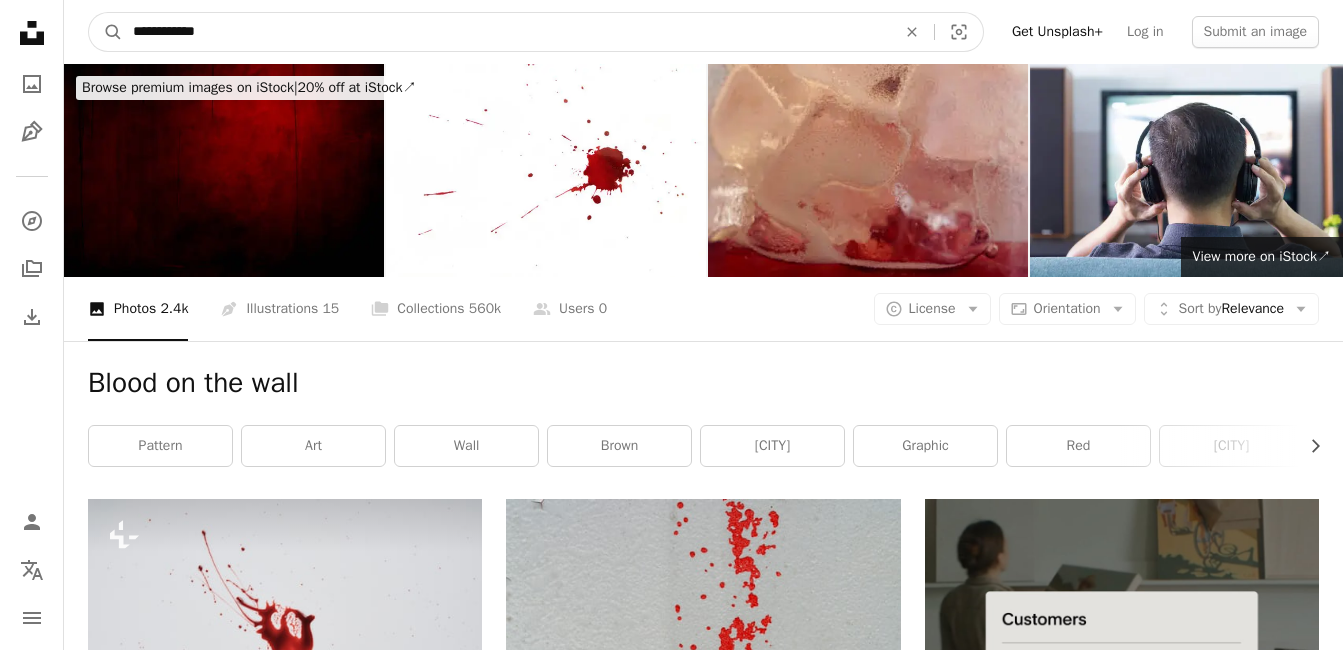 type on "**********" 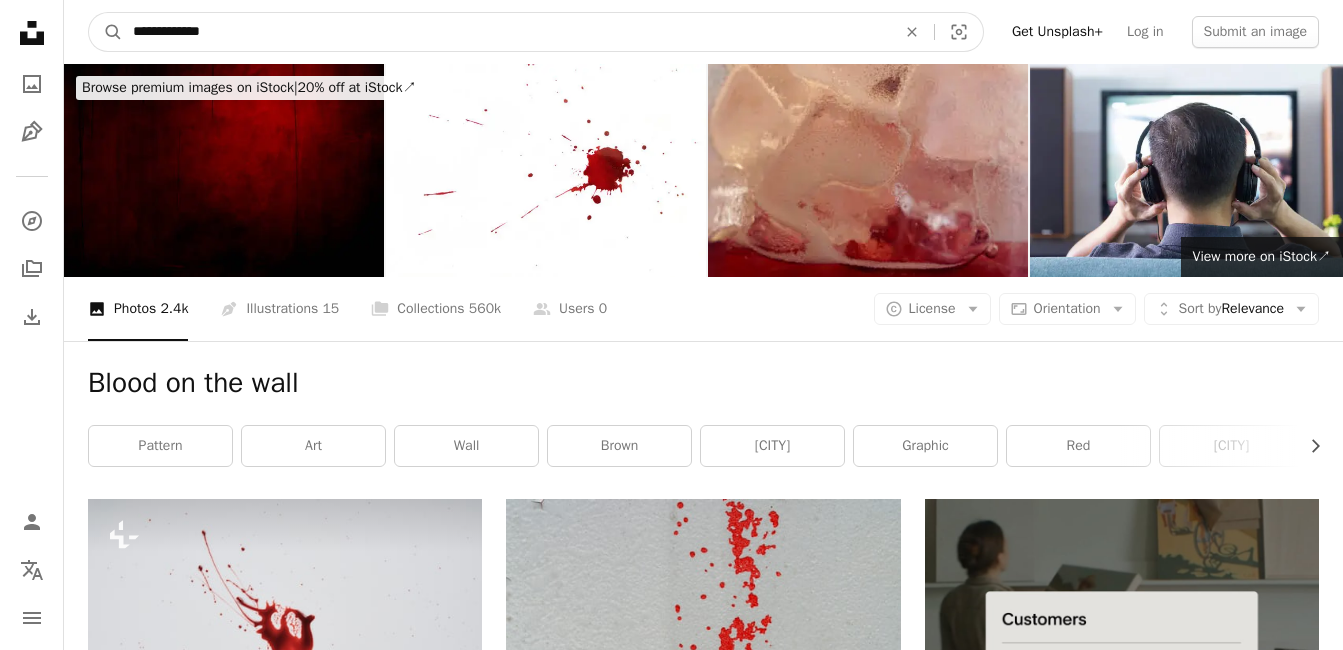 click on "A magnifying glass" at bounding box center (106, 32) 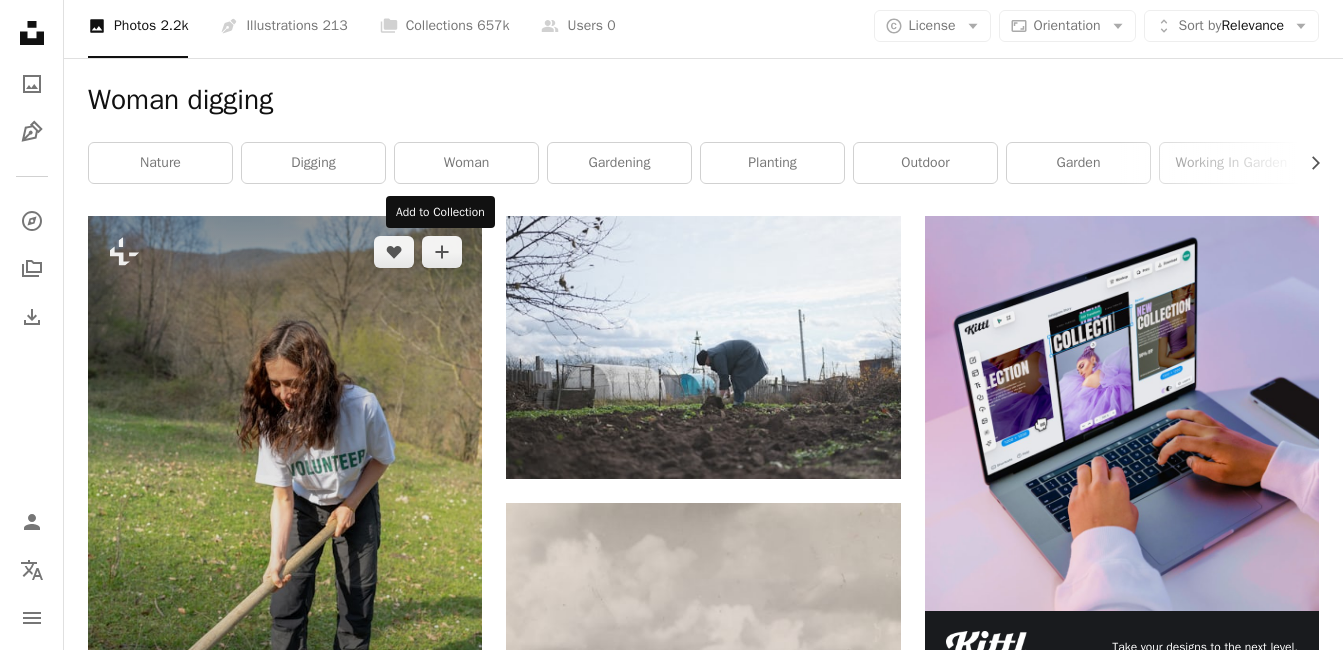 scroll, scrollTop: 300, scrollLeft: 0, axis: vertical 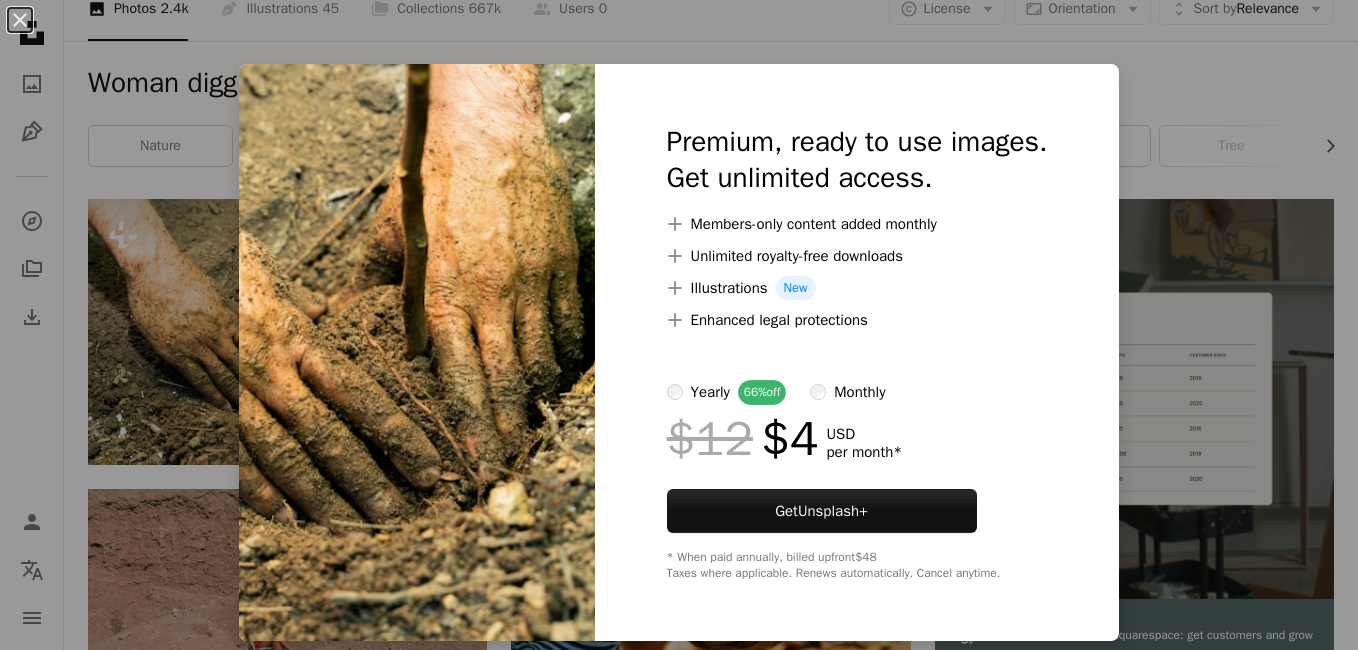 click on "An X shape Premium, ready to use images. Get unlimited access. A plus sign Members-only content added monthly A plus sign Unlimited royalty-free downloads A plus sign Illustrations  New A plus sign Enhanced legal protections yearly 66%  off monthly $12   $4 USD per month * Get  Unsplash+ * When paid annually, billed upfront  $48 Taxes where applicable. Renews automatically. Cancel anytime." at bounding box center [679, 325] 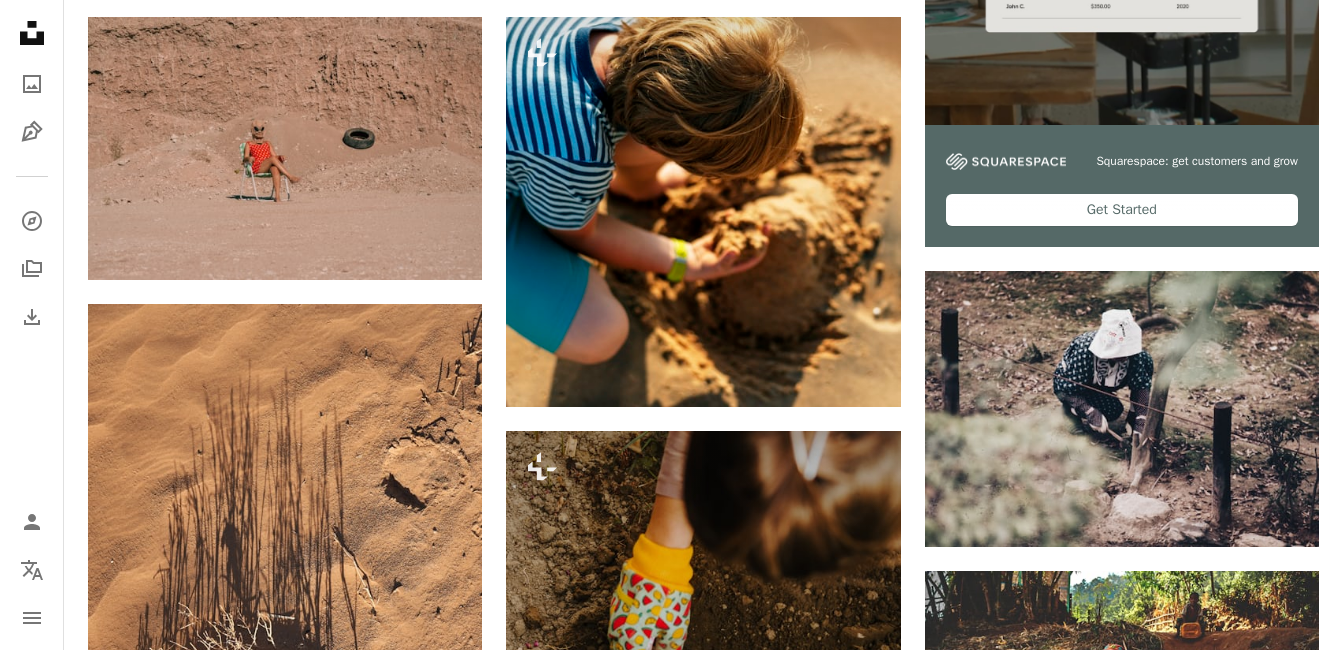 scroll, scrollTop: 700, scrollLeft: 0, axis: vertical 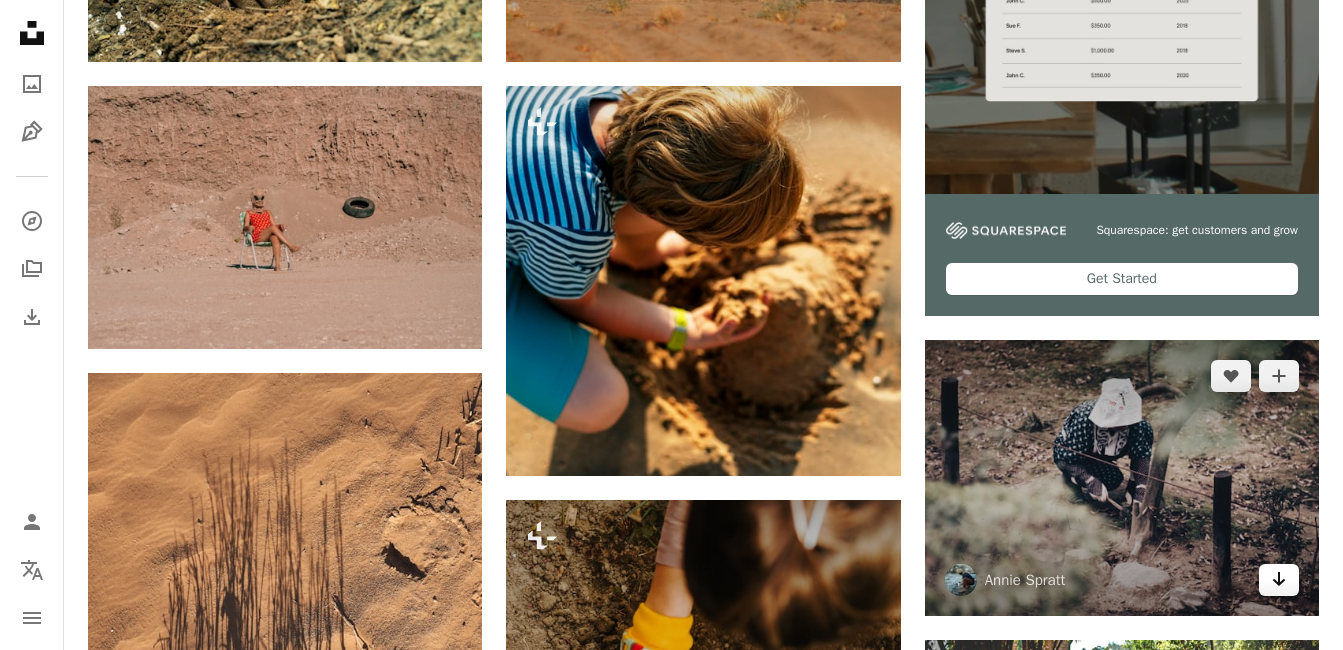click on "Arrow pointing down" at bounding box center [1279, 580] 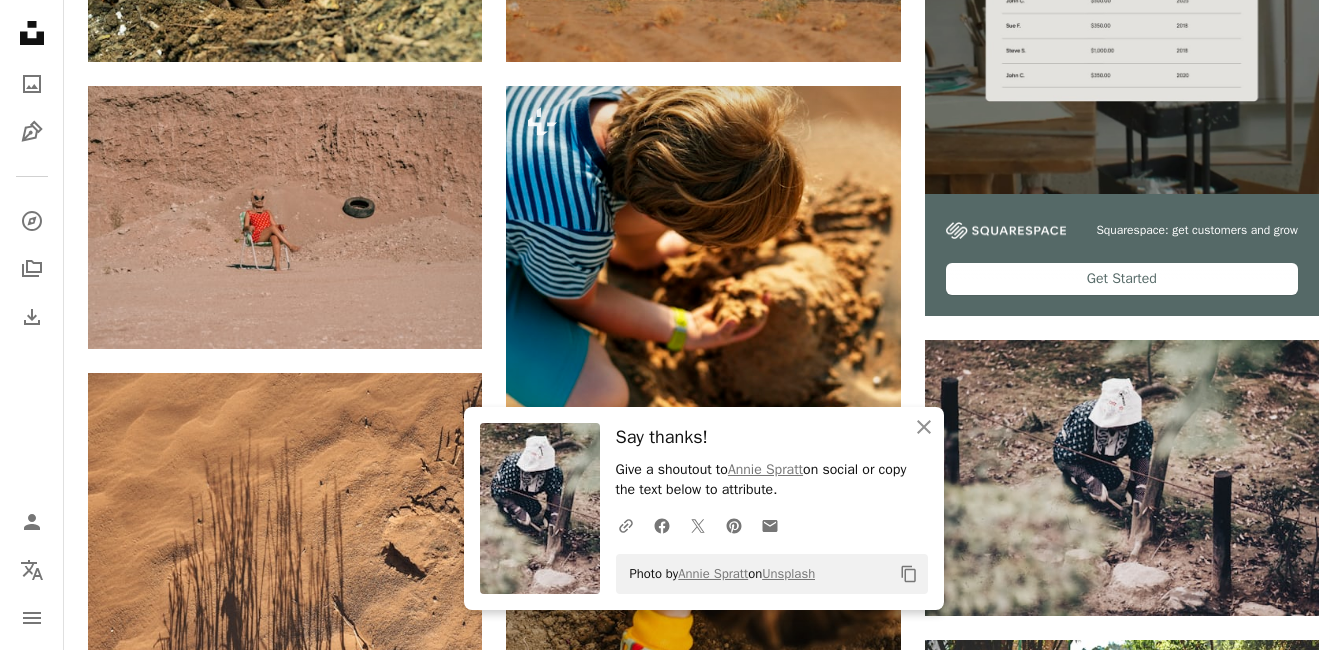 scroll, scrollTop: 0, scrollLeft: 0, axis: both 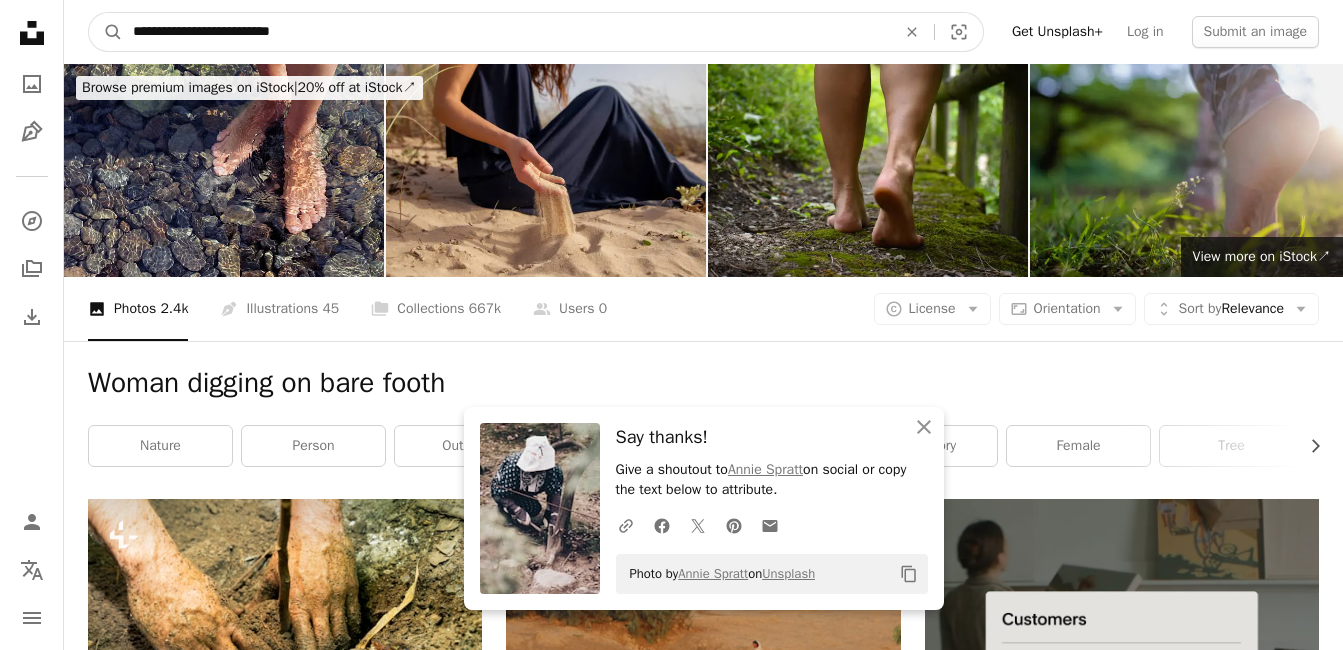 click on "**********" at bounding box center [506, 32] 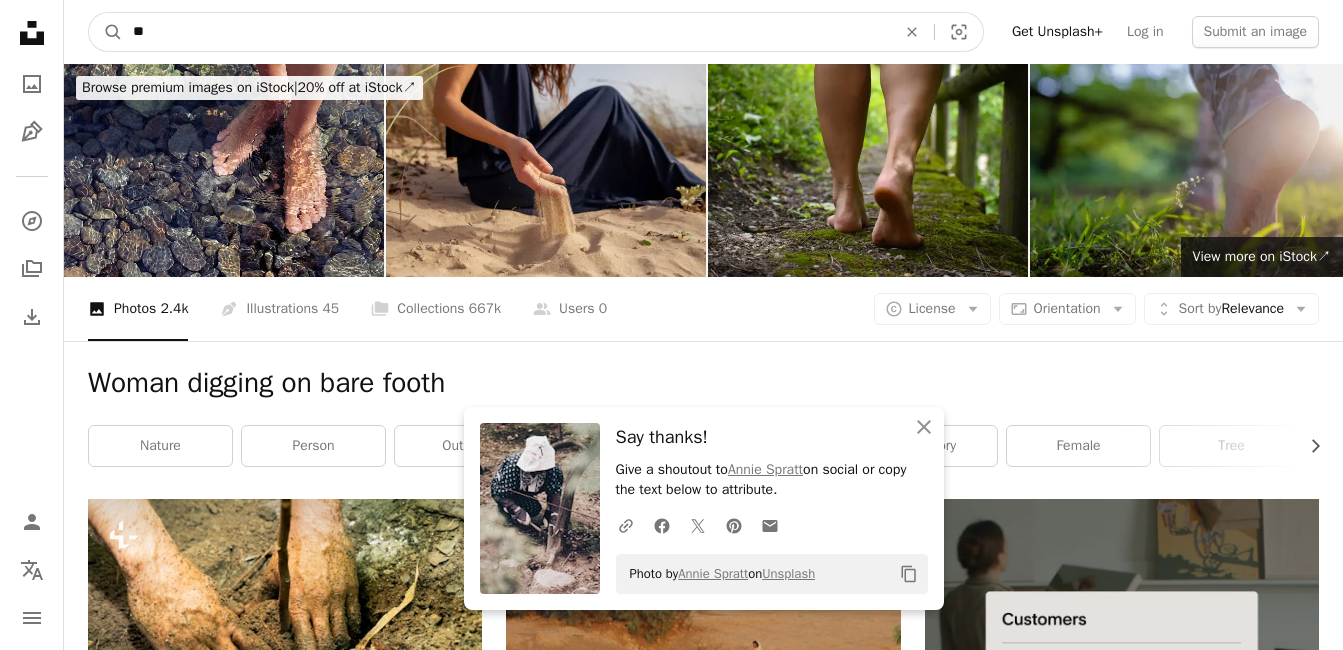 type on "*" 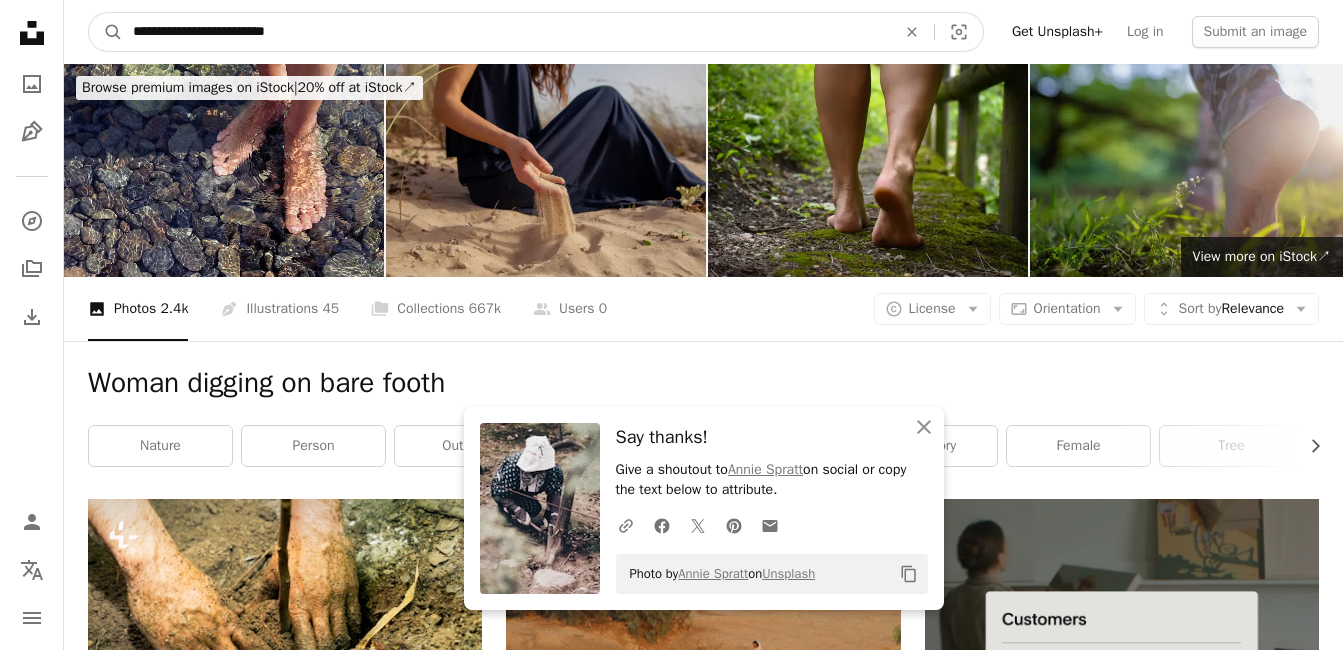 type on "**********" 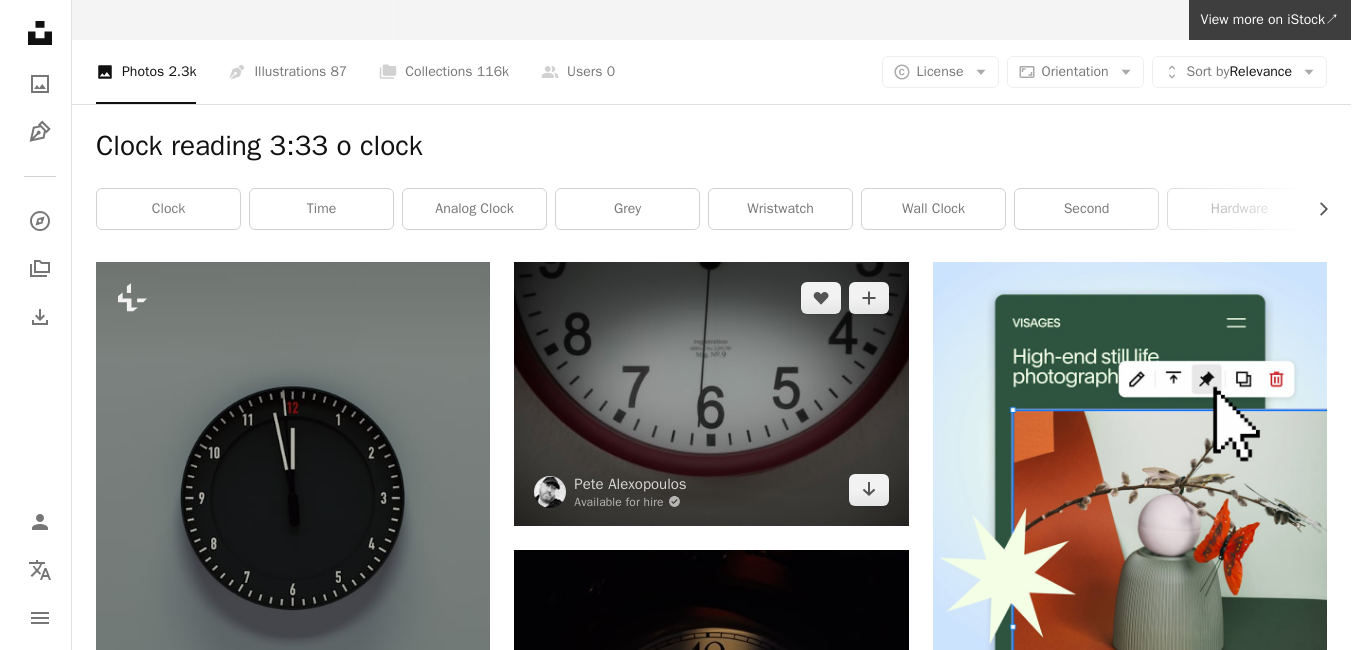 scroll, scrollTop: 300, scrollLeft: 0, axis: vertical 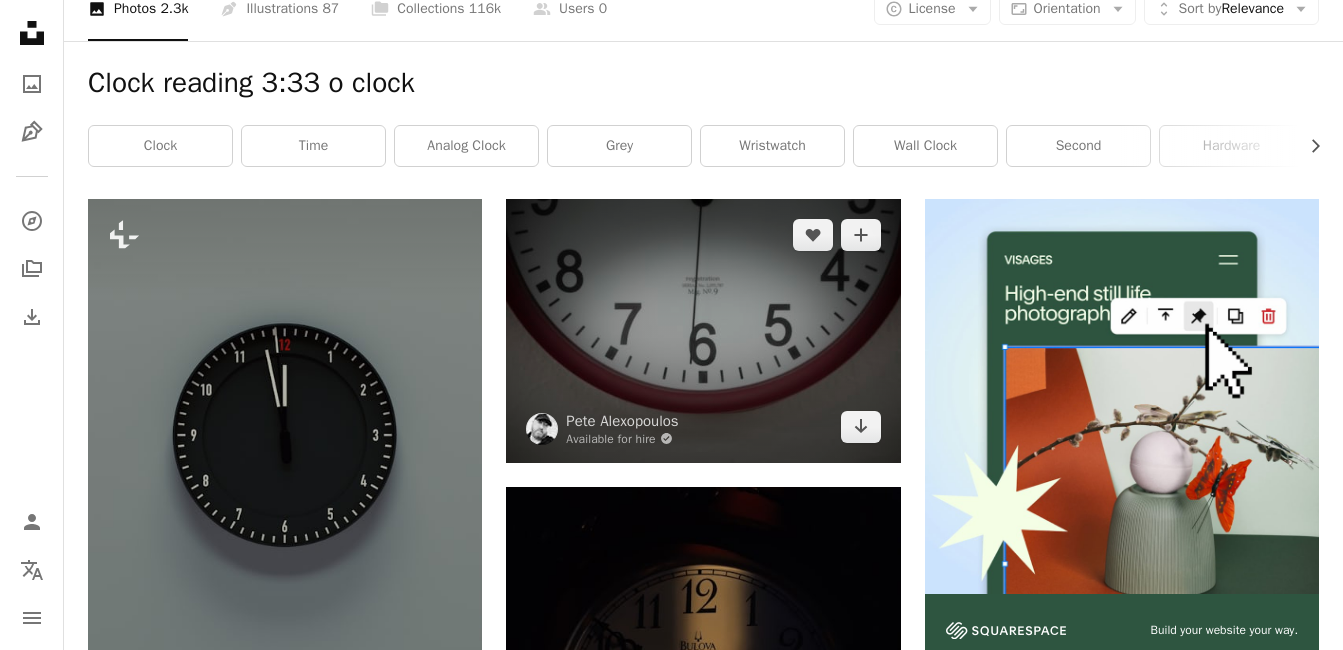 click at bounding box center [703, 330] 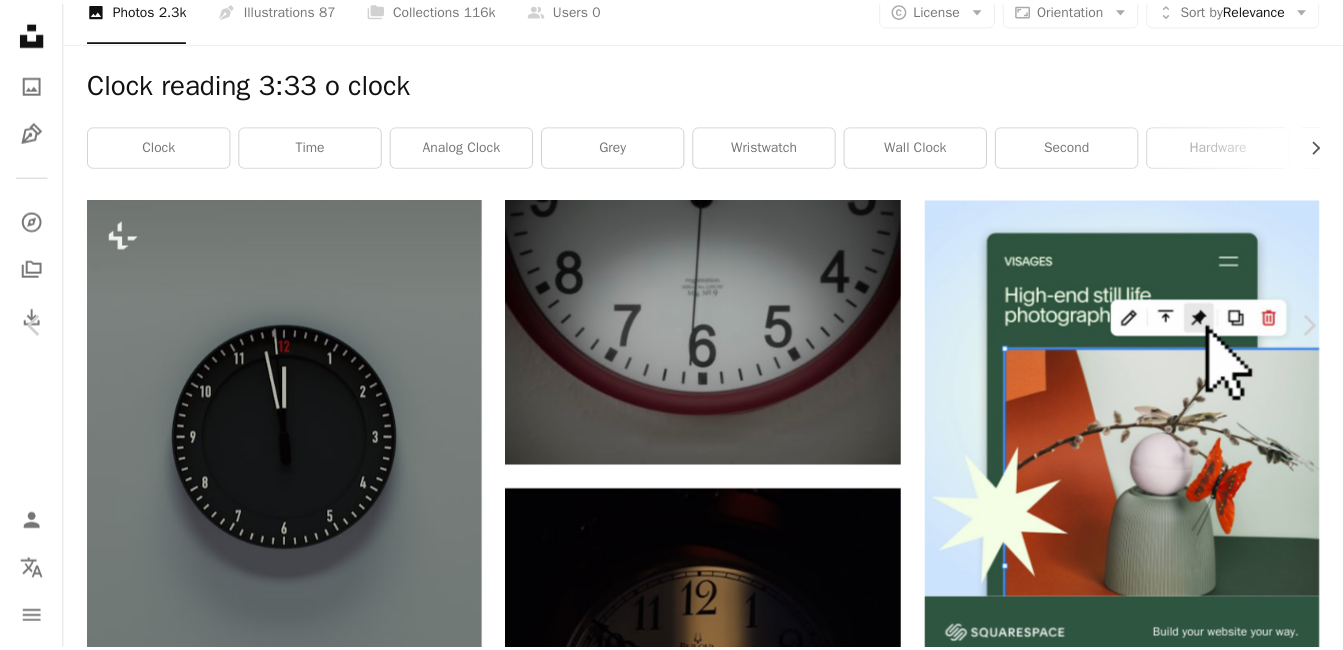 scroll, scrollTop: 400, scrollLeft: 0, axis: vertical 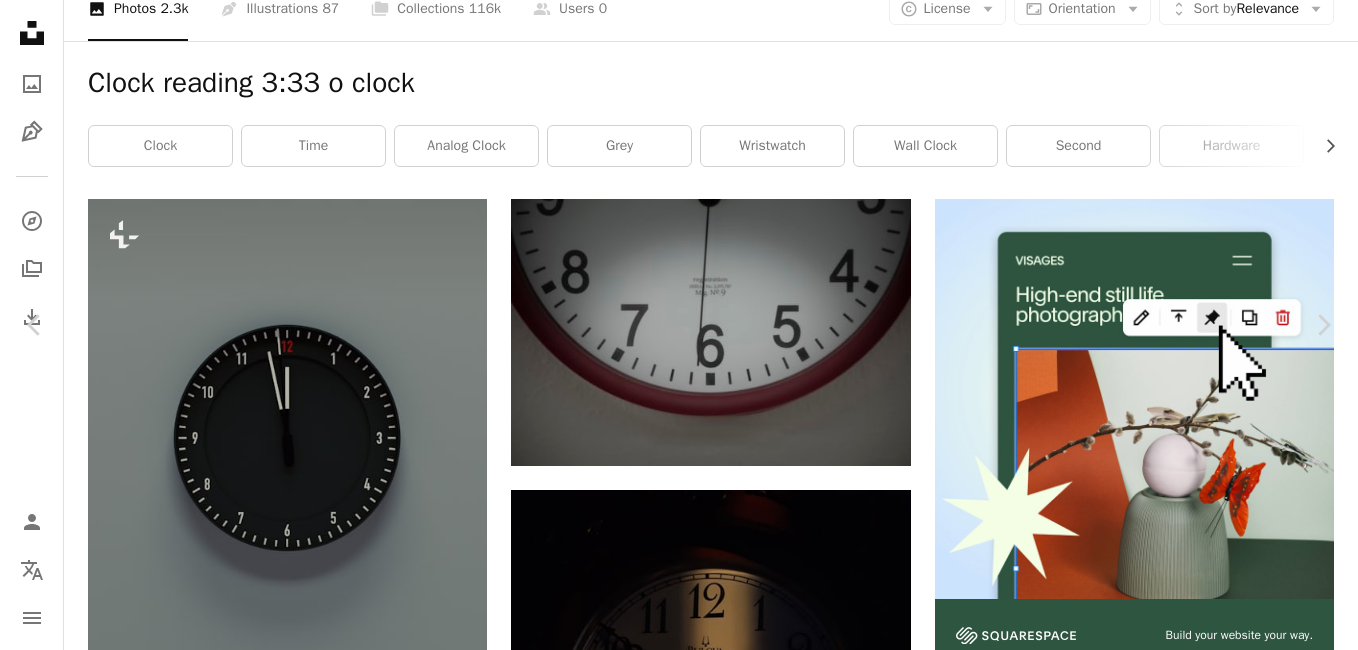 click on "Download free" at bounding box center [1159, 4775] 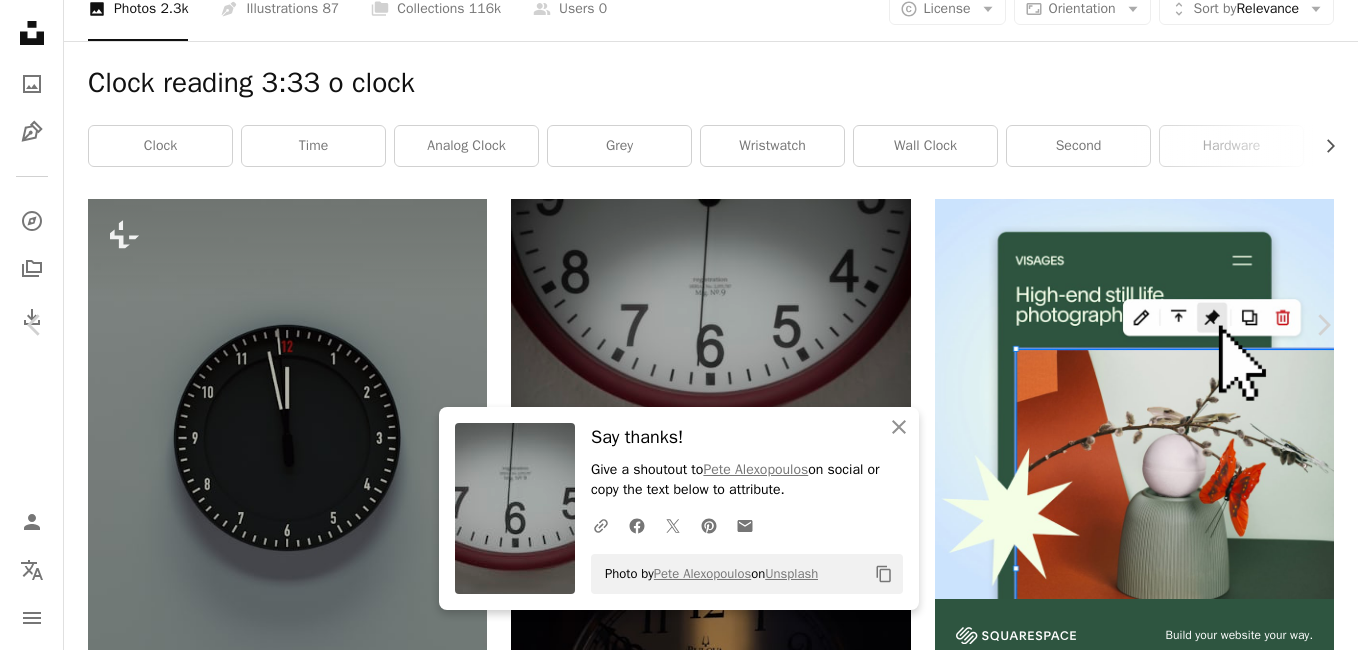 click on "An X shape" at bounding box center [20, 20] 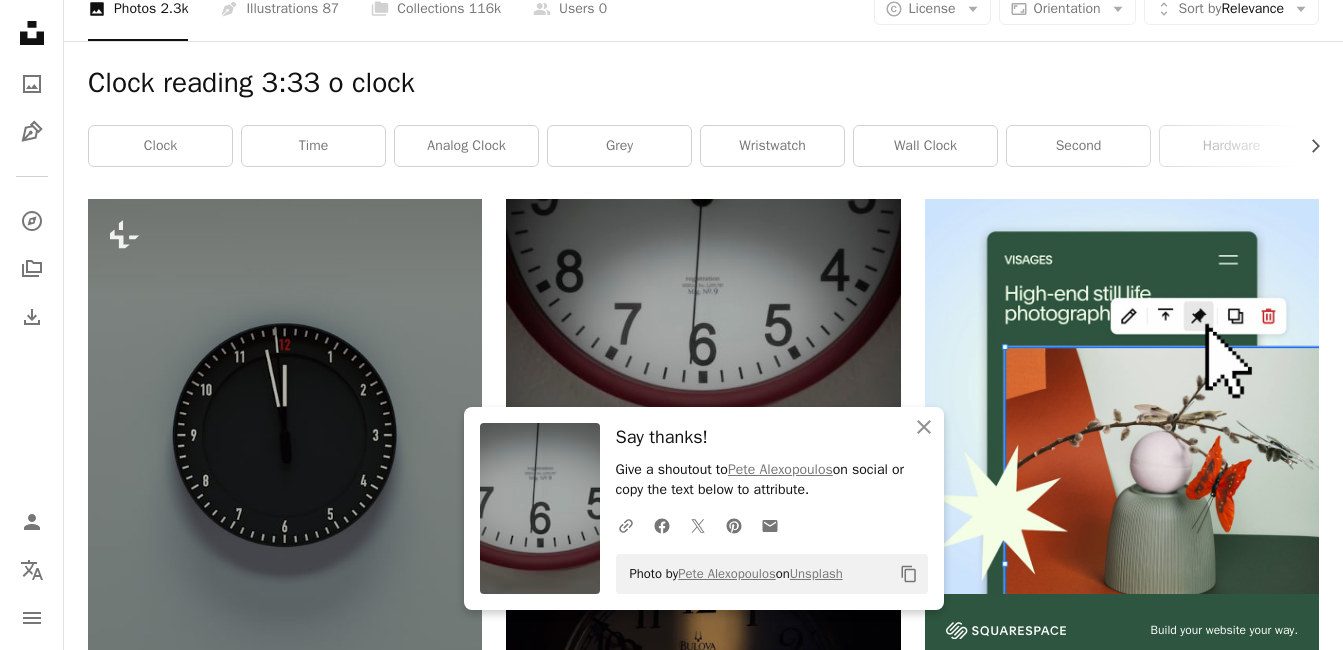 scroll, scrollTop: 0, scrollLeft: 0, axis: both 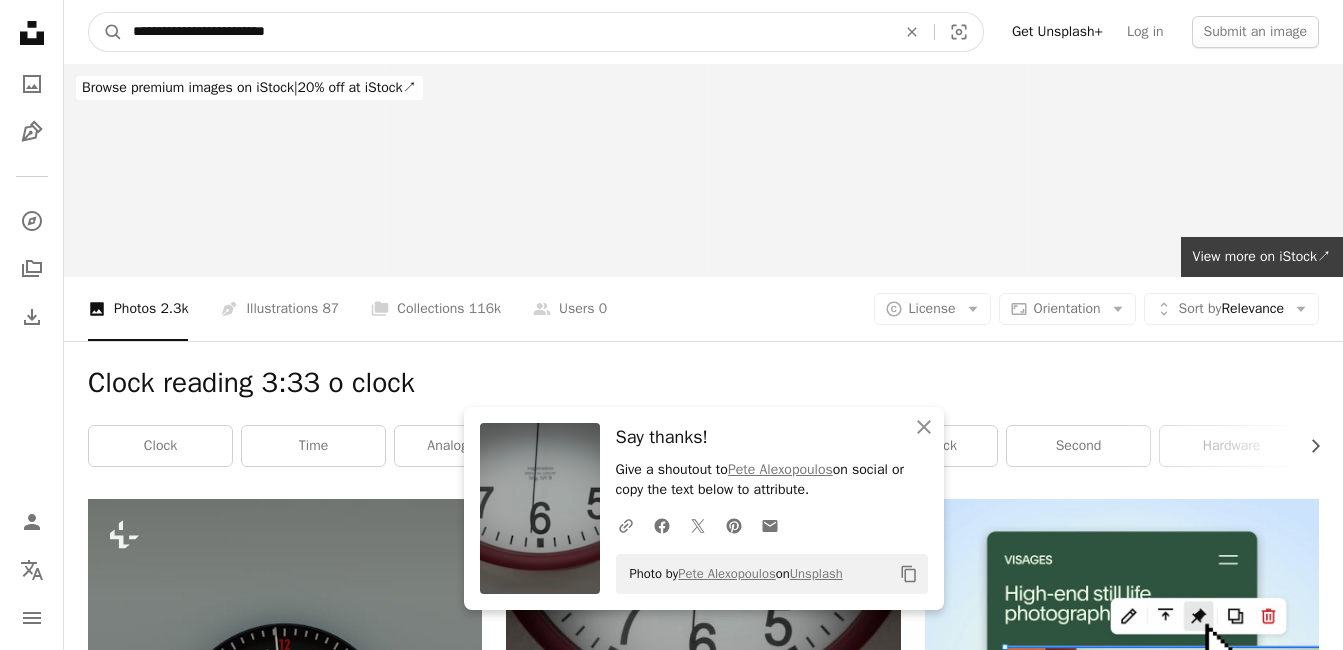 click on "**********" at bounding box center (506, 32) 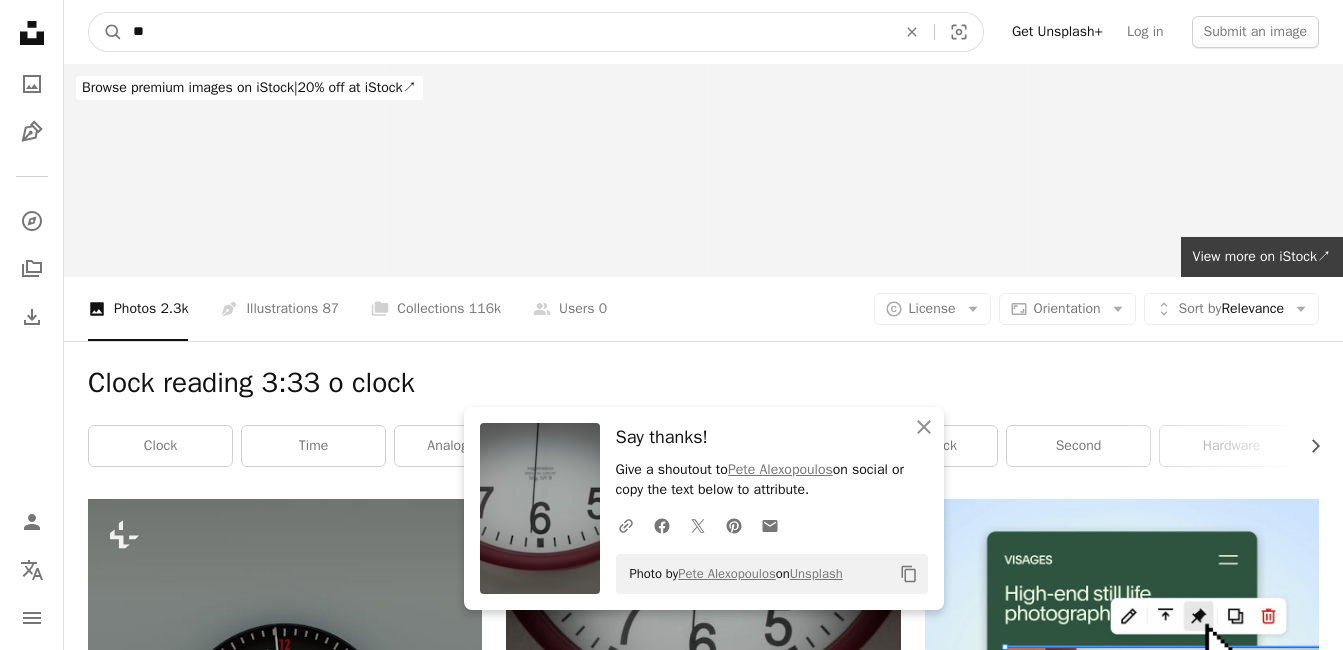 type on "*" 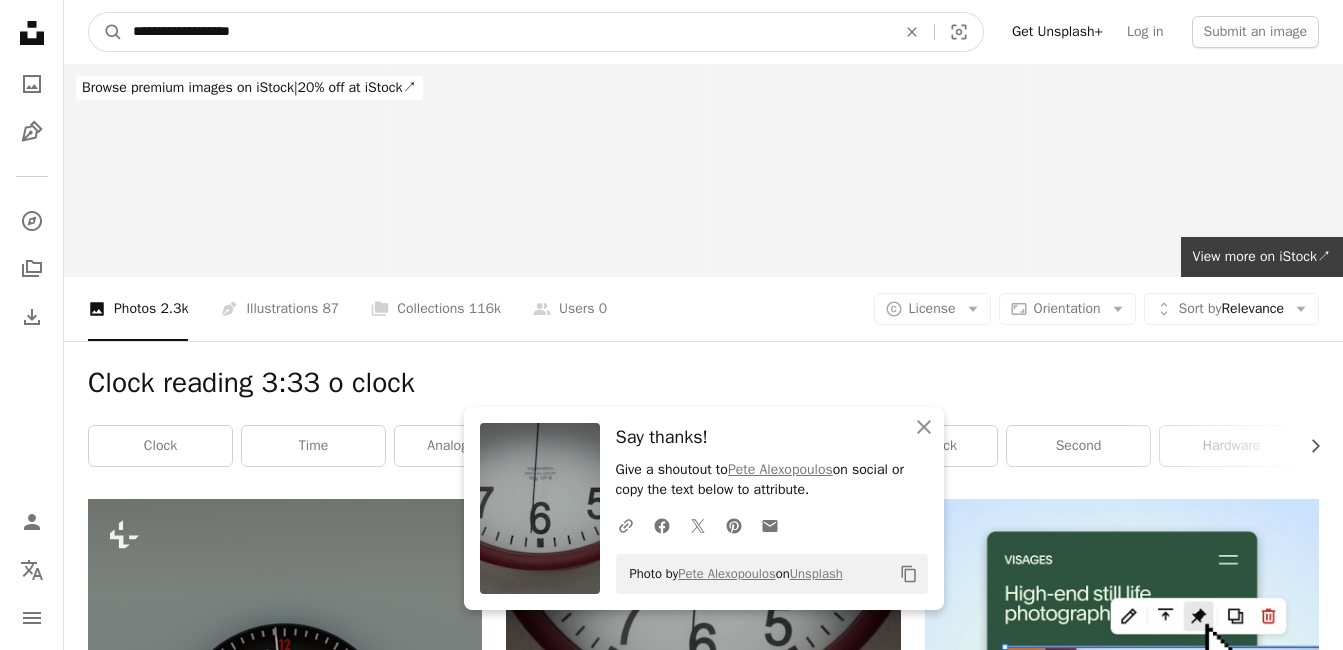 type on "**********" 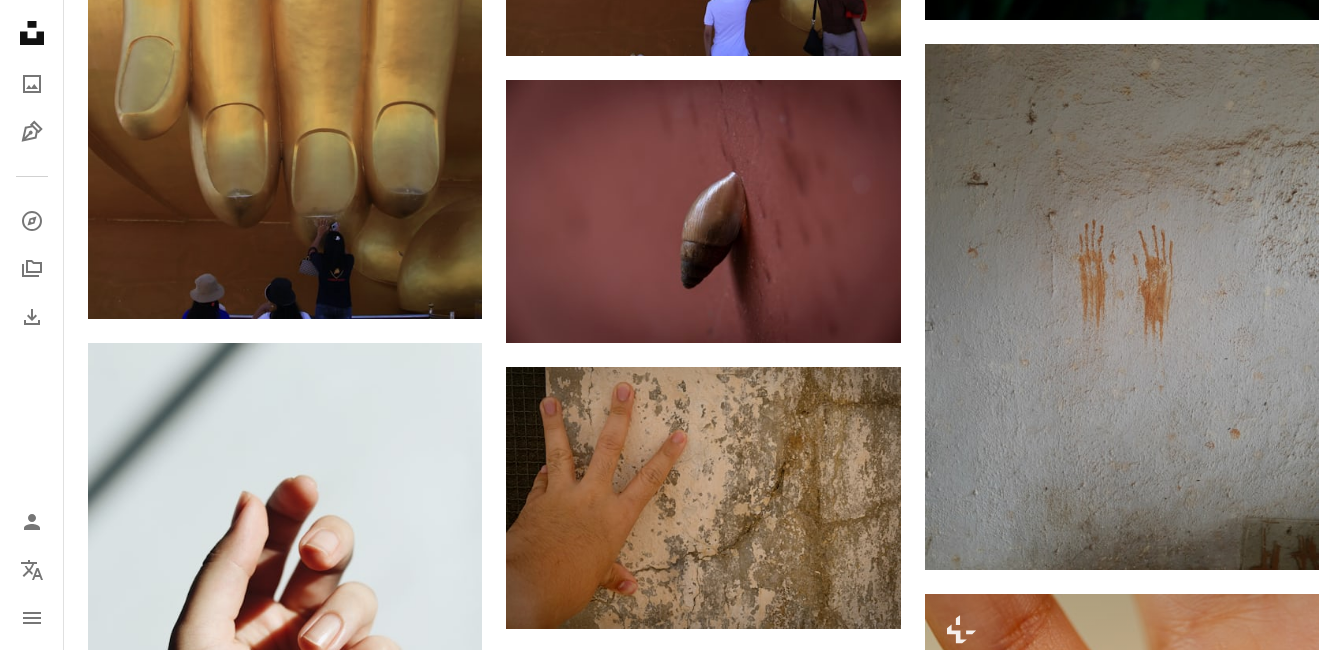 scroll, scrollTop: 3200, scrollLeft: 0, axis: vertical 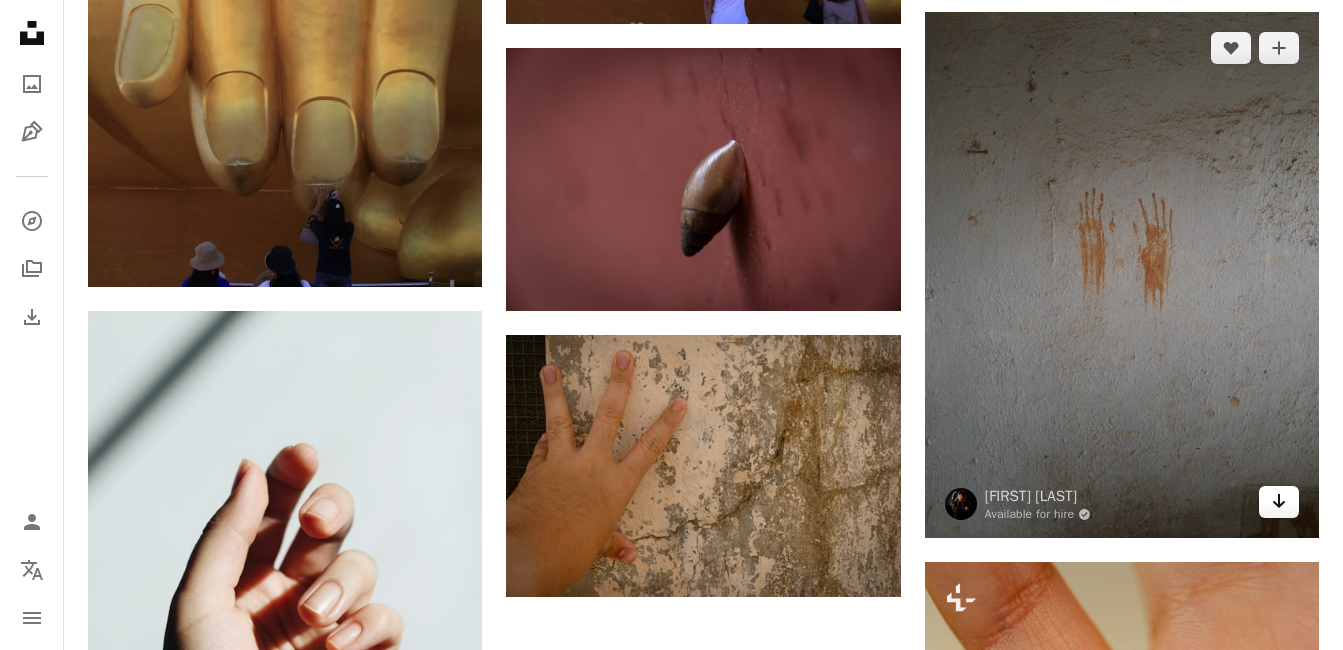 click on "Arrow pointing down" 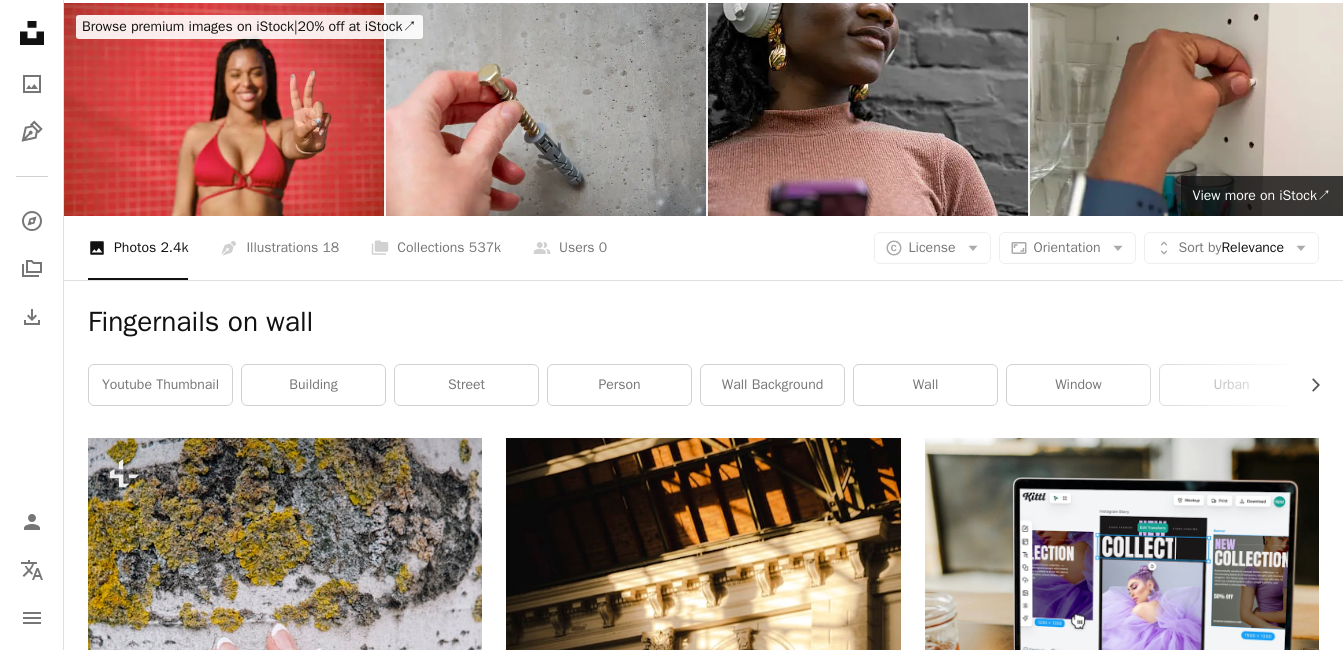 scroll, scrollTop: 0, scrollLeft: 0, axis: both 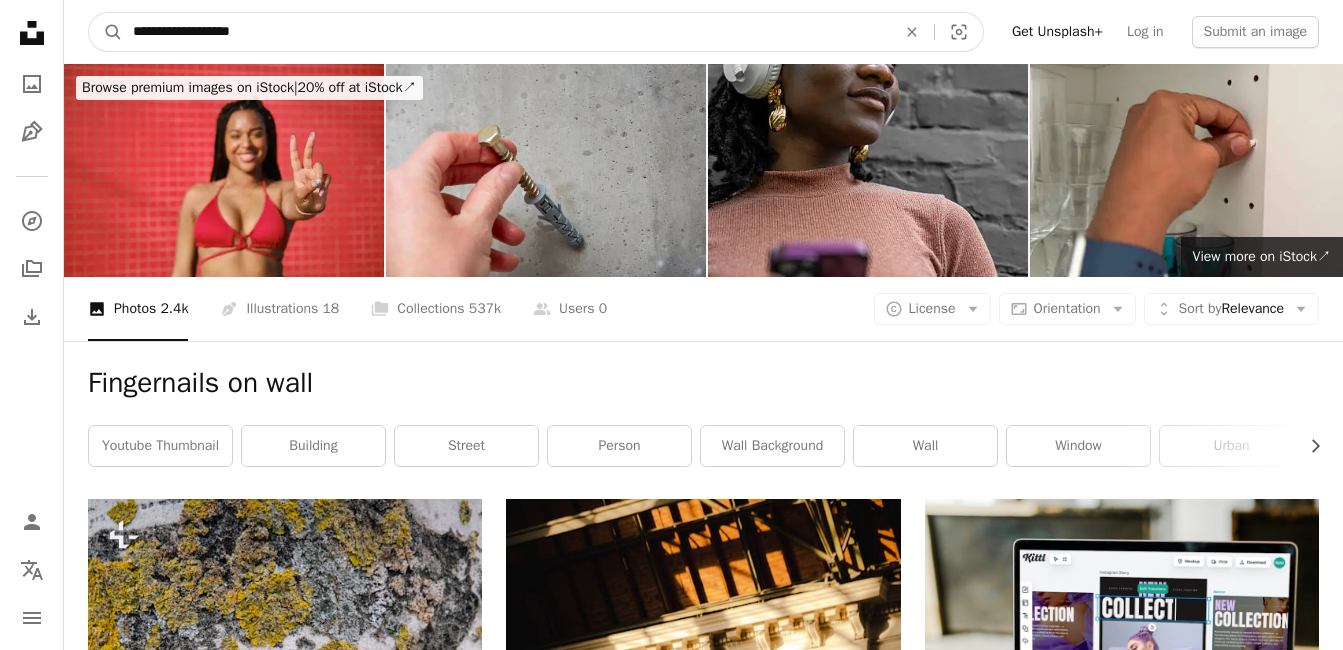 click on "**********" at bounding box center [506, 32] 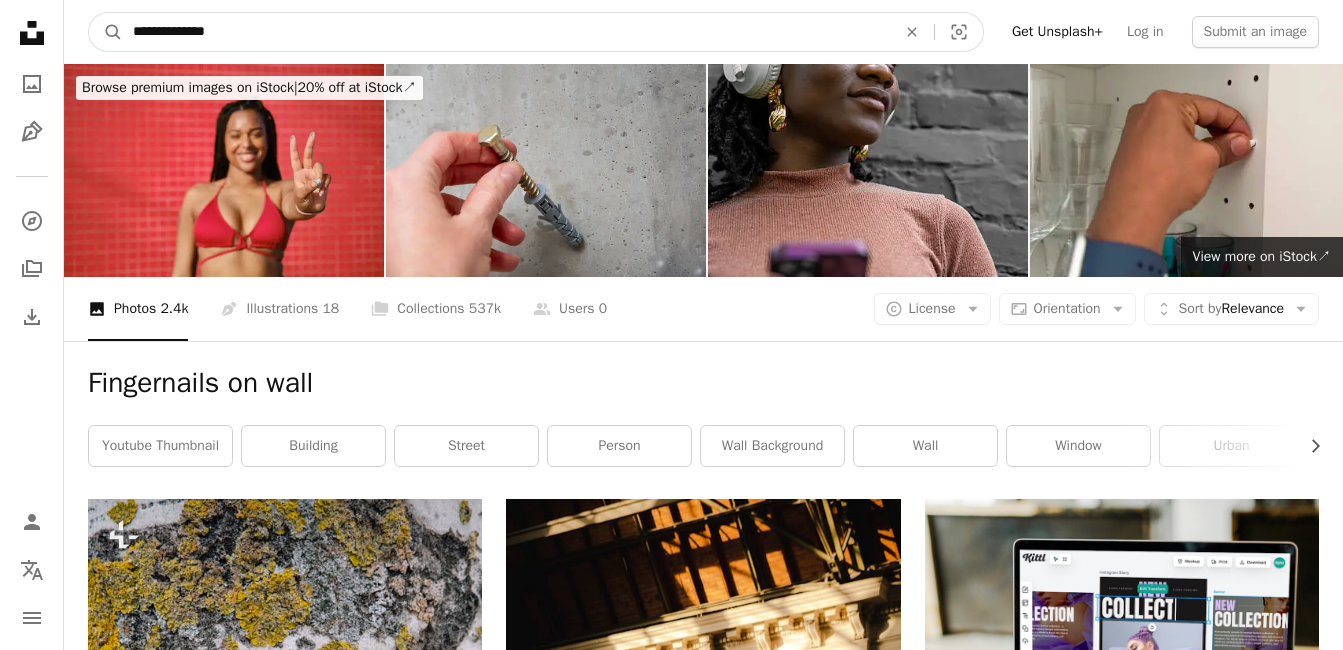 click on "**********" at bounding box center (506, 32) 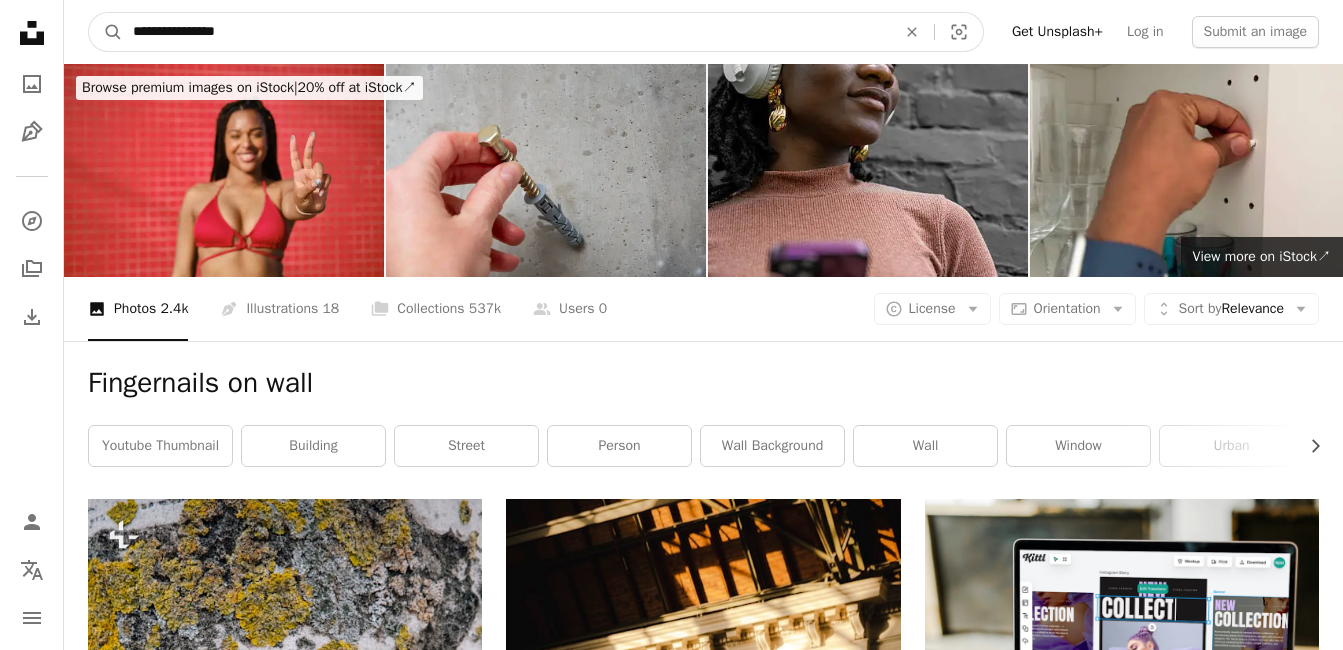 type on "**********" 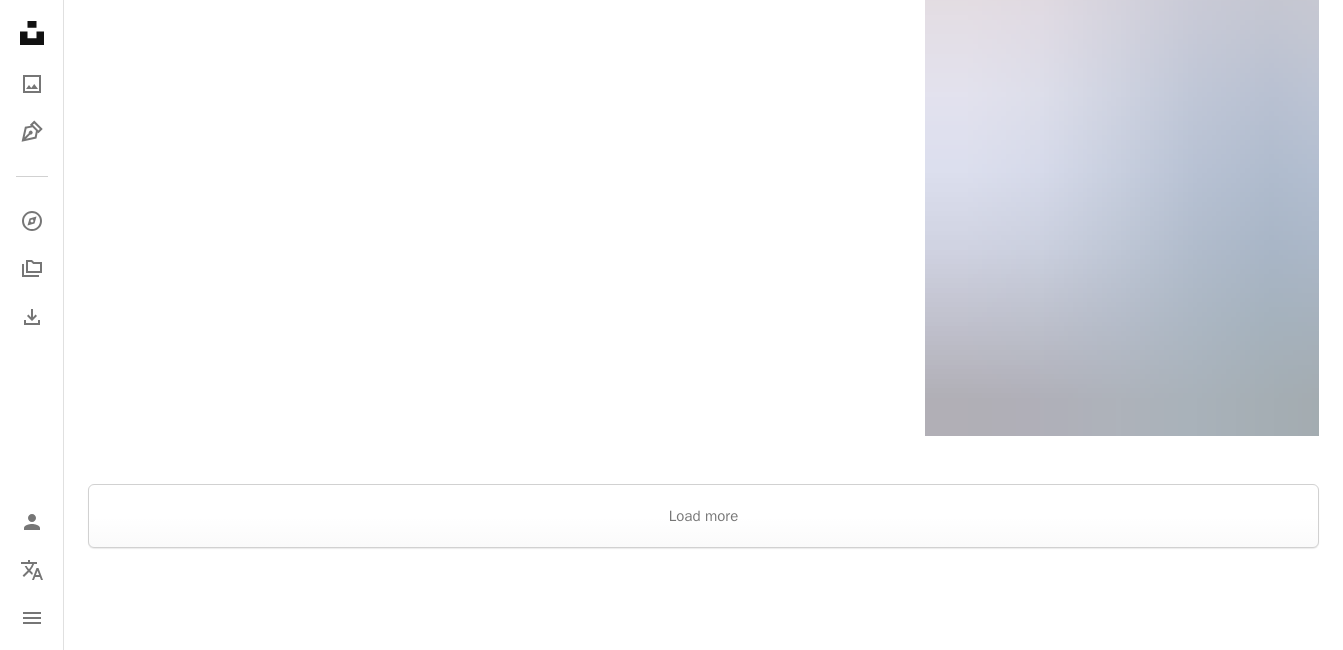 scroll, scrollTop: 3690, scrollLeft: 0, axis: vertical 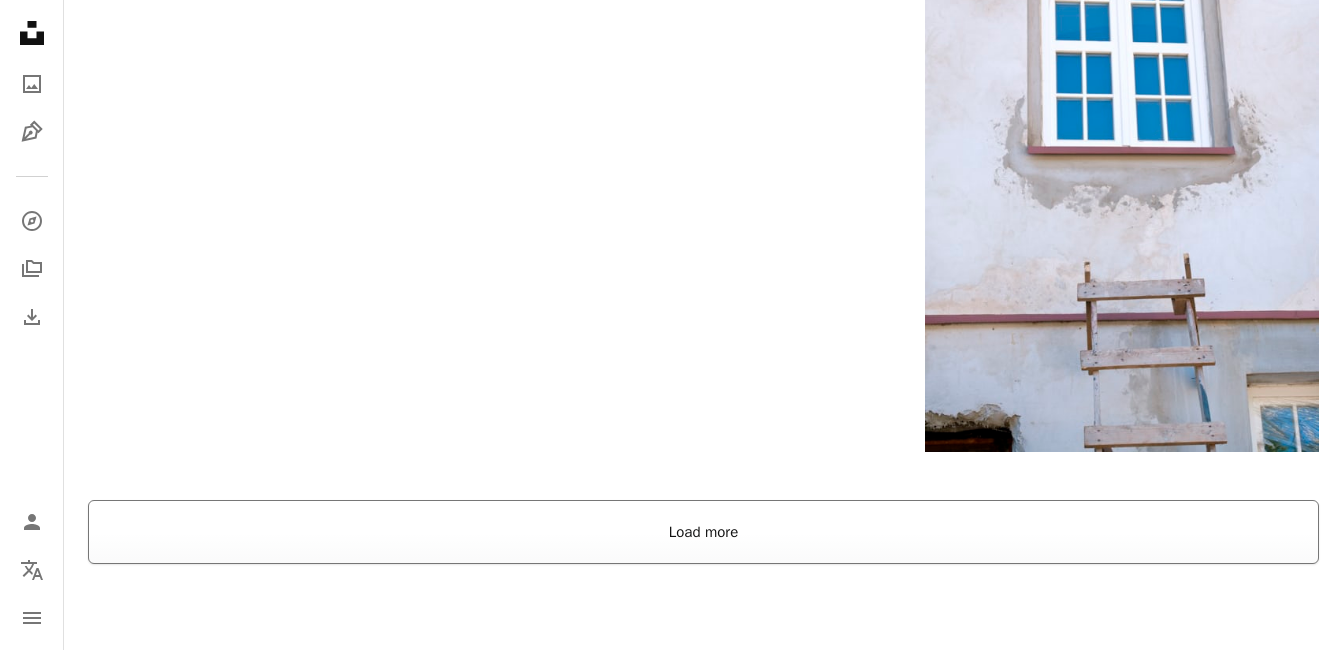 click on "Load more" at bounding box center [703, 532] 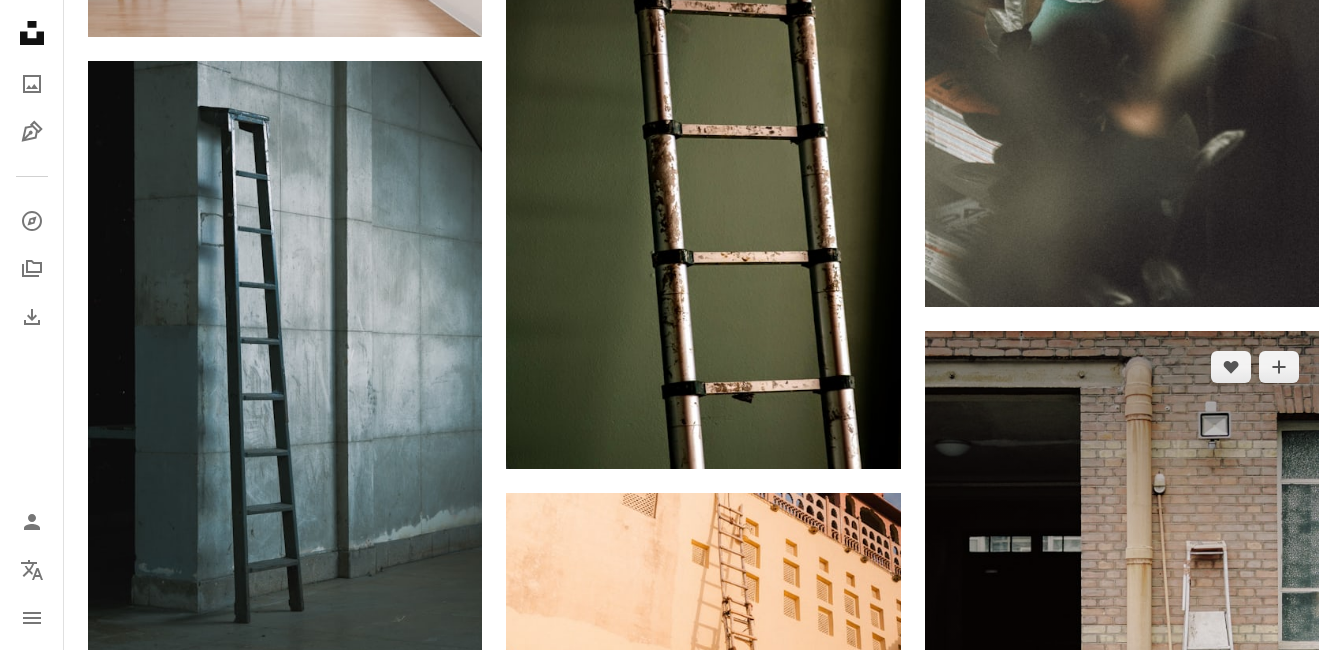 scroll, scrollTop: 10690, scrollLeft: 0, axis: vertical 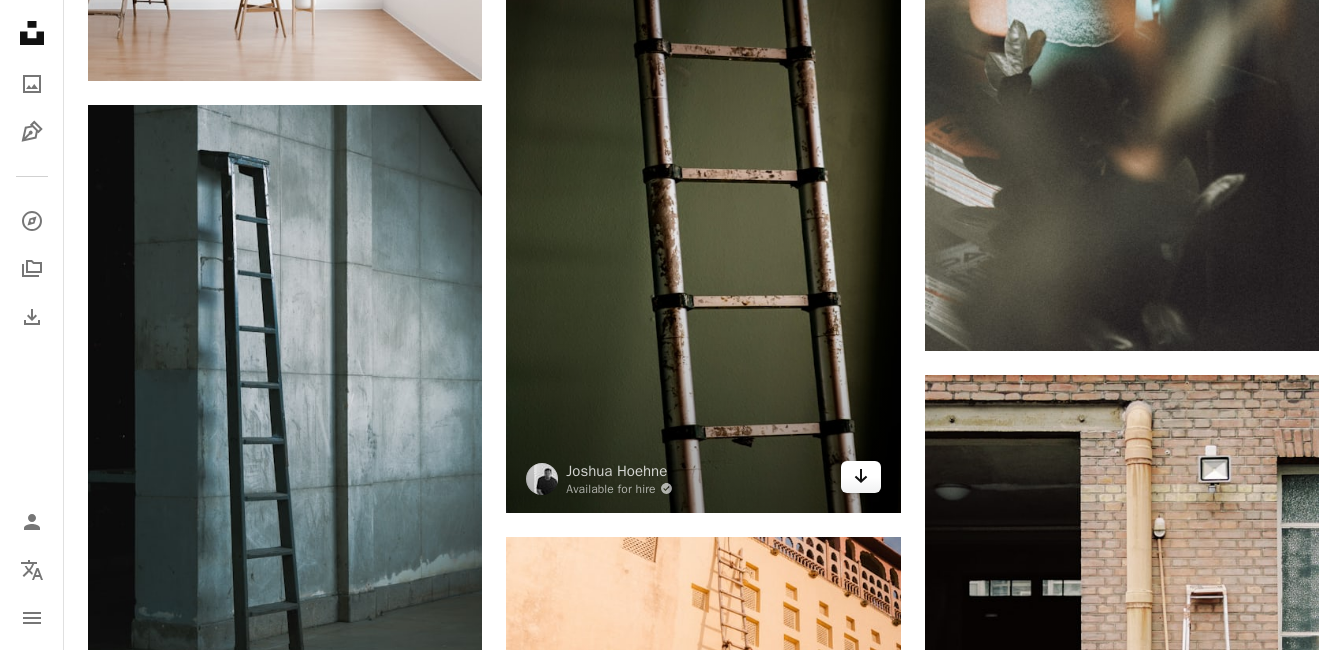 click on "Arrow pointing down" 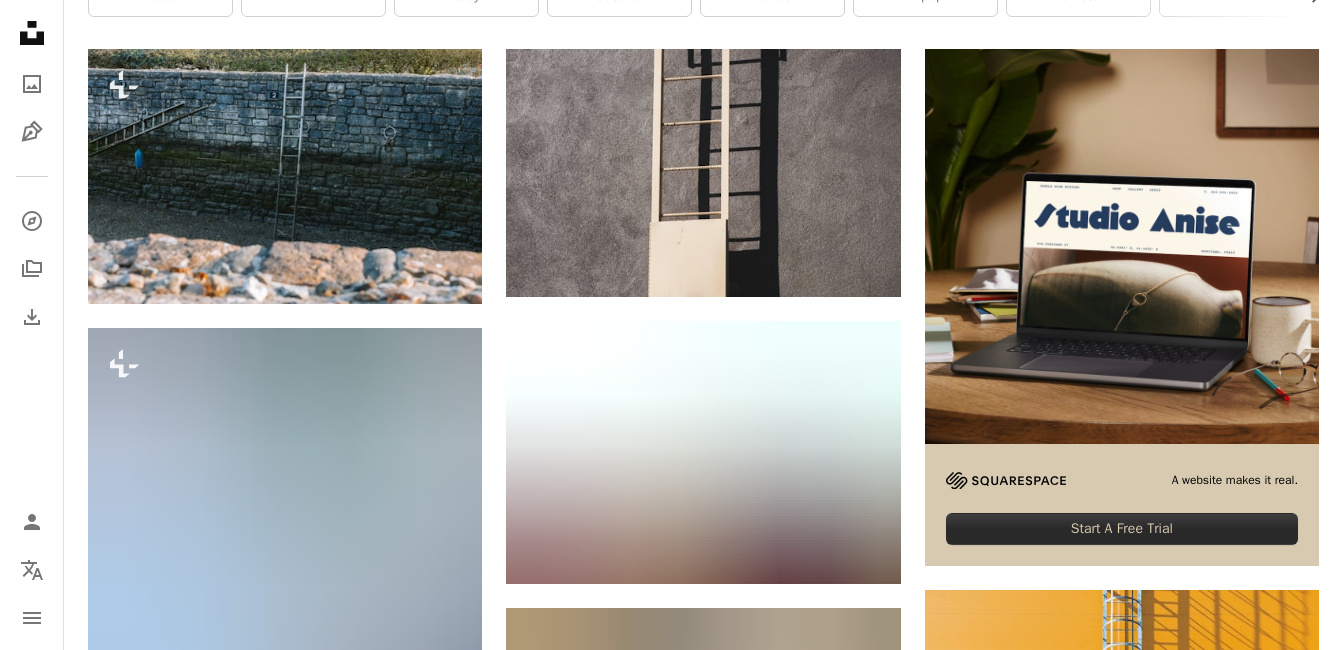 scroll, scrollTop: 0, scrollLeft: 0, axis: both 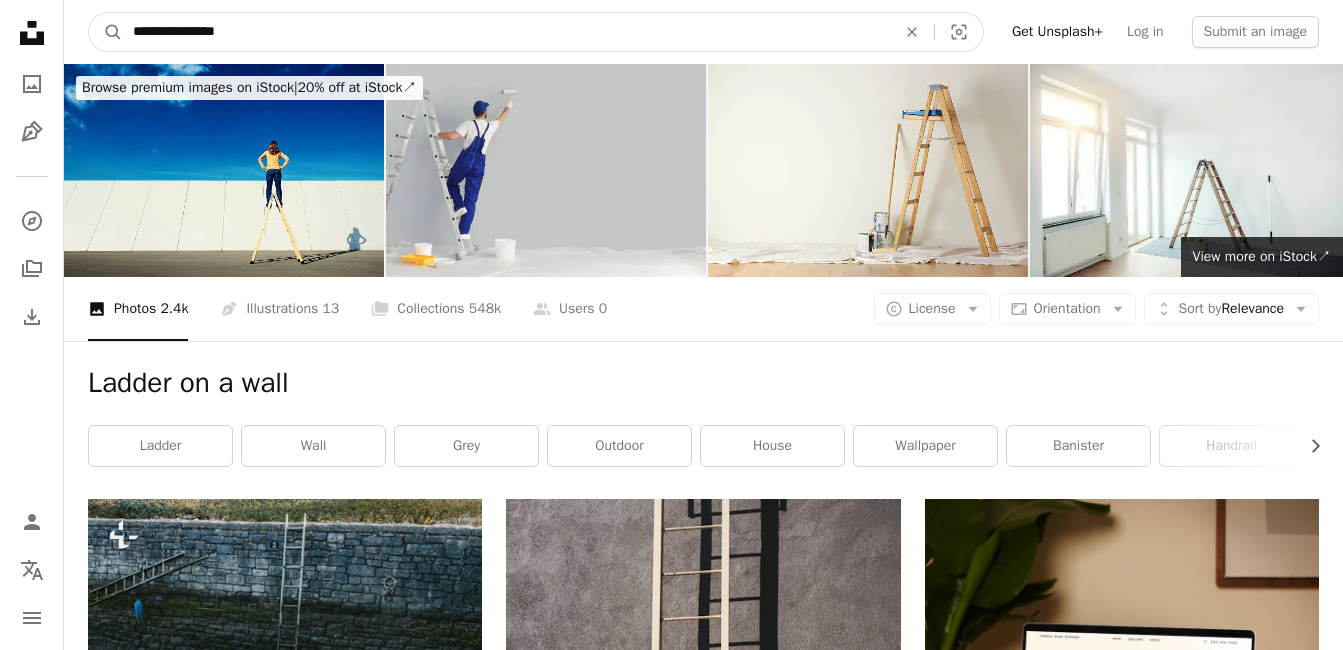 drag, startPoint x: 436, startPoint y: 29, endPoint x: 413, endPoint y: 55, distance: 34.713108 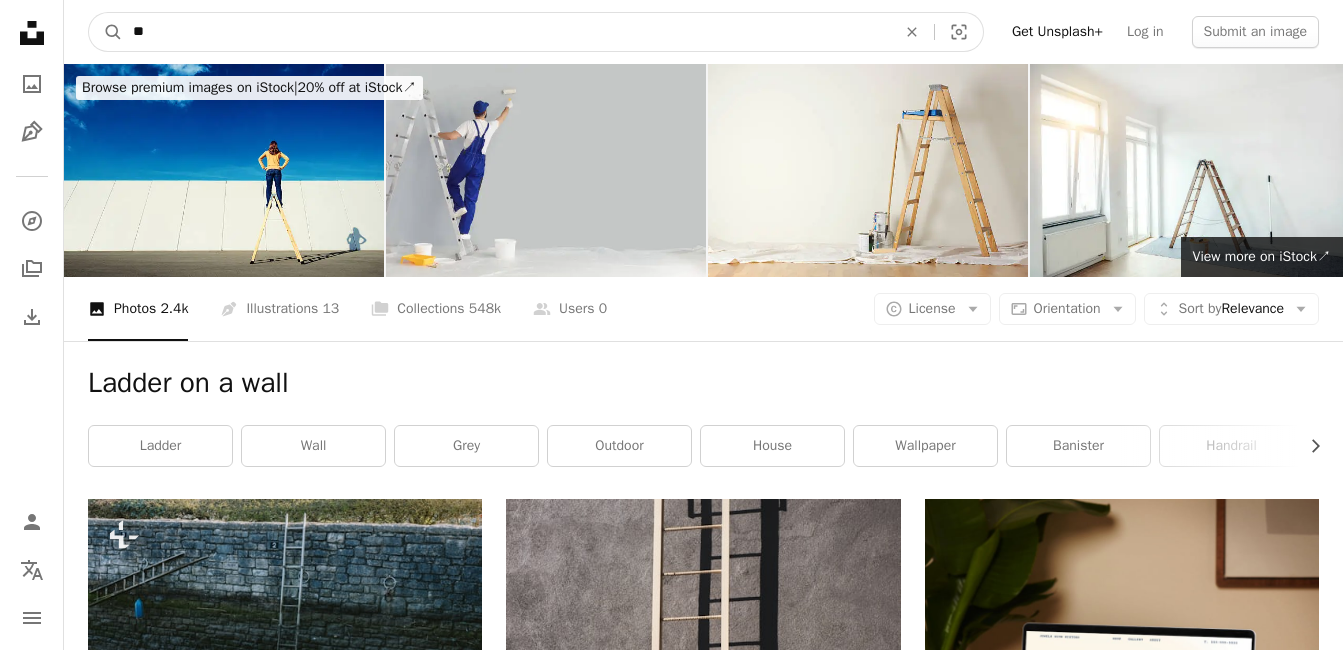 type on "*" 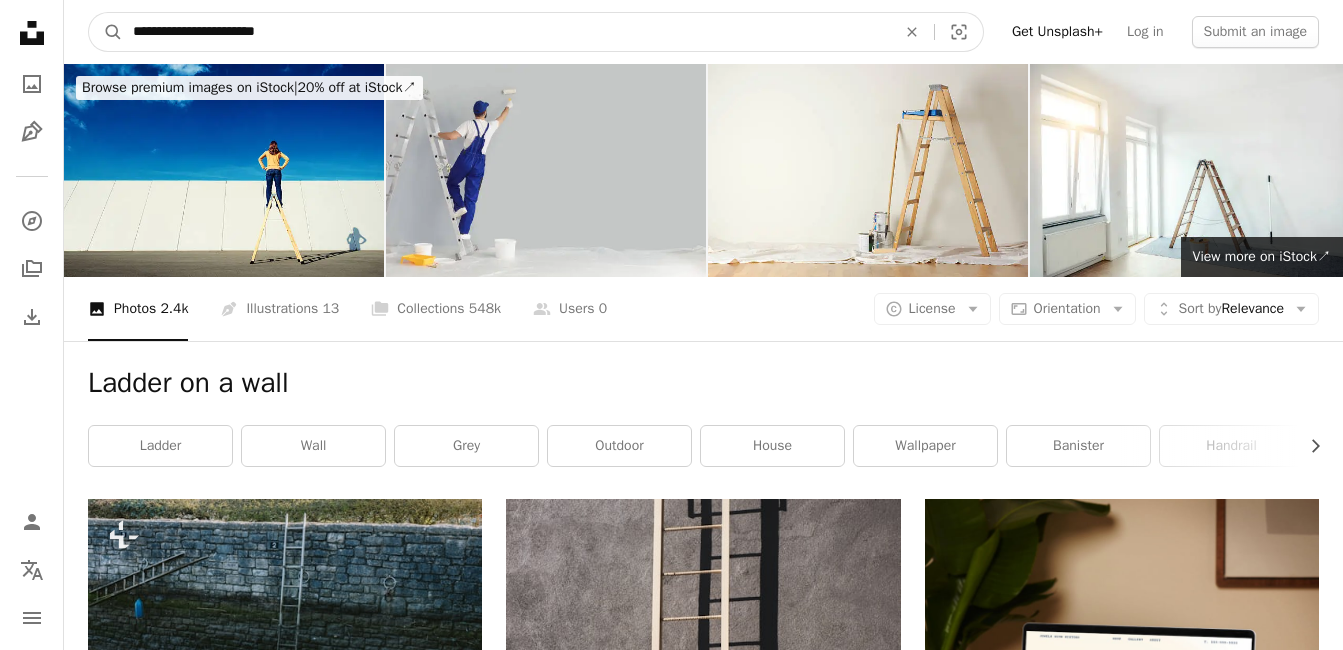 type on "**********" 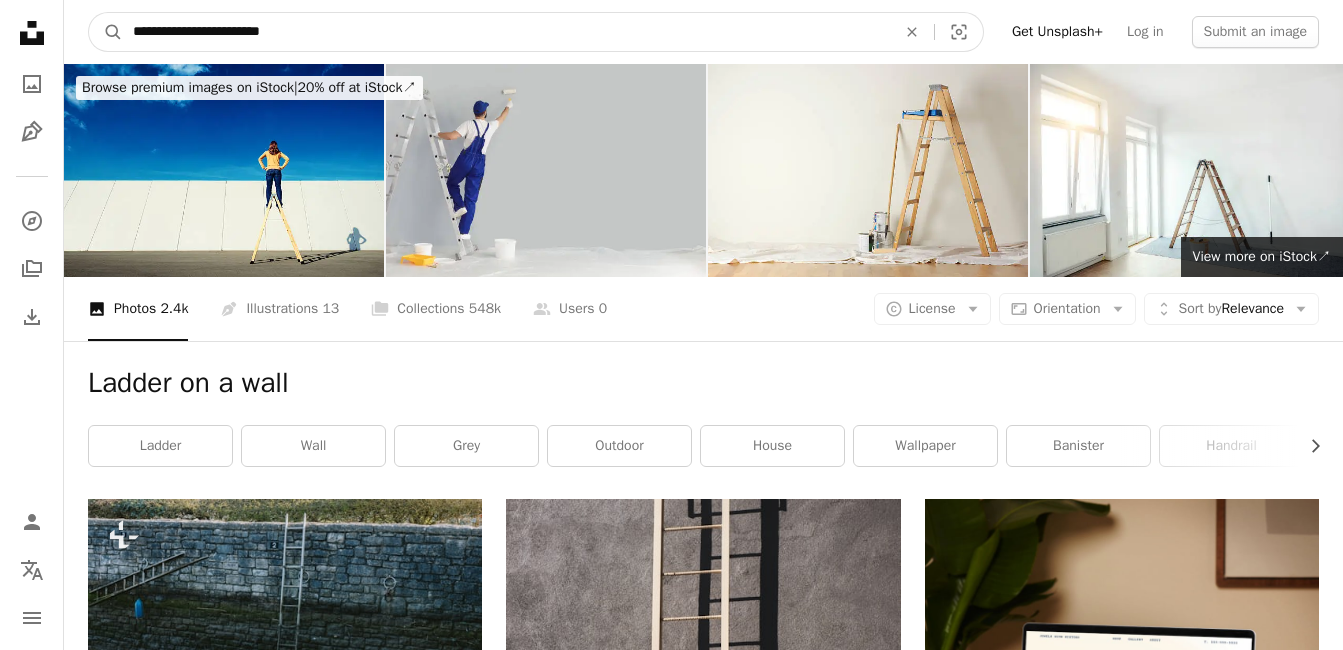 click on "A magnifying glass" at bounding box center (106, 32) 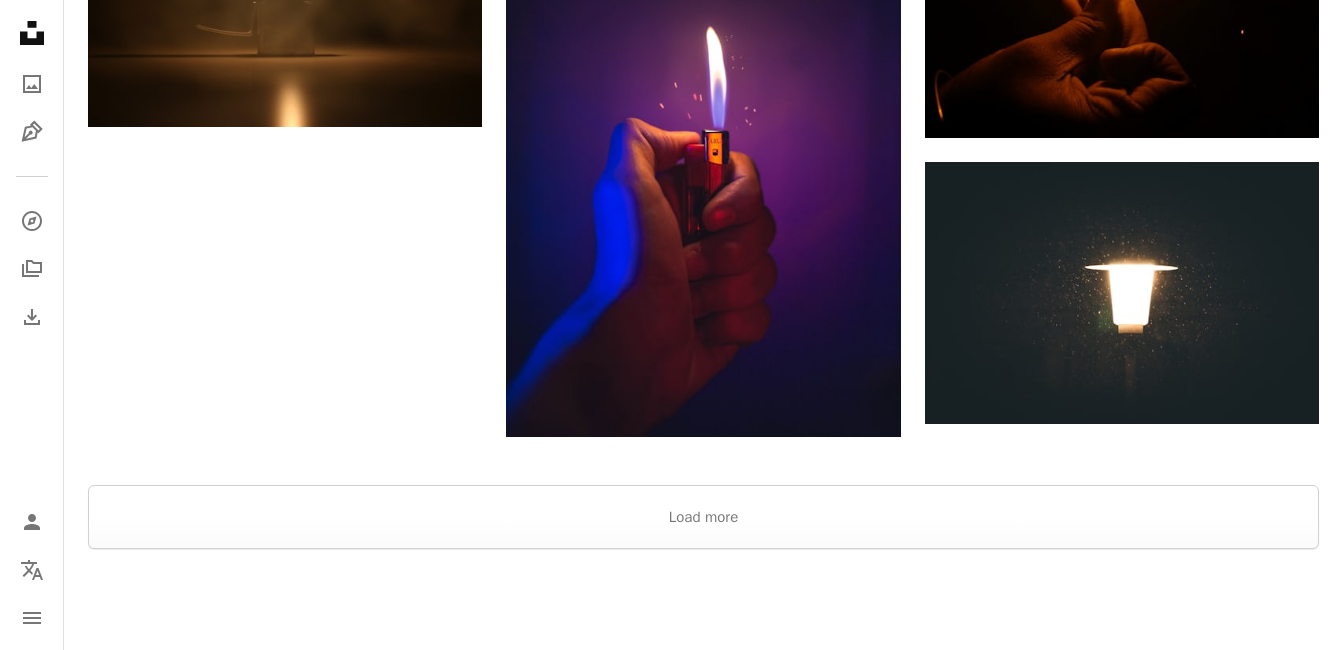 scroll, scrollTop: 3400, scrollLeft: 0, axis: vertical 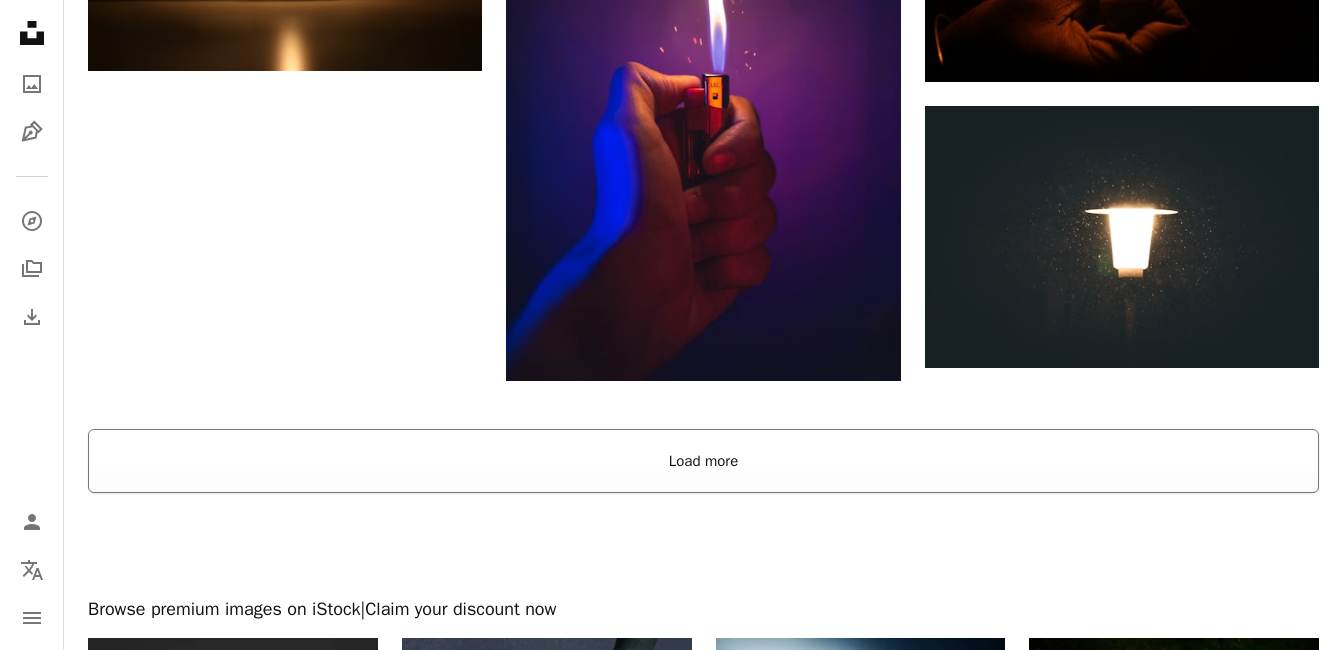 click on "Load more" at bounding box center [703, 461] 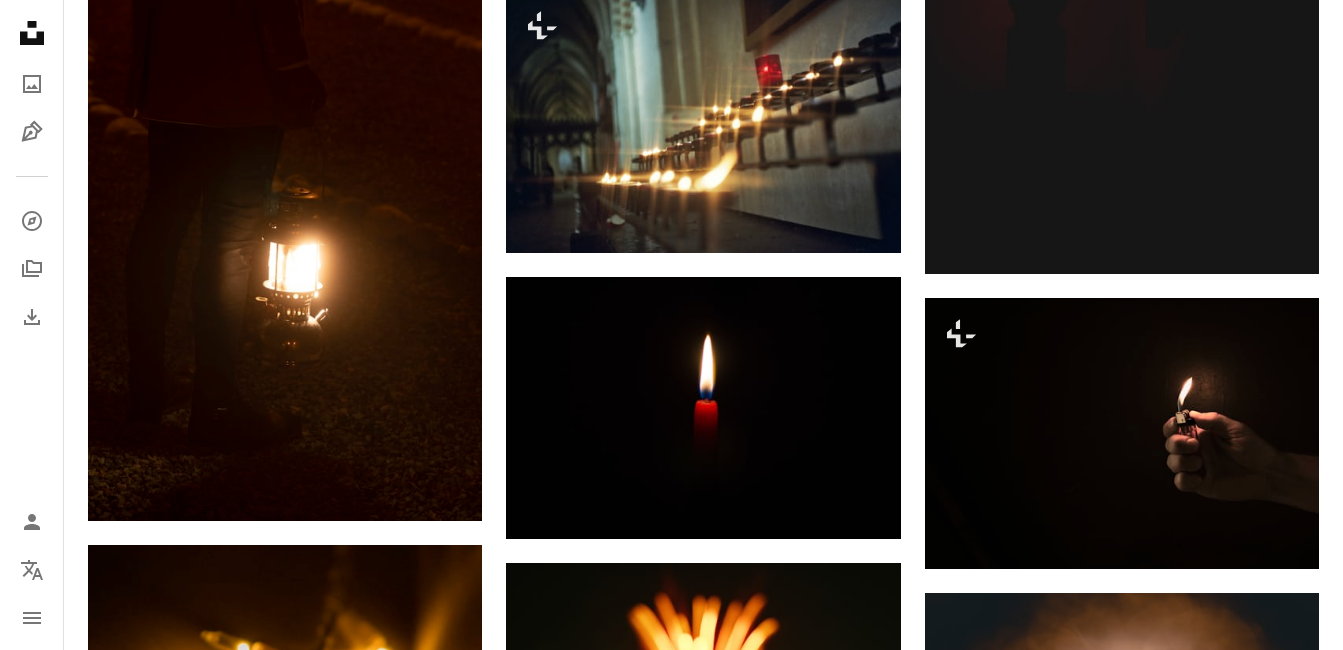 scroll, scrollTop: 13200, scrollLeft: 0, axis: vertical 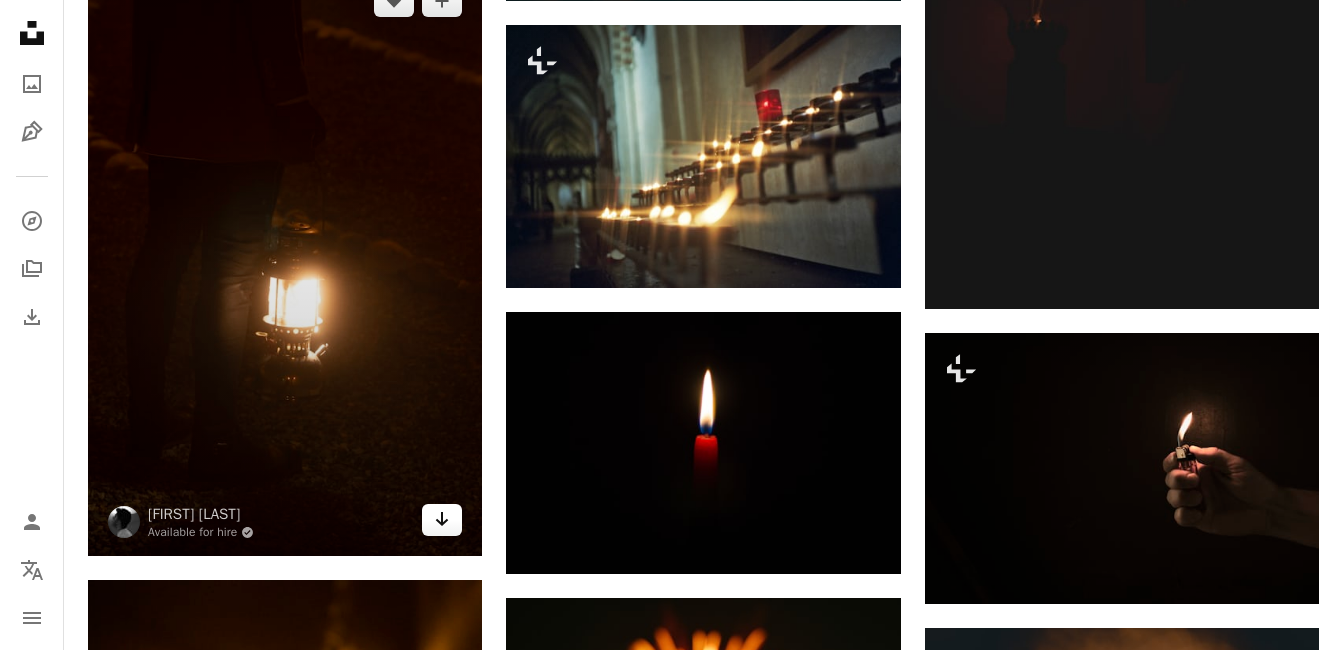 drag, startPoint x: 445, startPoint y: 516, endPoint x: 457, endPoint y: 504, distance: 16.970562 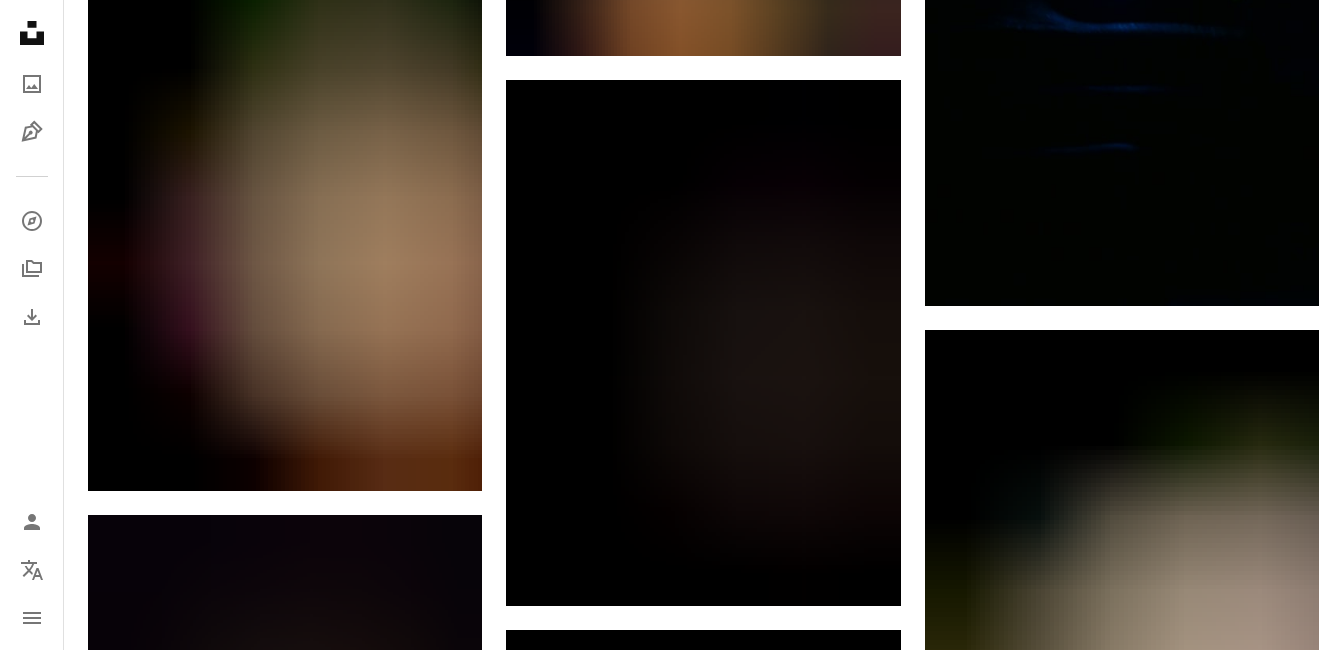 scroll, scrollTop: 0, scrollLeft: 0, axis: both 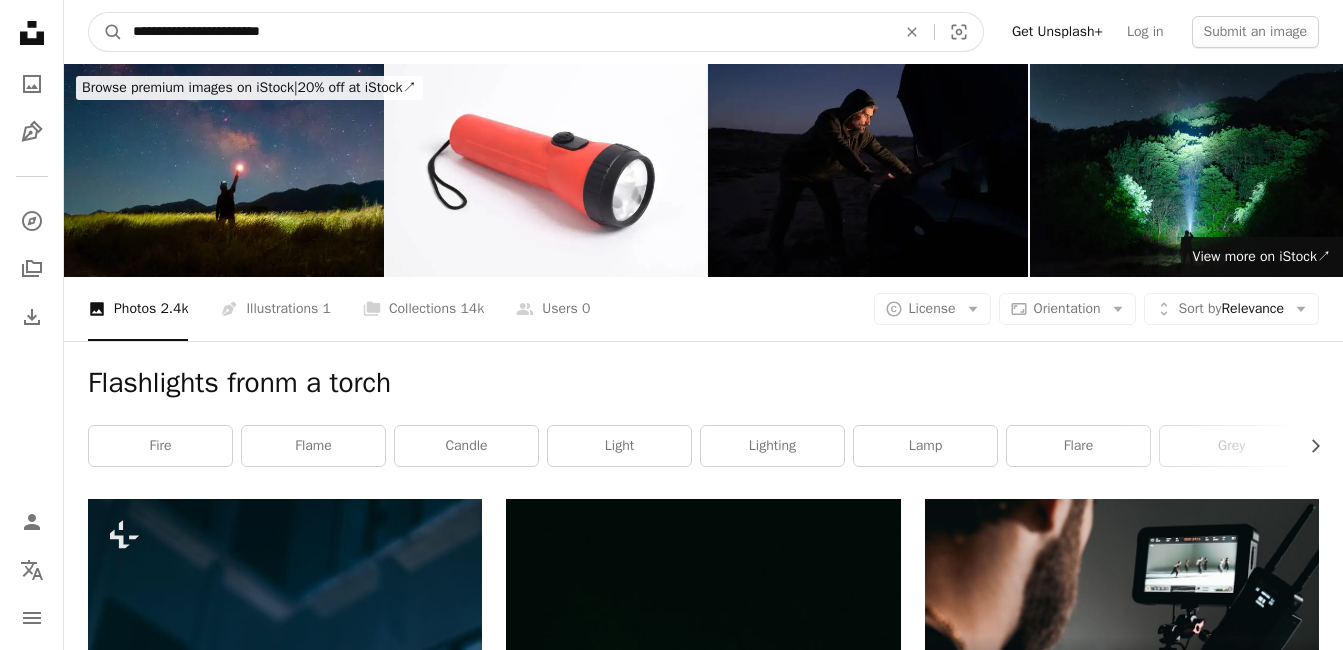 click on "**********" at bounding box center (506, 32) 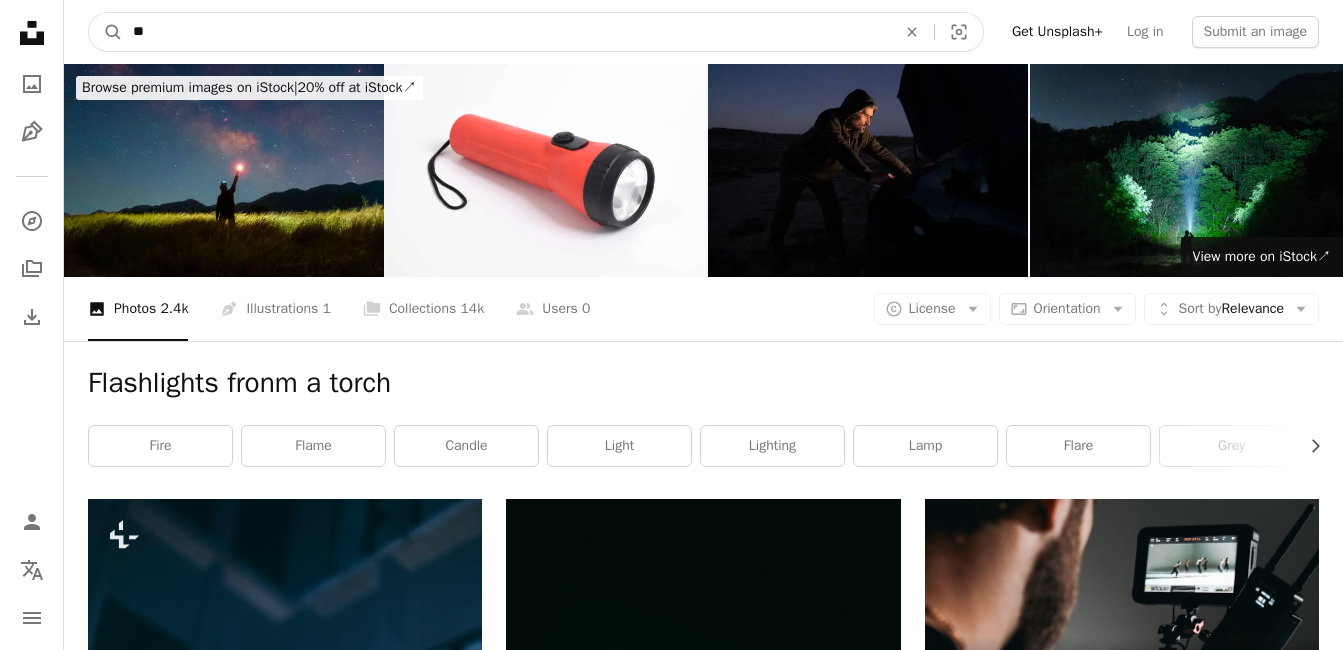 type on "*" 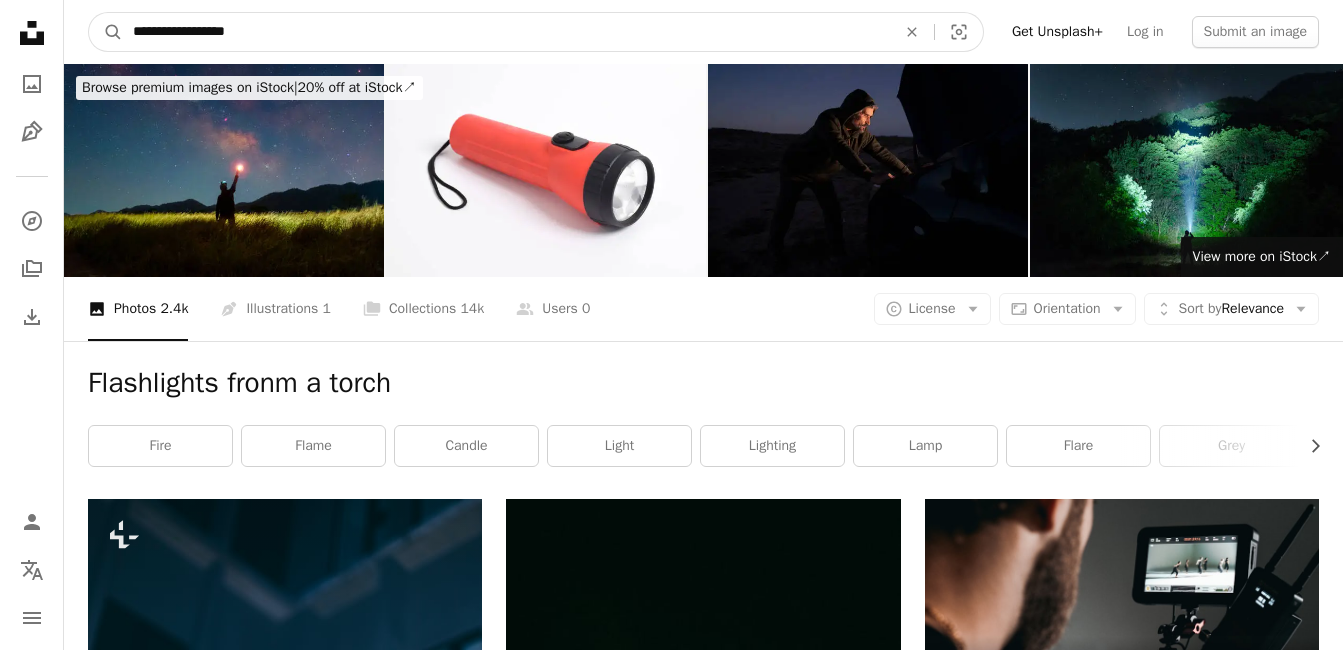 type on "**********" 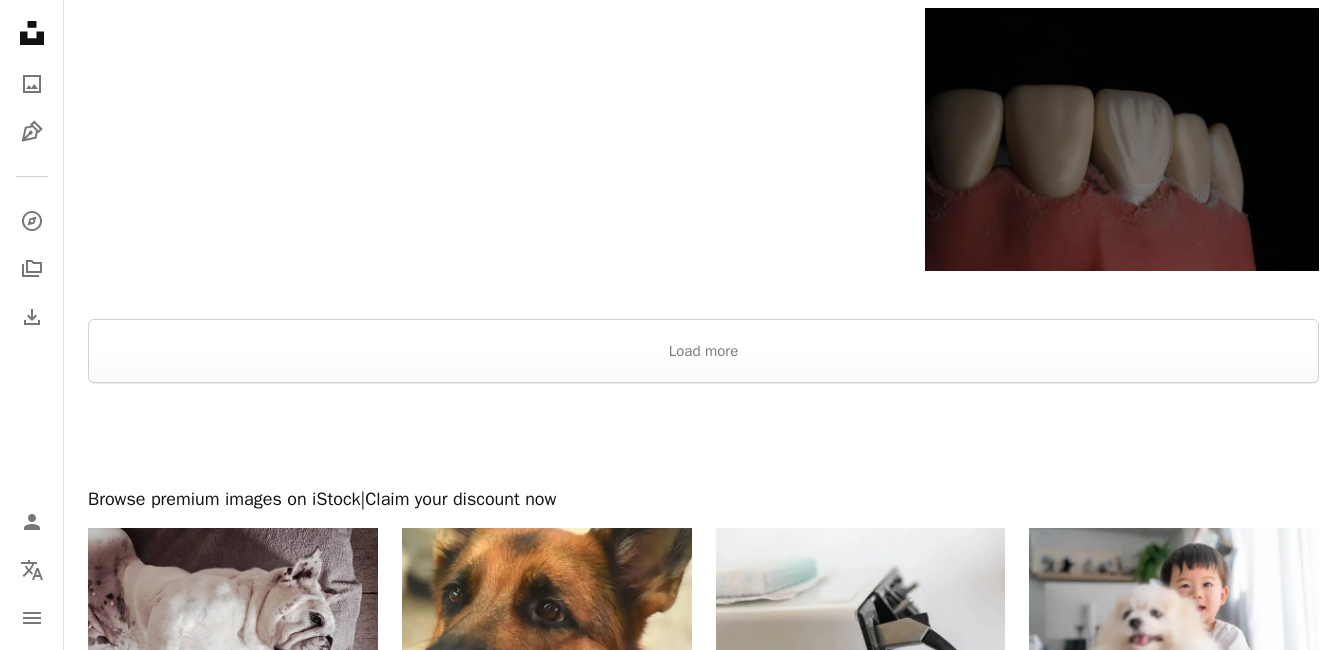 scroll, scrollTop: 3100, scrollLeft: 0, axis: vertical 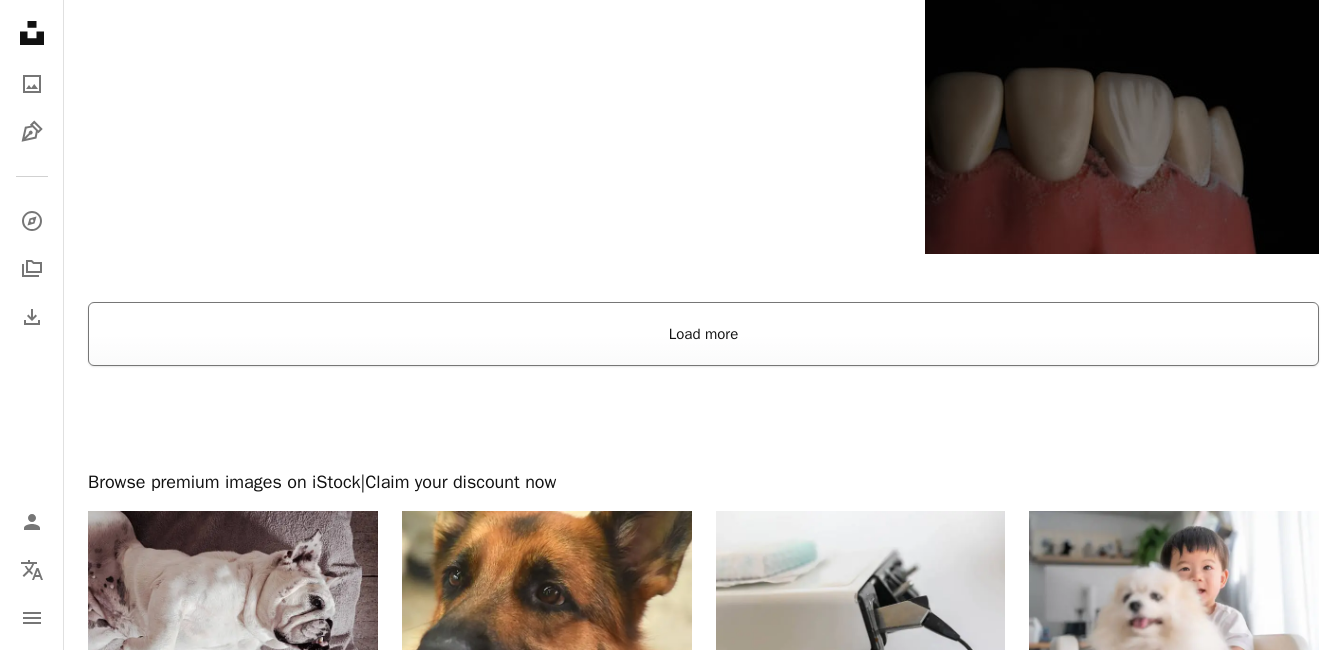click on "Load more" at bounding box center (703, 334) 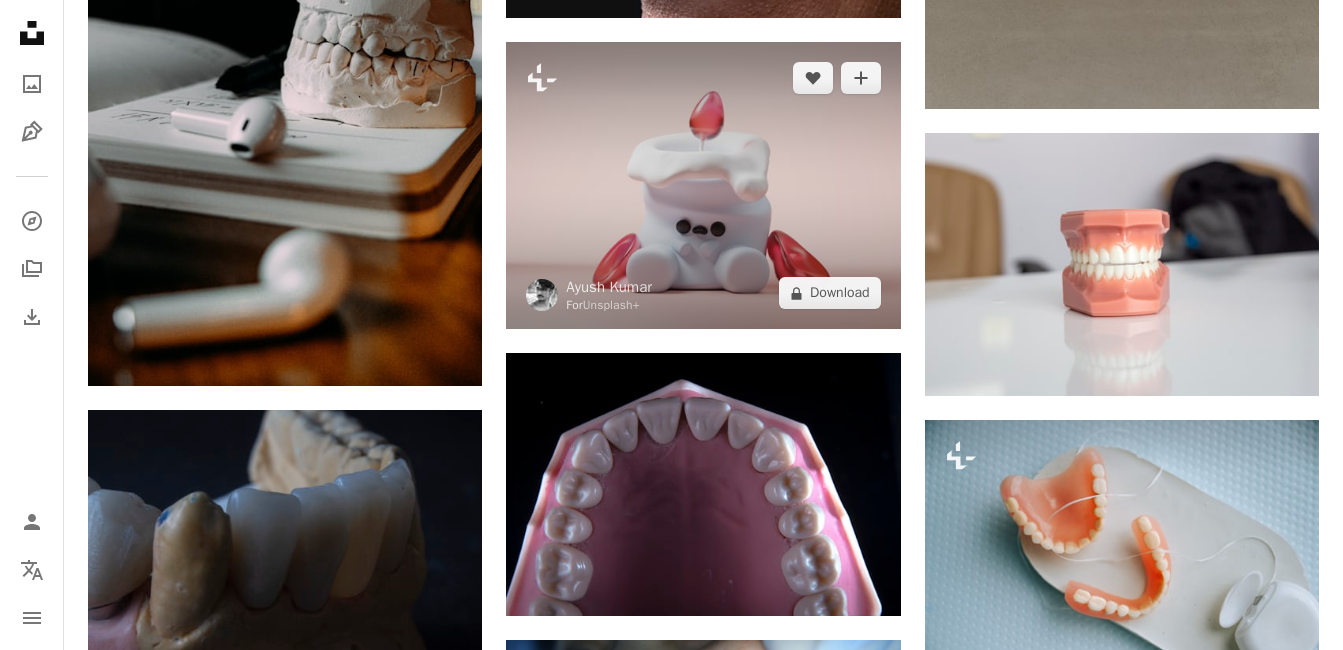 scroll, scrollTop: 20000, scrollLeft: 0, axis: vertical 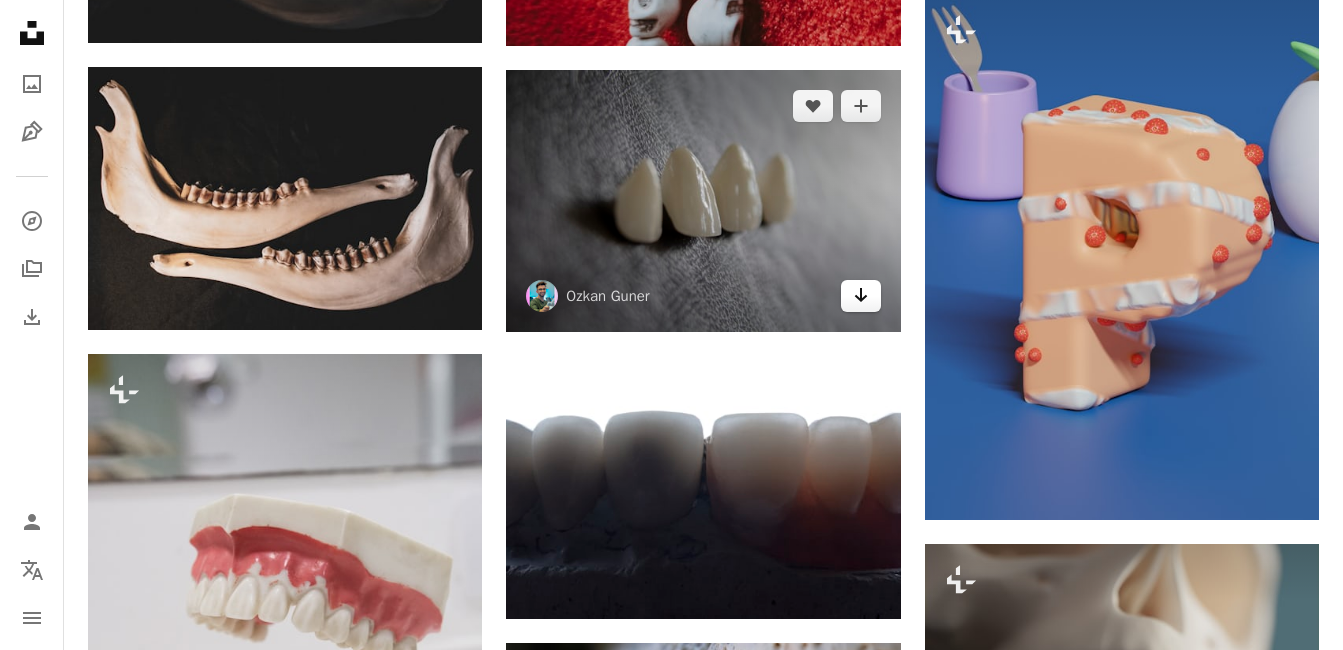 click on "Arrow pointing down" 